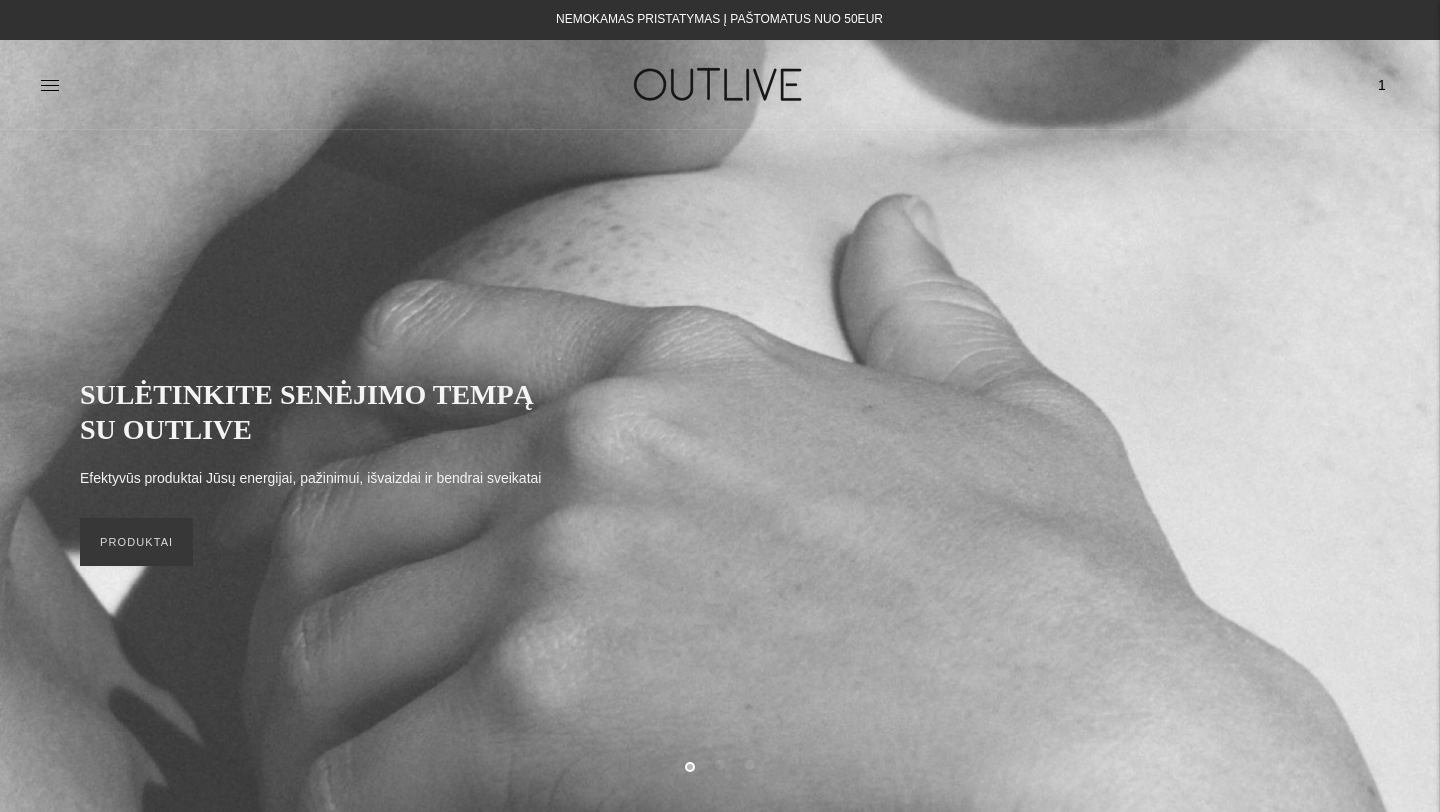 scroll, scrollTop: 0, scrollLeft: 0, axis: both 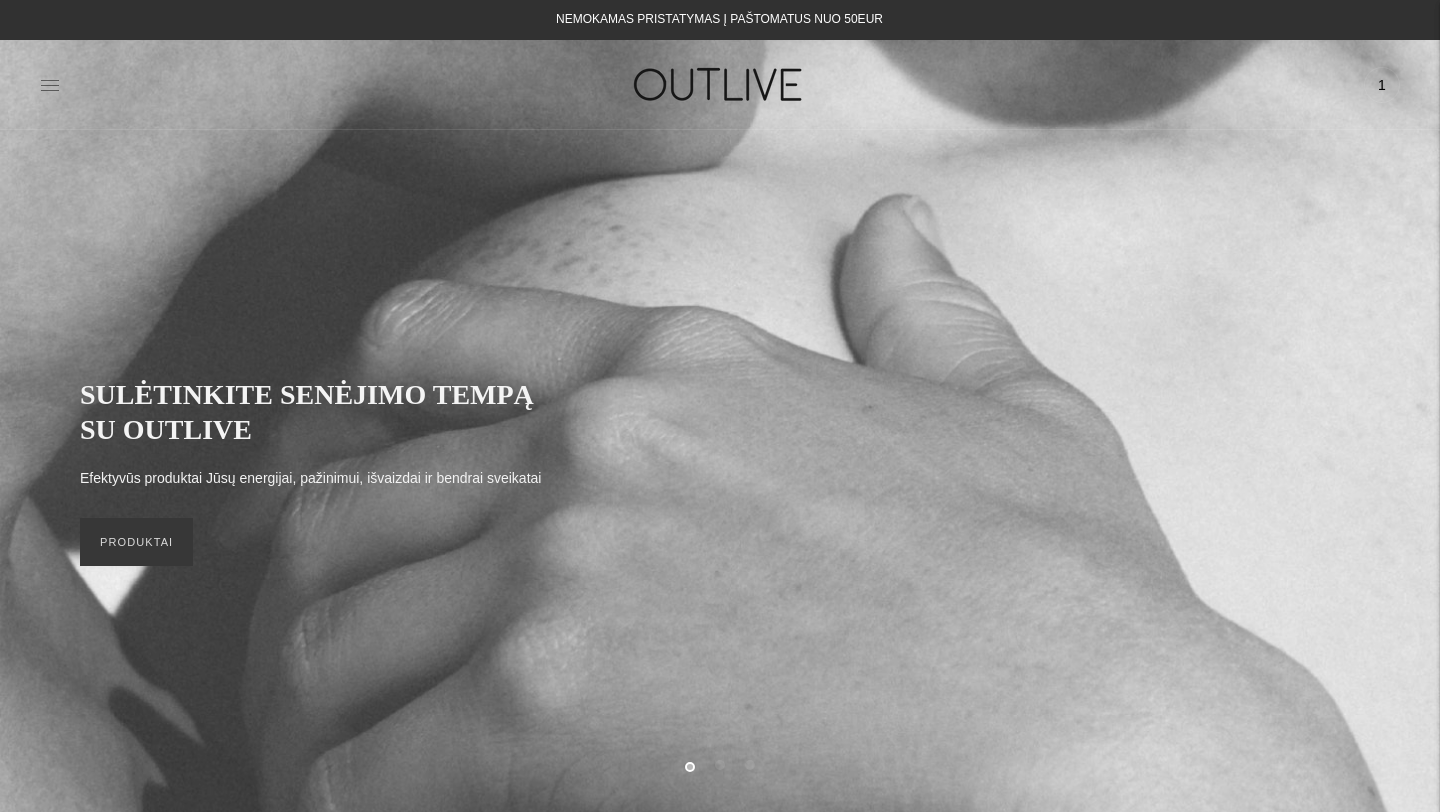 click 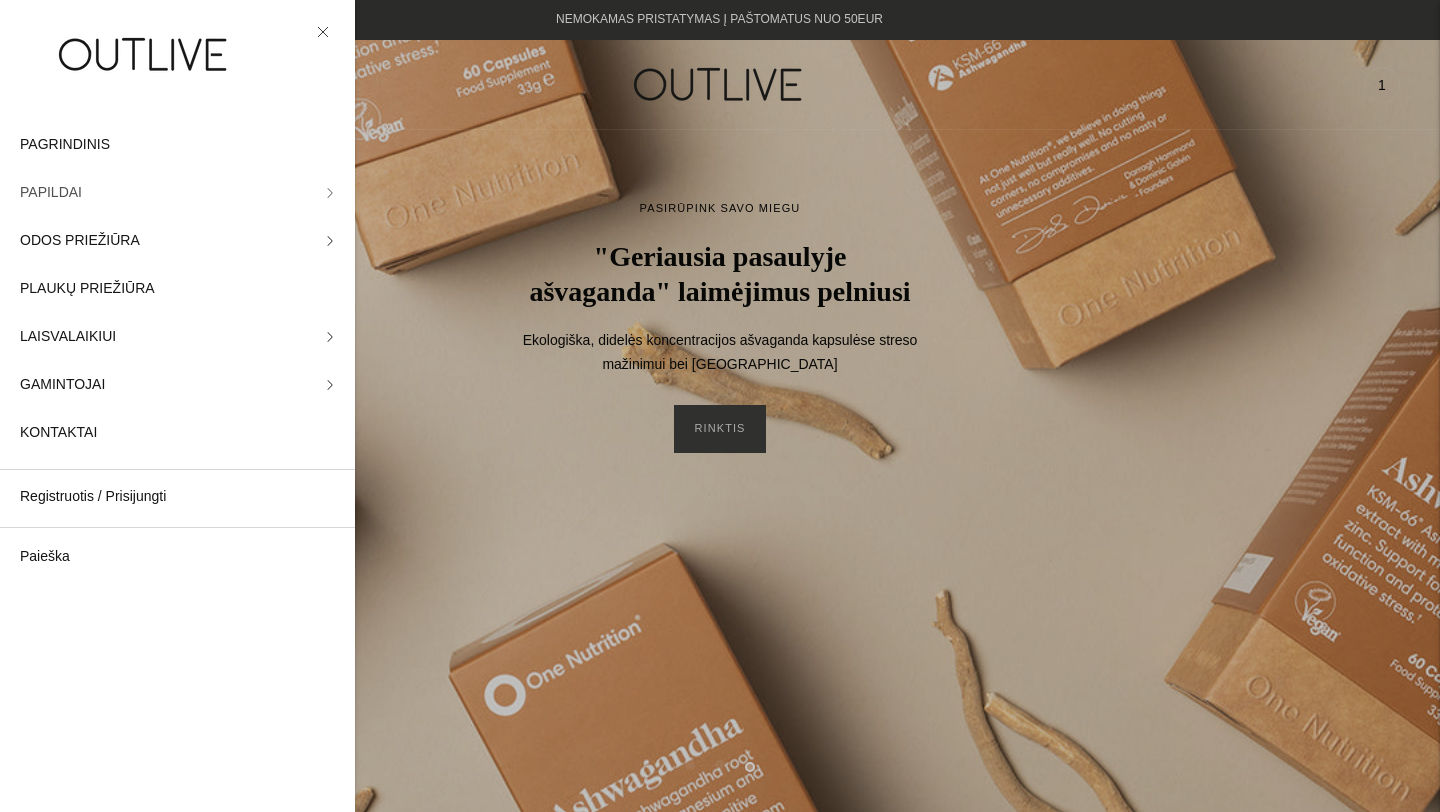 click on "PAPILDAI" 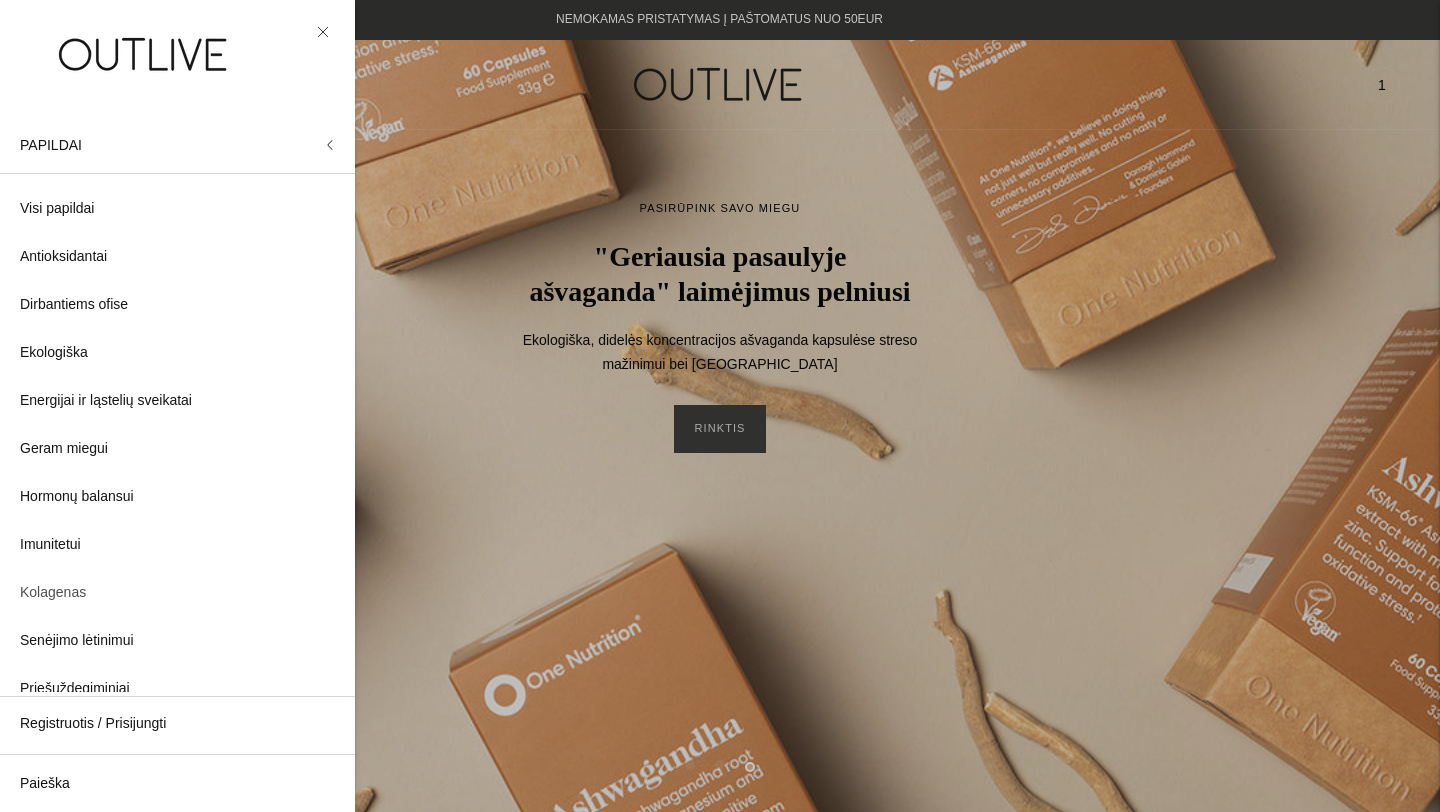 click on "Kolagenas" 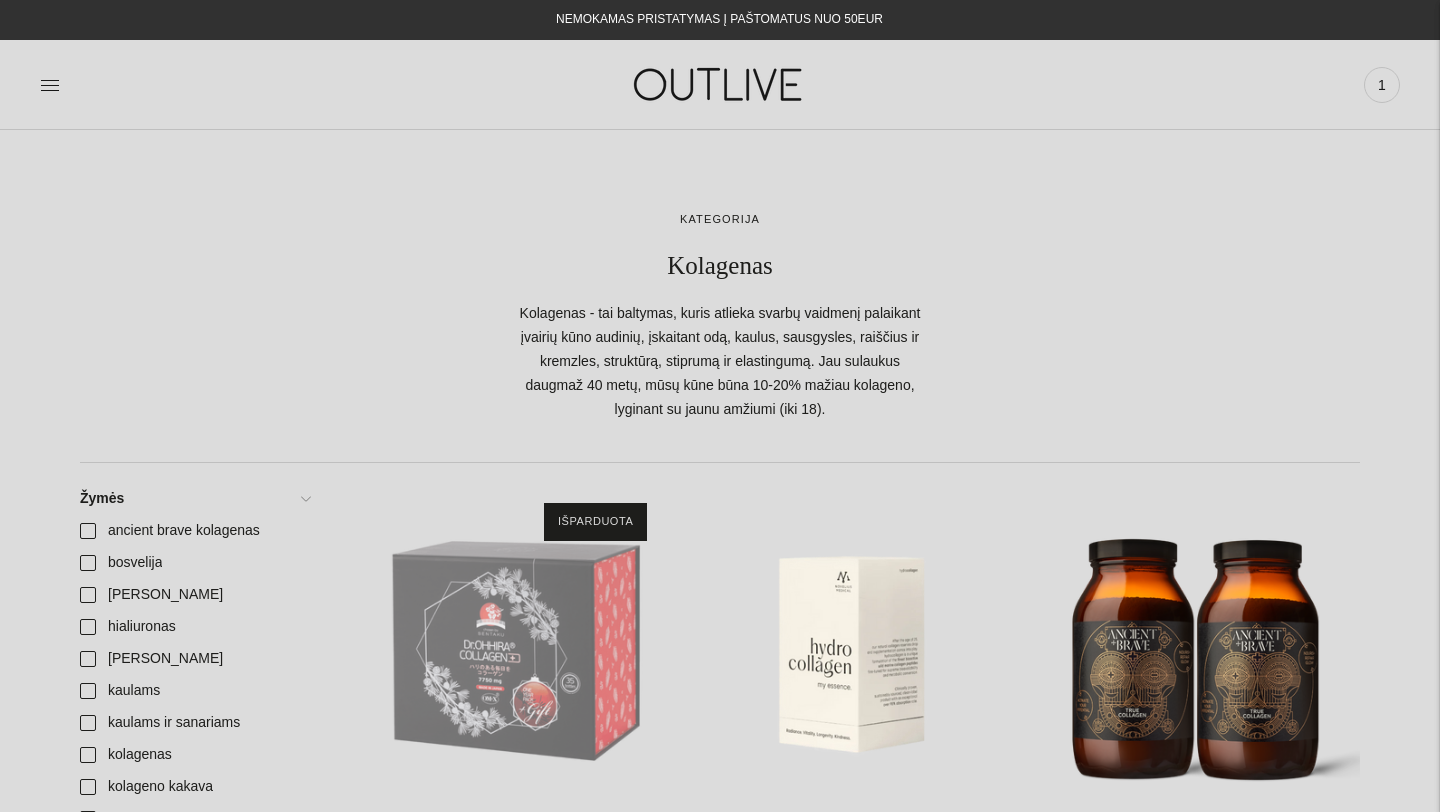 scroll, scrollTop: 0, scrollLeft: 0, axis: both 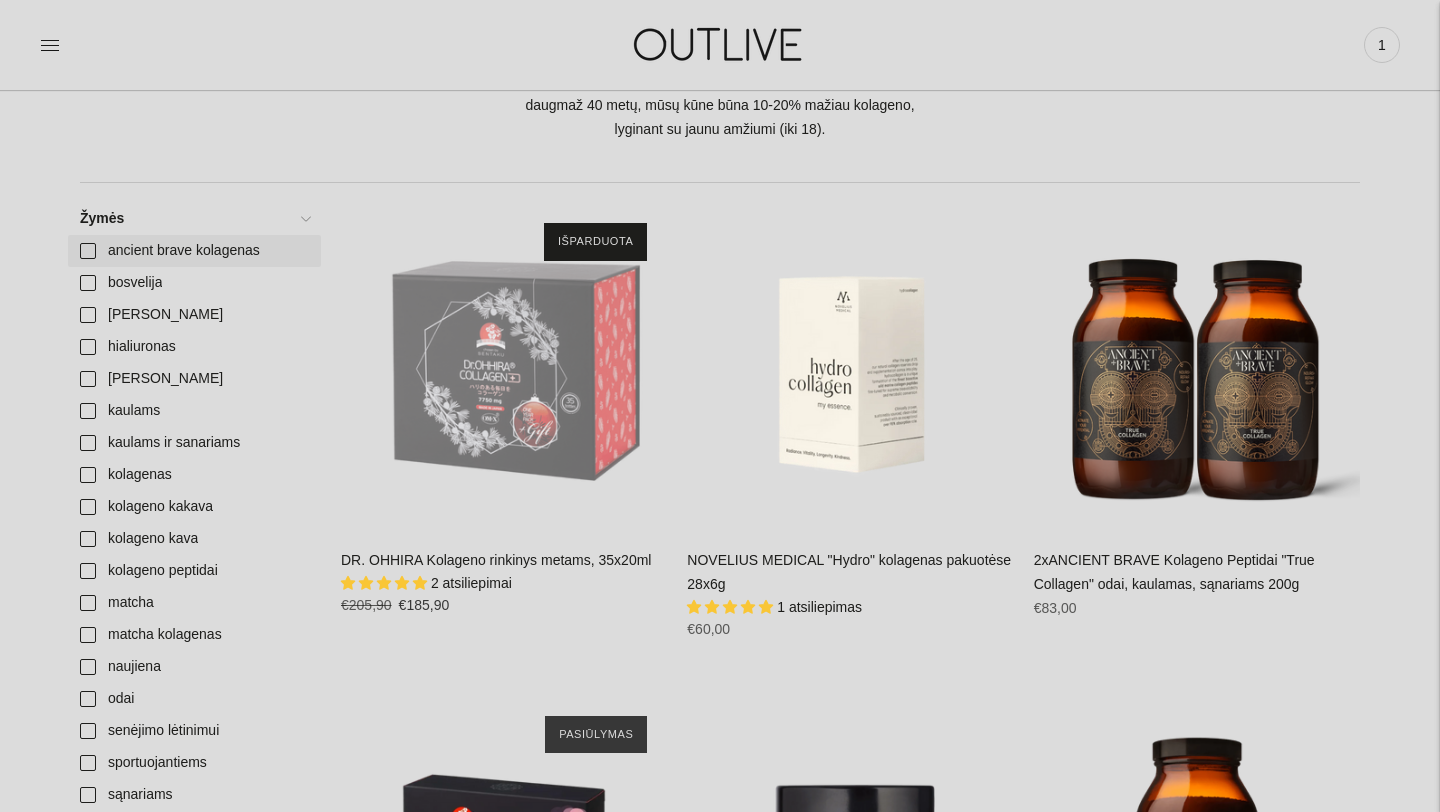 click on "ancient brave kolagenas" at bounding box center (194, 251) 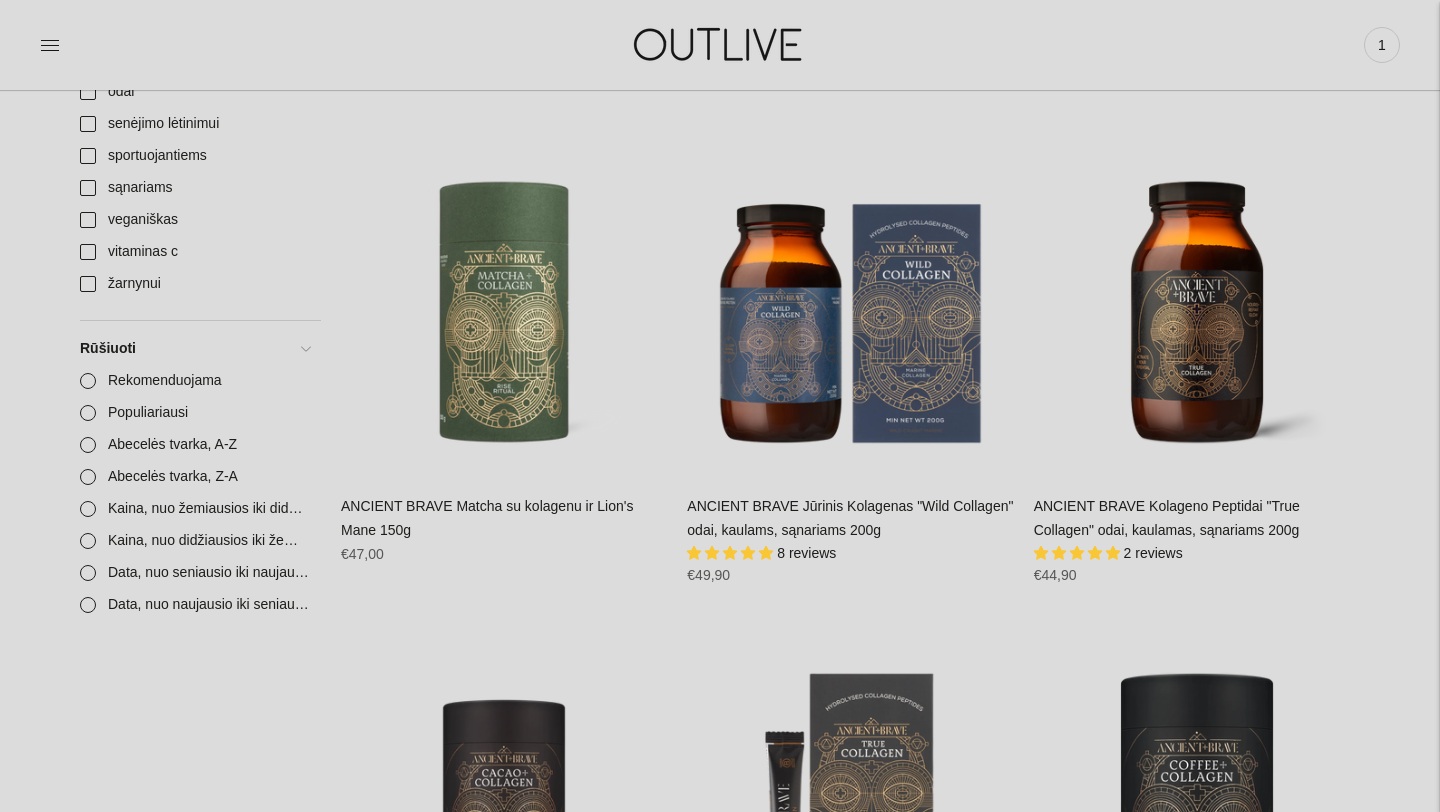 scroll, scrollTop: 889, scrollLeft: 0, axis: vertical 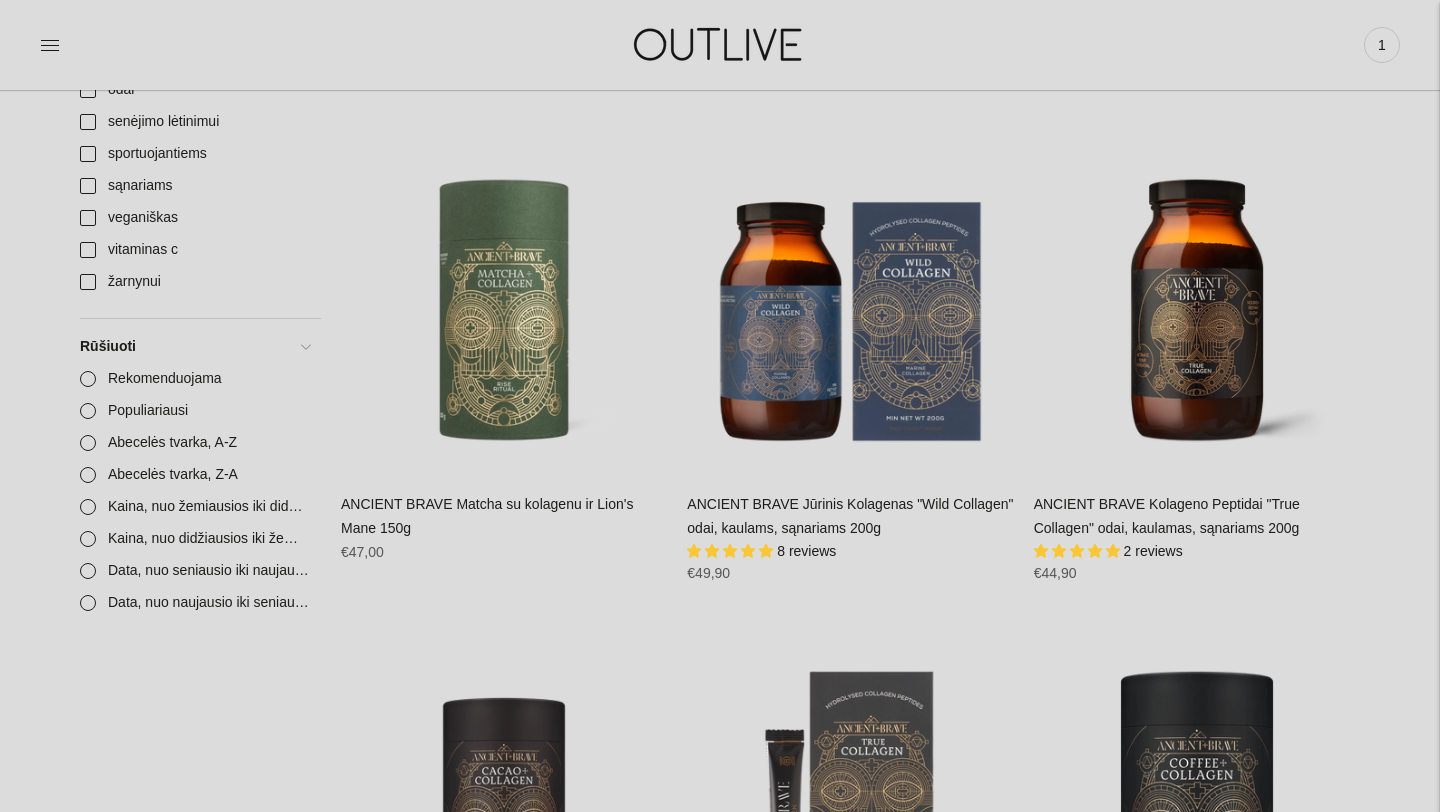 click on "8 reviews" at bounding box center [806, 551] 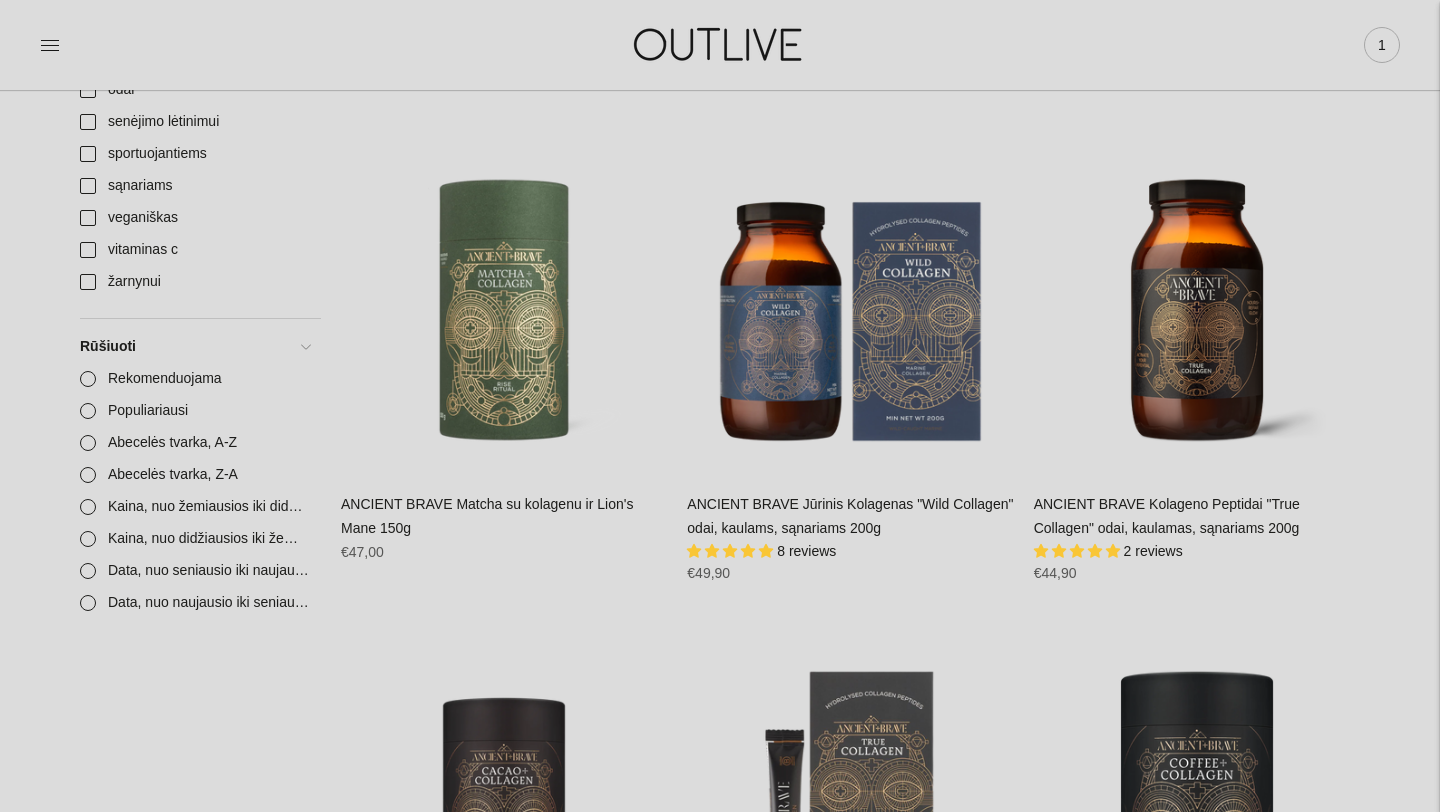 click on "1" at bounding box center (1382, 45) 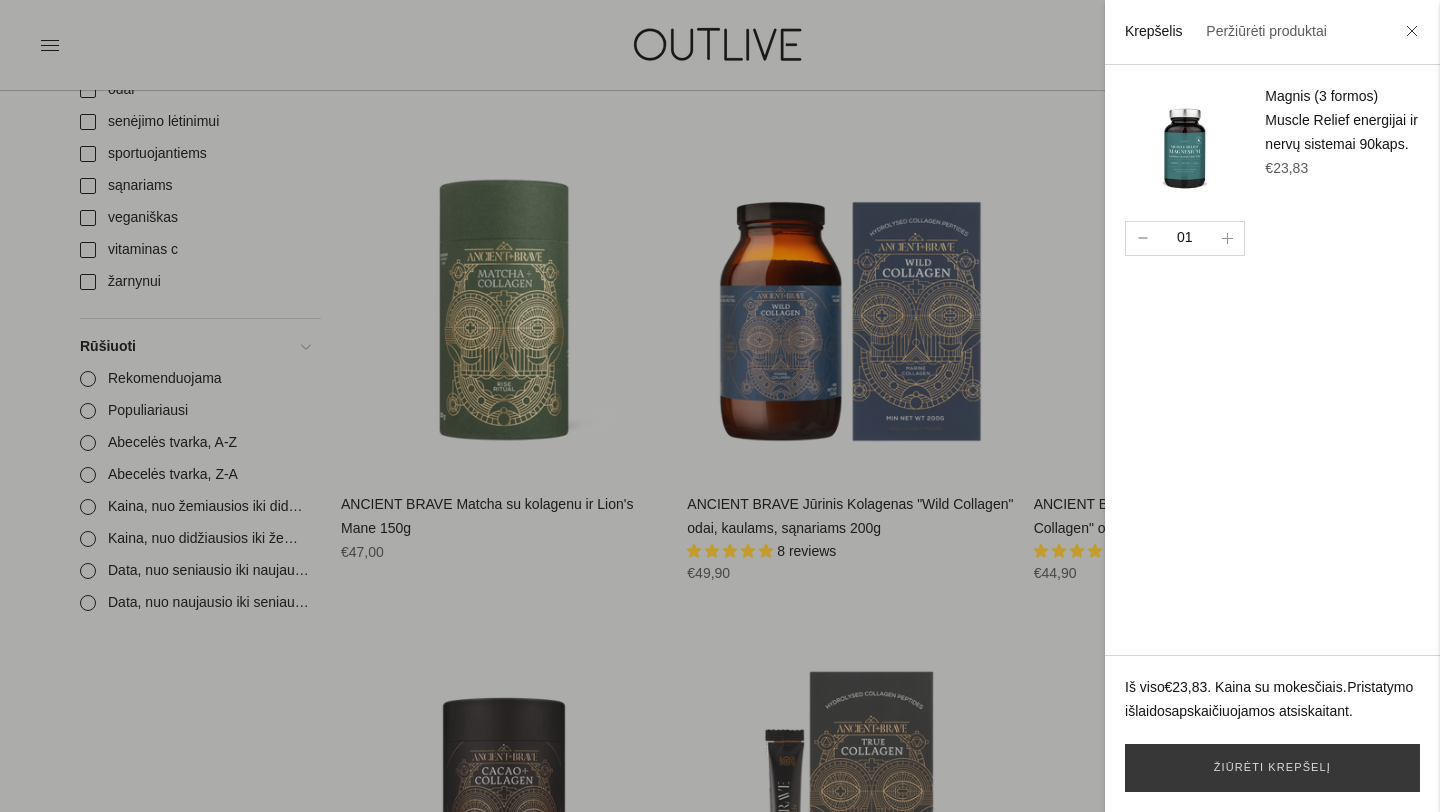 click at bounding box center [1142, 238] 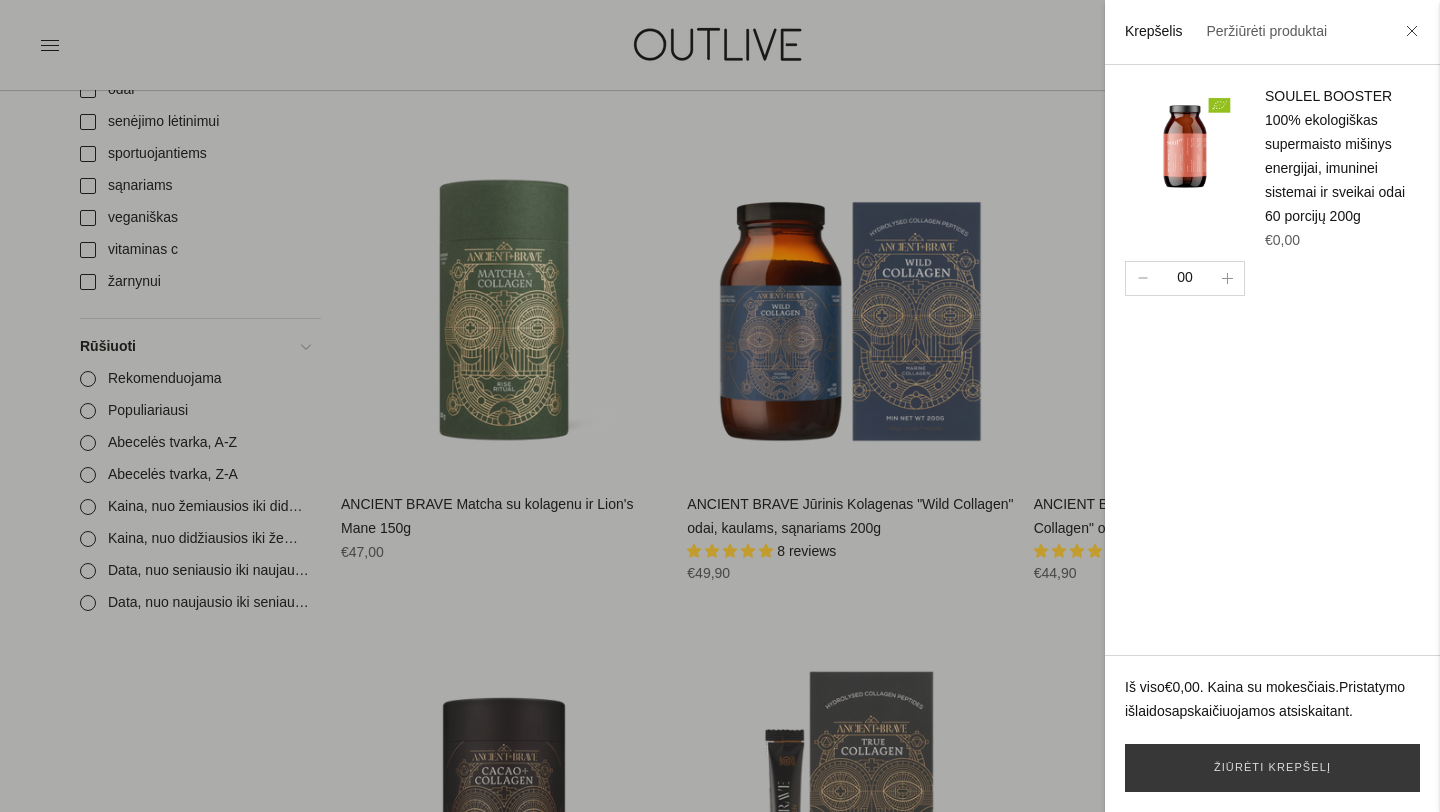 click at bounding box center (1412, 33) 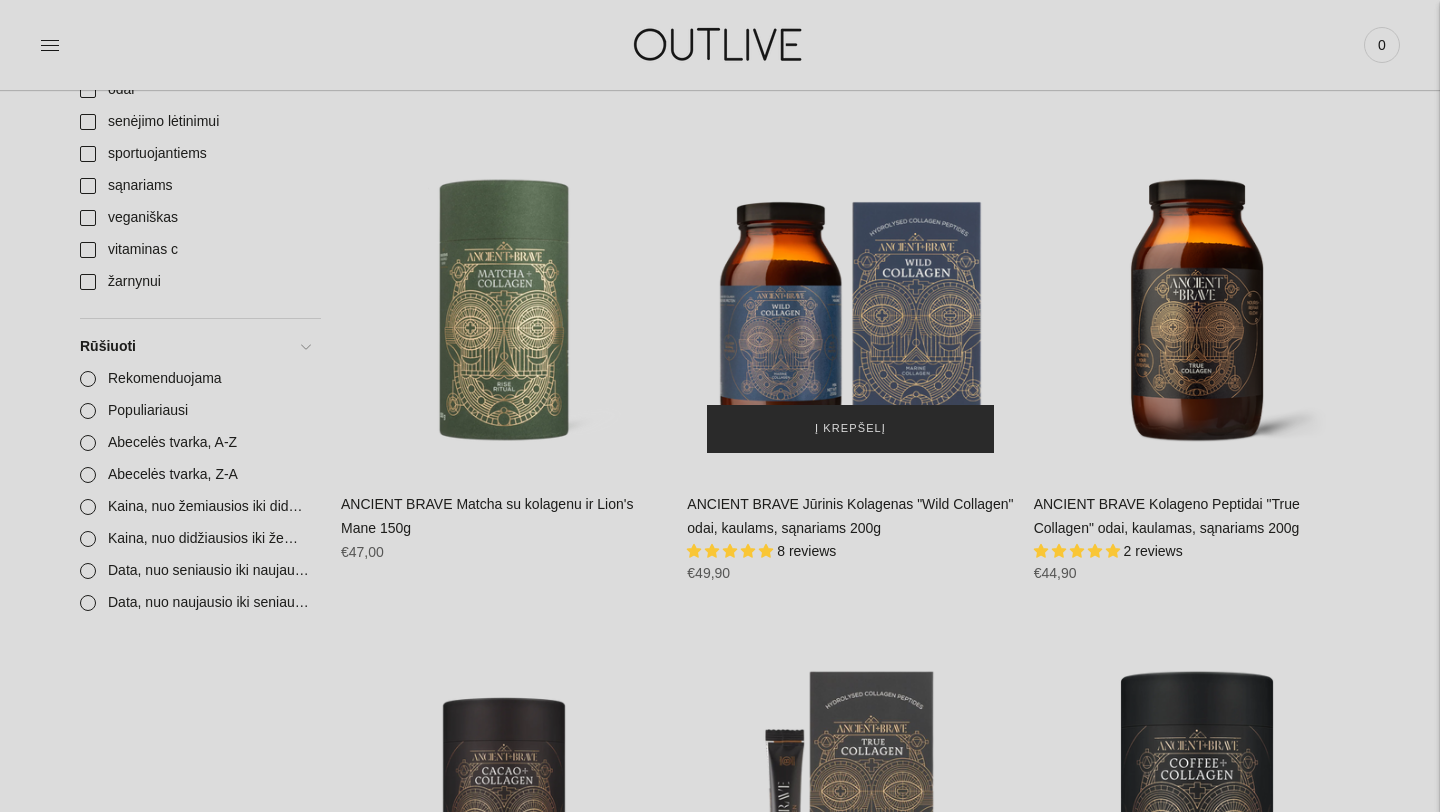 click on "Į krepšelį" at bounding box center (850, 429) 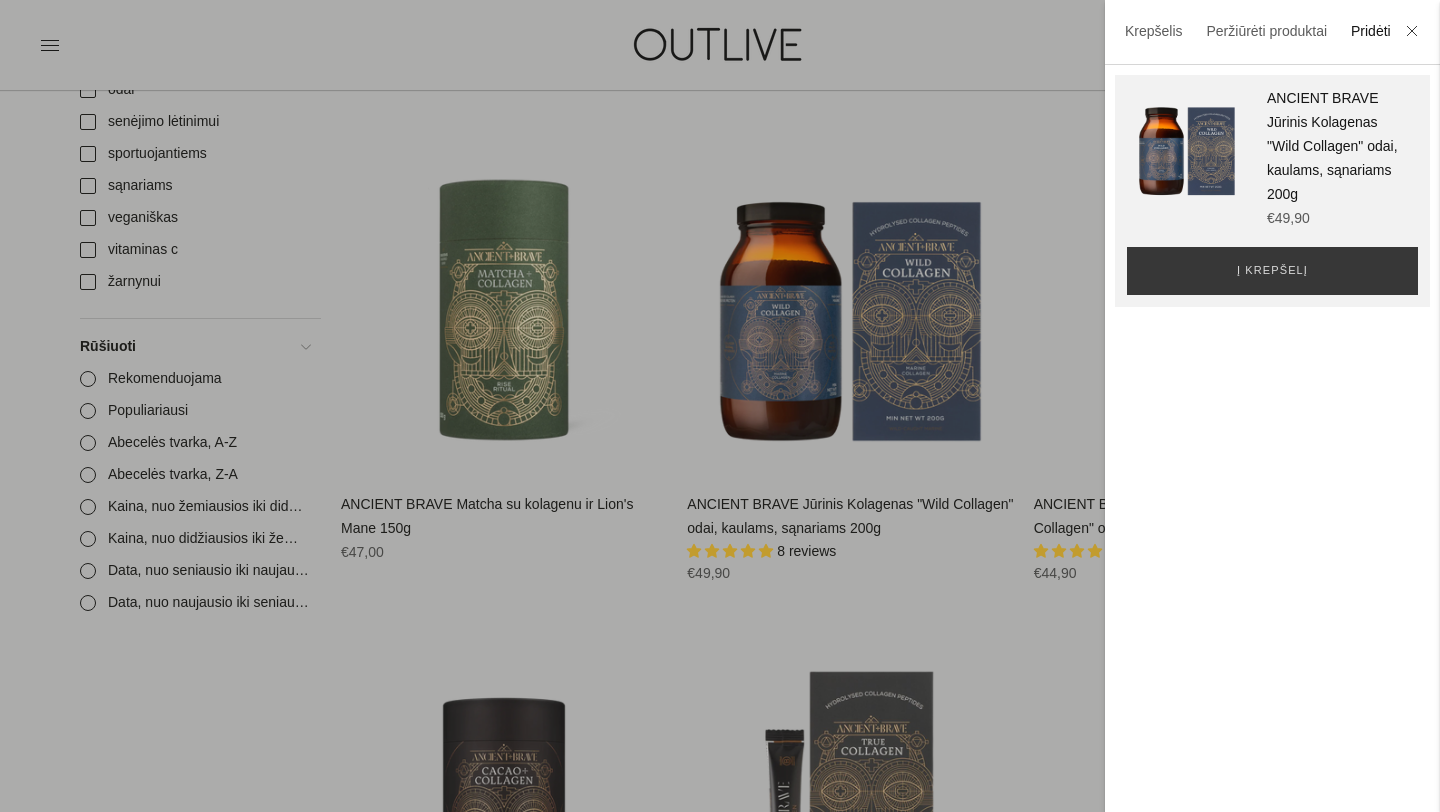 click at bounding box center (720, 406) 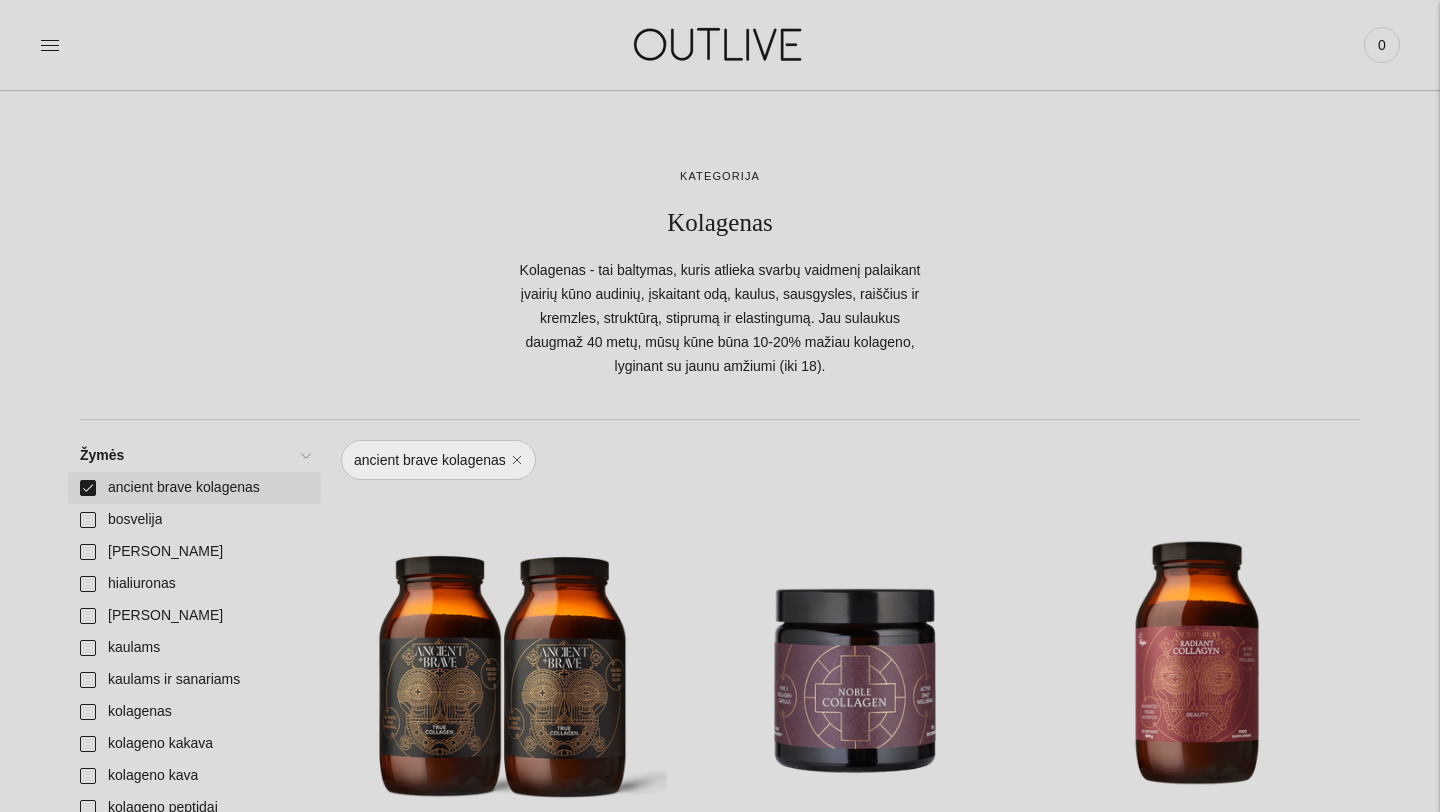 scroll, scrollTop: 0, scrollLeft: 0, axis: both 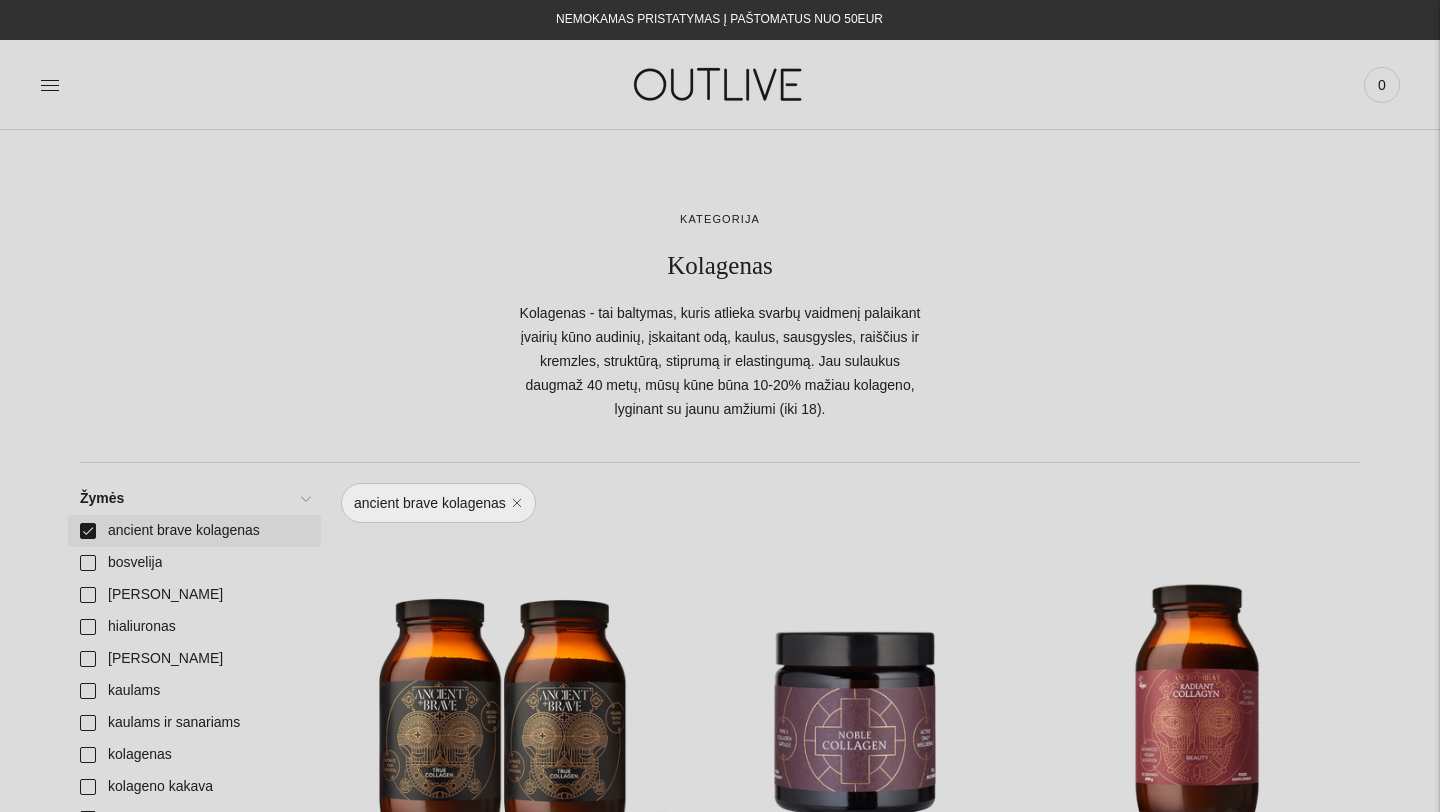 click on "ancient brave kolagenas" at bounding box center [194, 531] 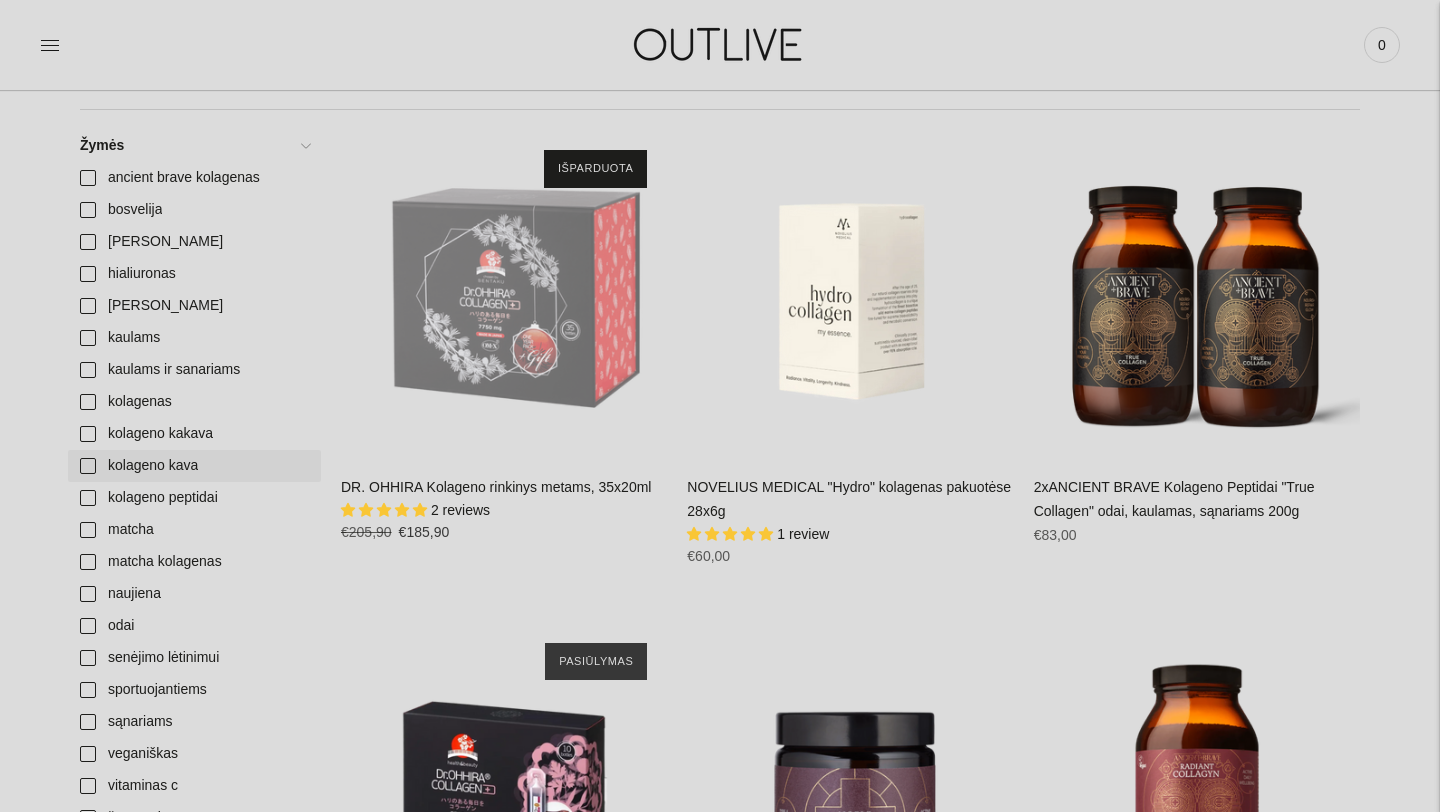 scroll, scrollTop: 0, scrollLeft: 0, axis: both 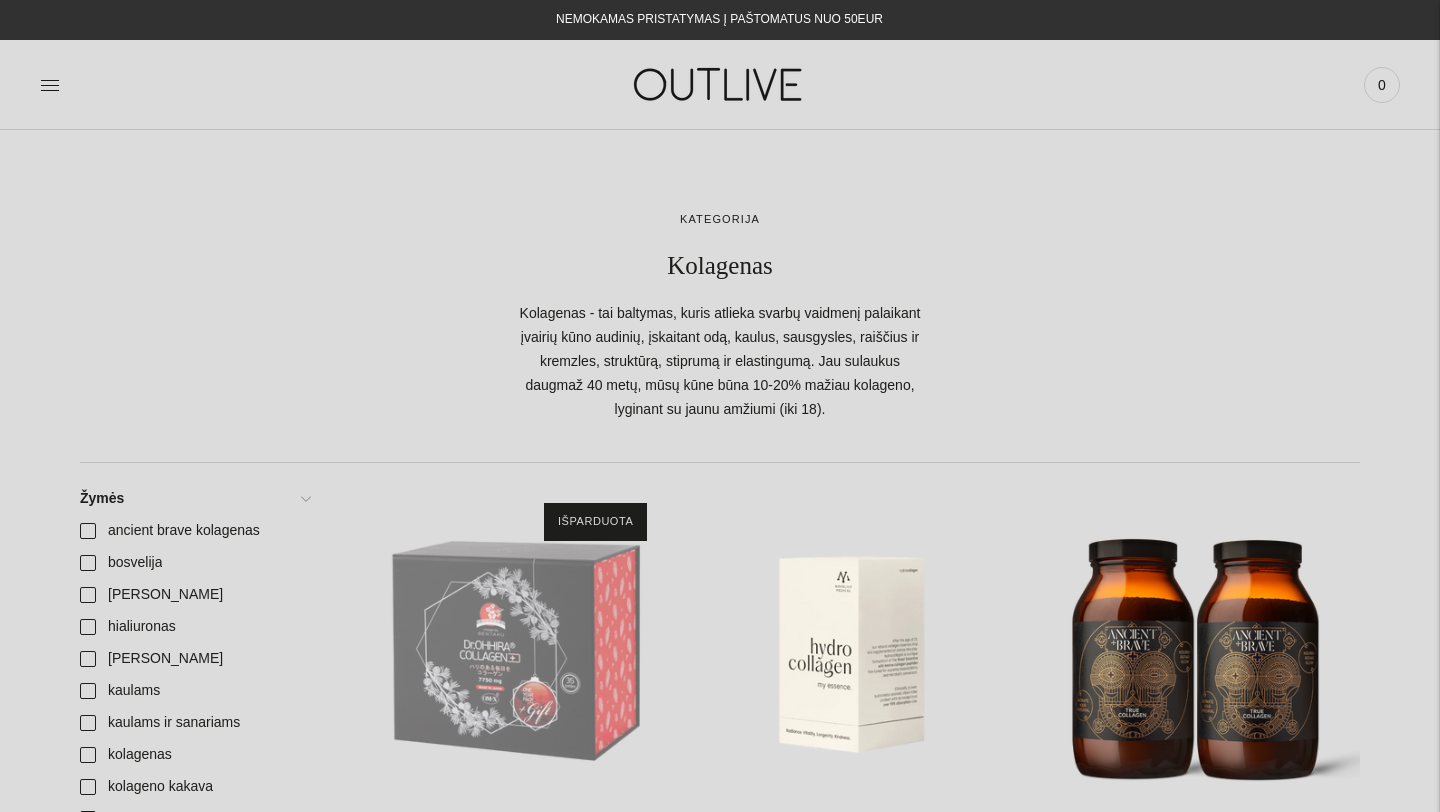 click at bounding box center (266, 84) 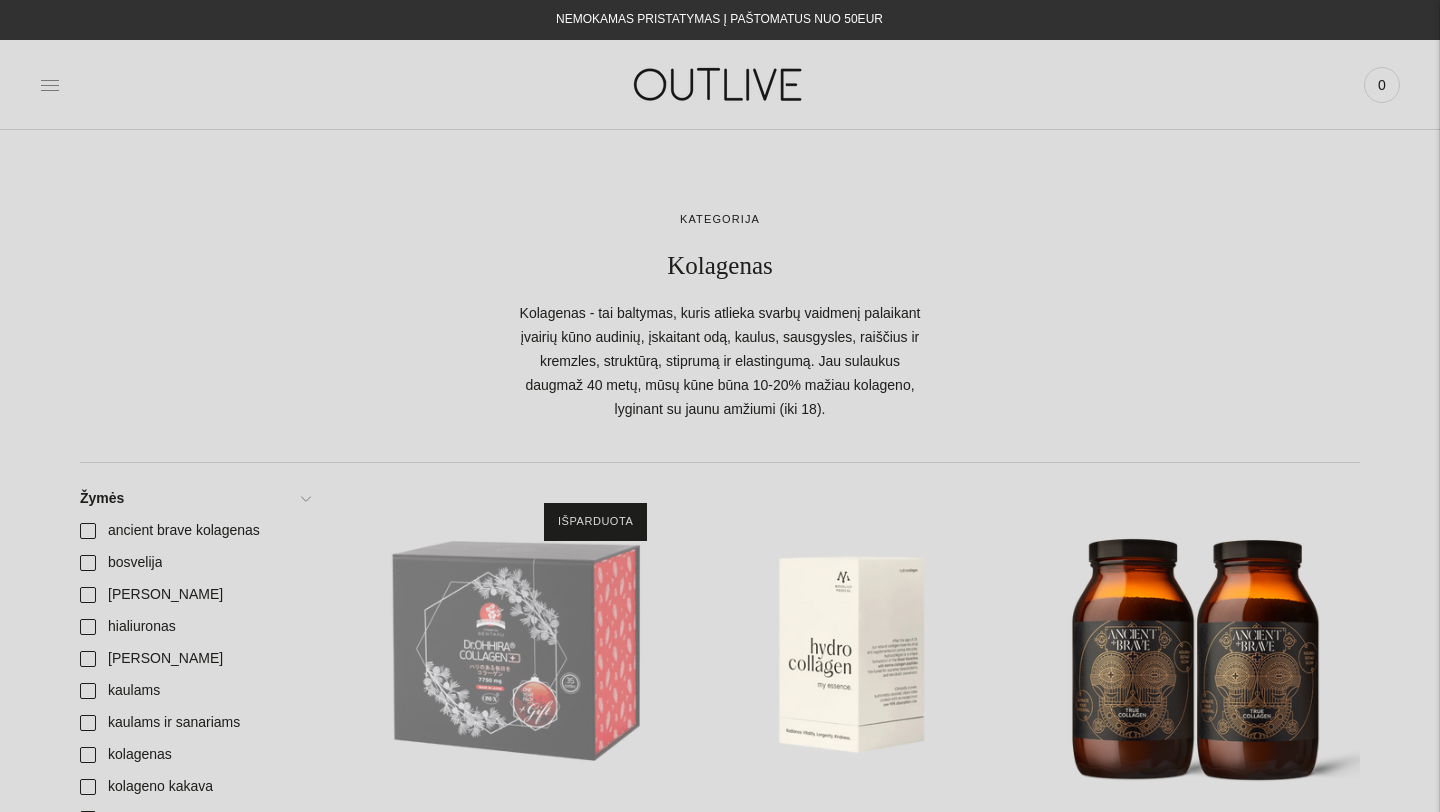 click 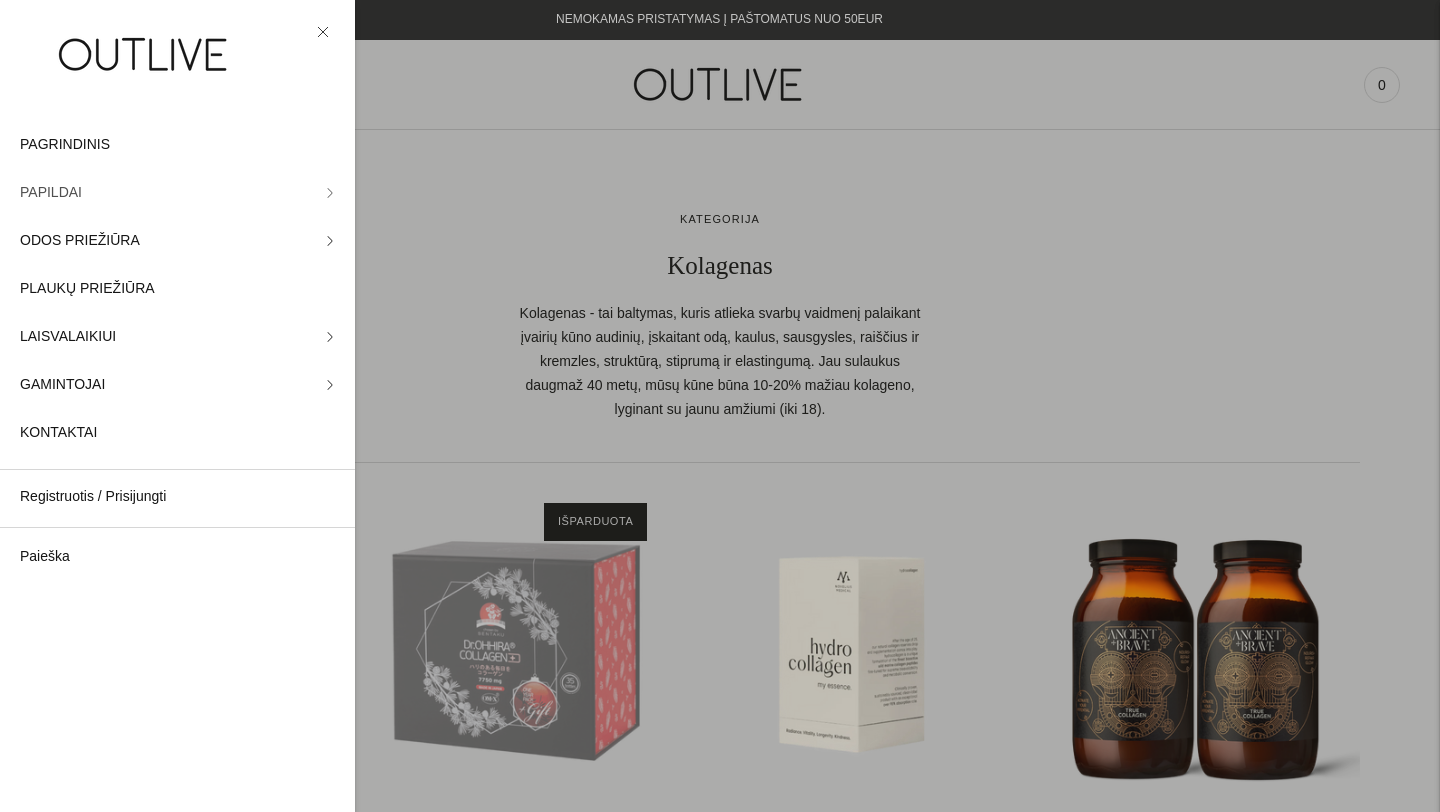 click 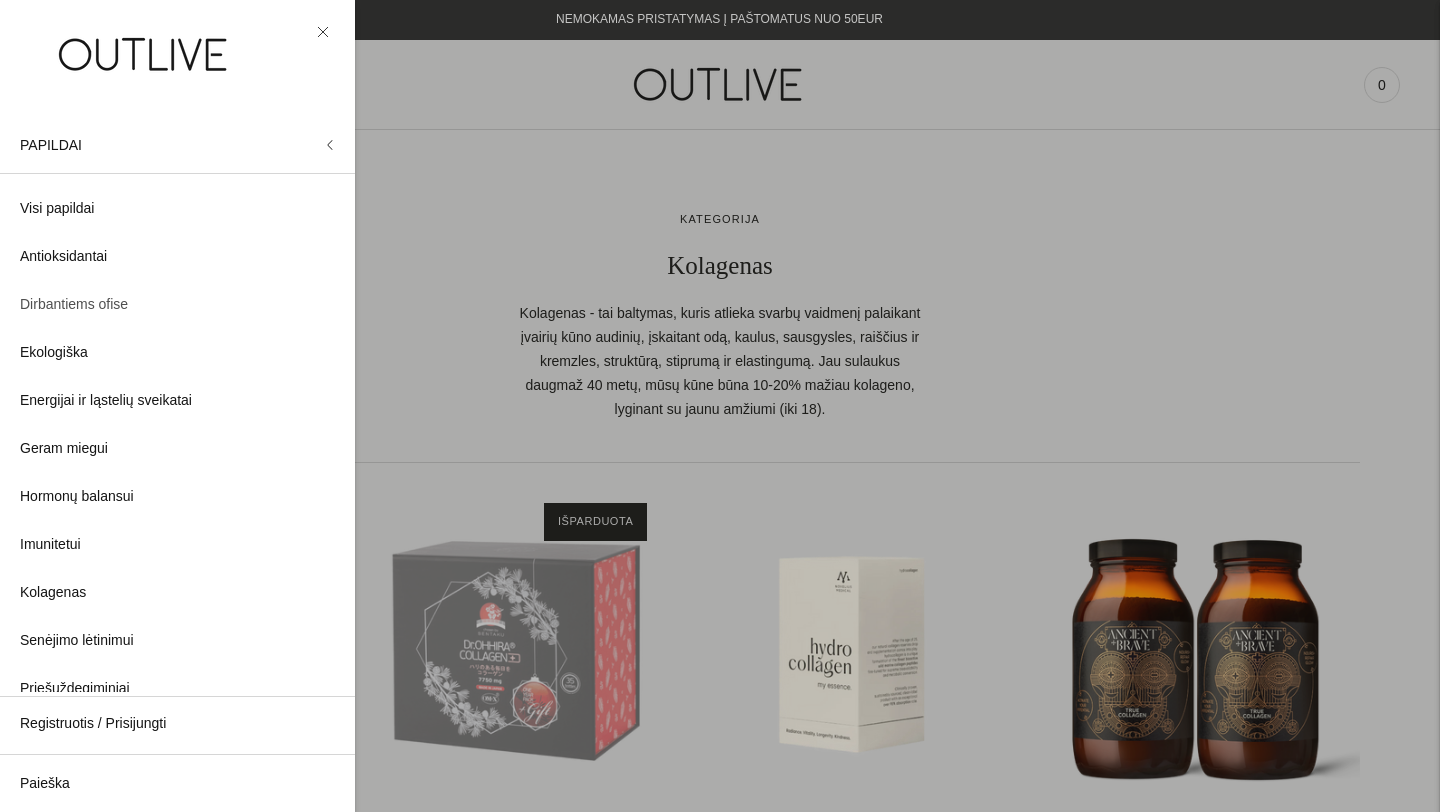 scroll, scrollTop: 0, scrollLeft: 0, axis: both 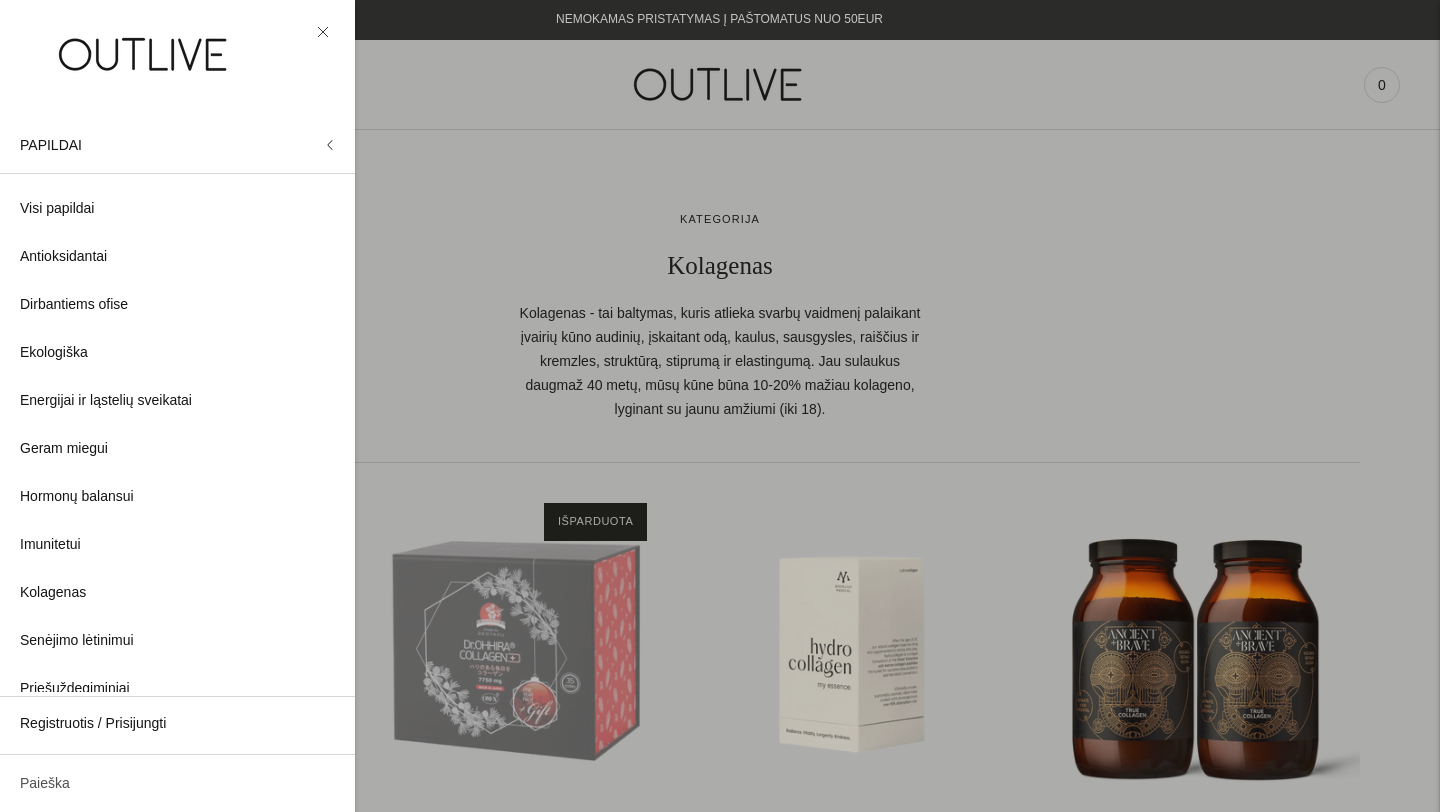 click on "Paieška" at bounding box center [177, 784] 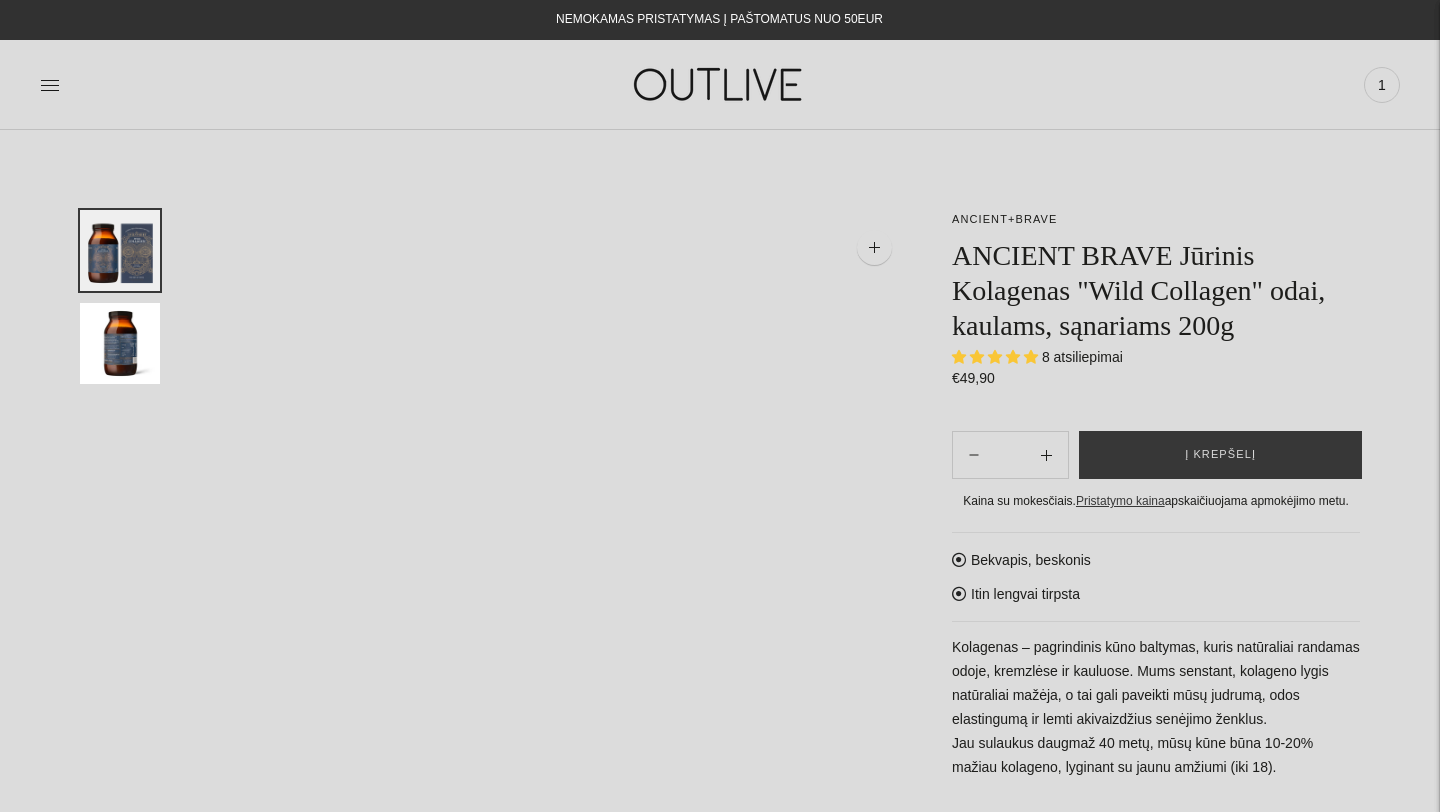 scroll, scrollTop: 0, scrollLeft: 0, axis: both 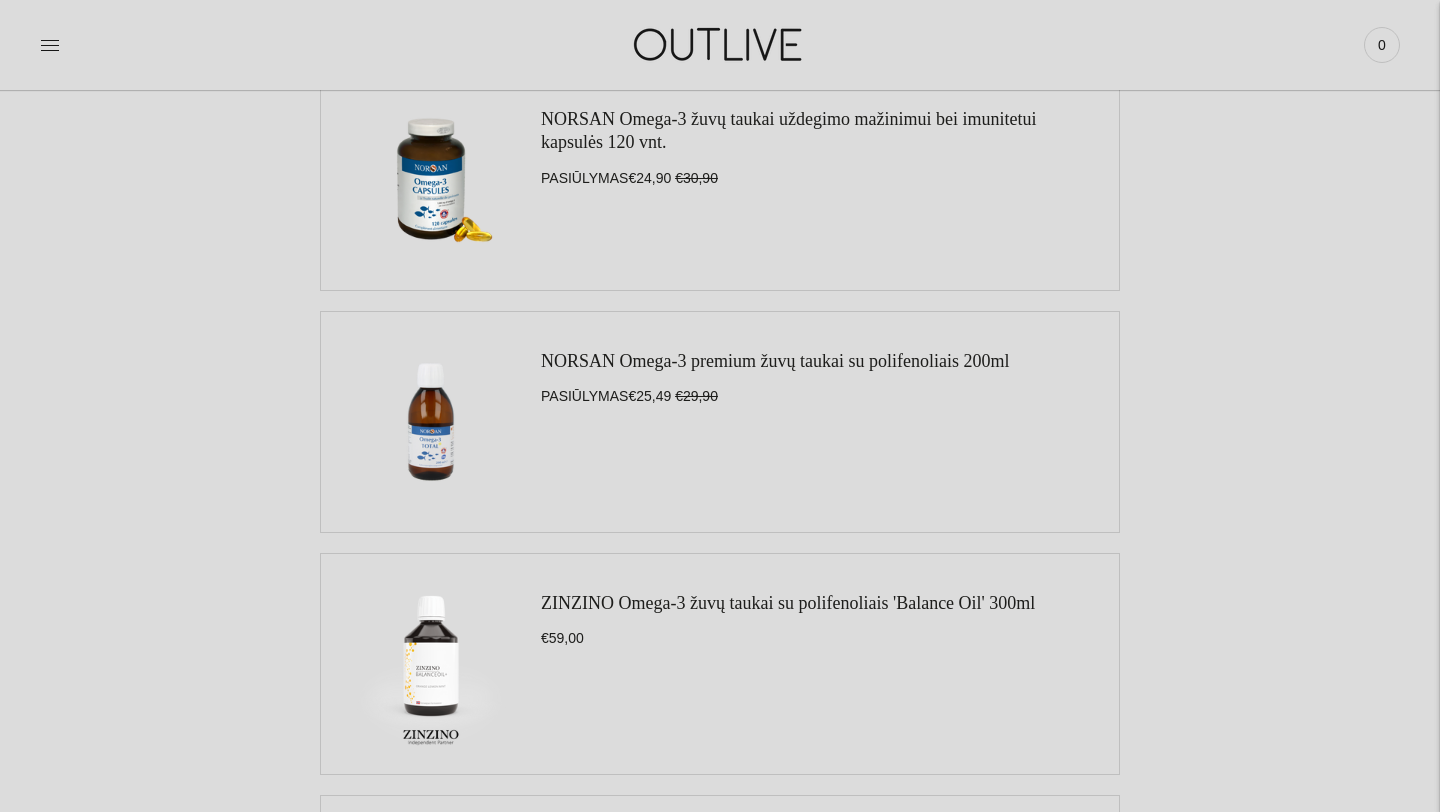 click at bounding box center [431, 180] 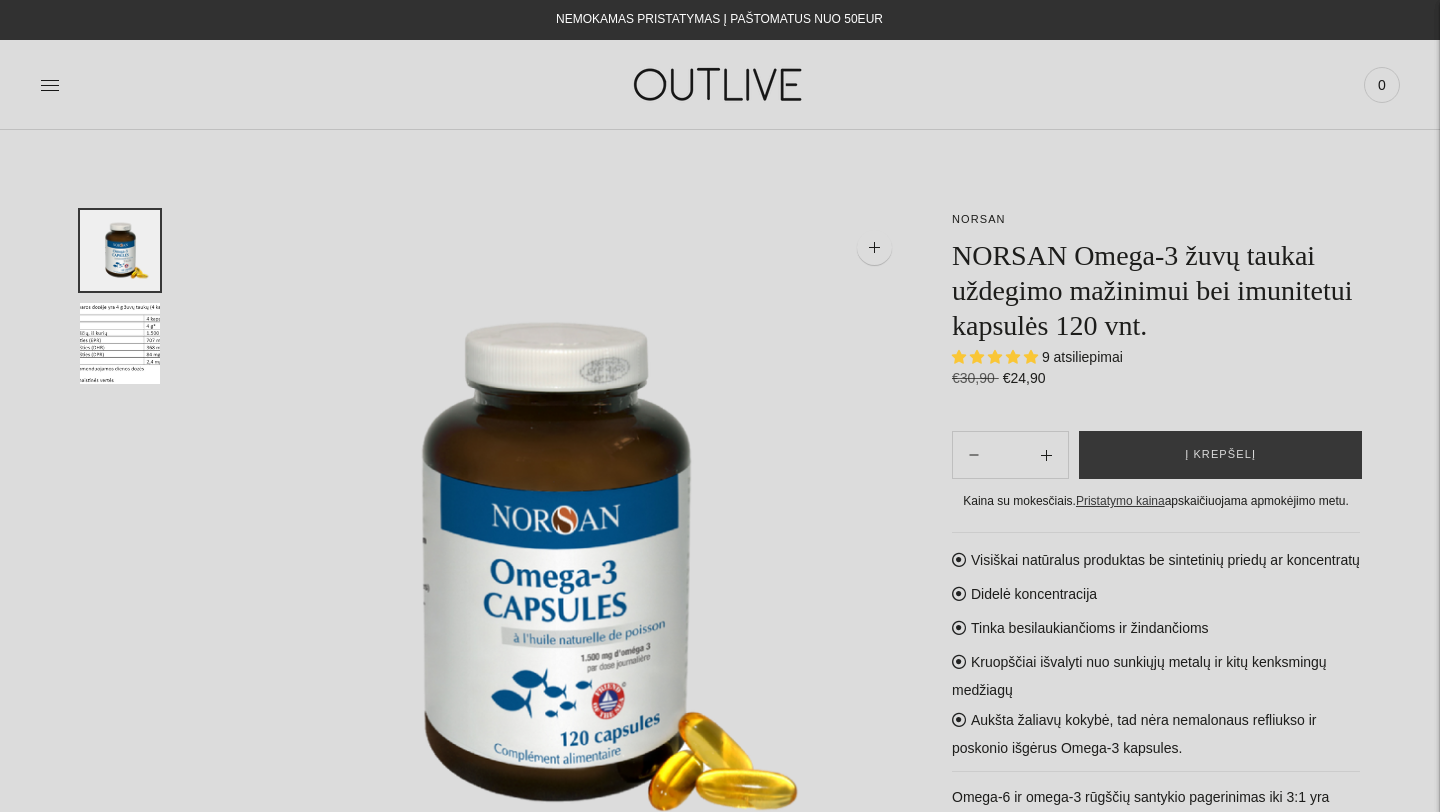 scroll, scrollTop: 0, scrollLeft: 0, axis: both 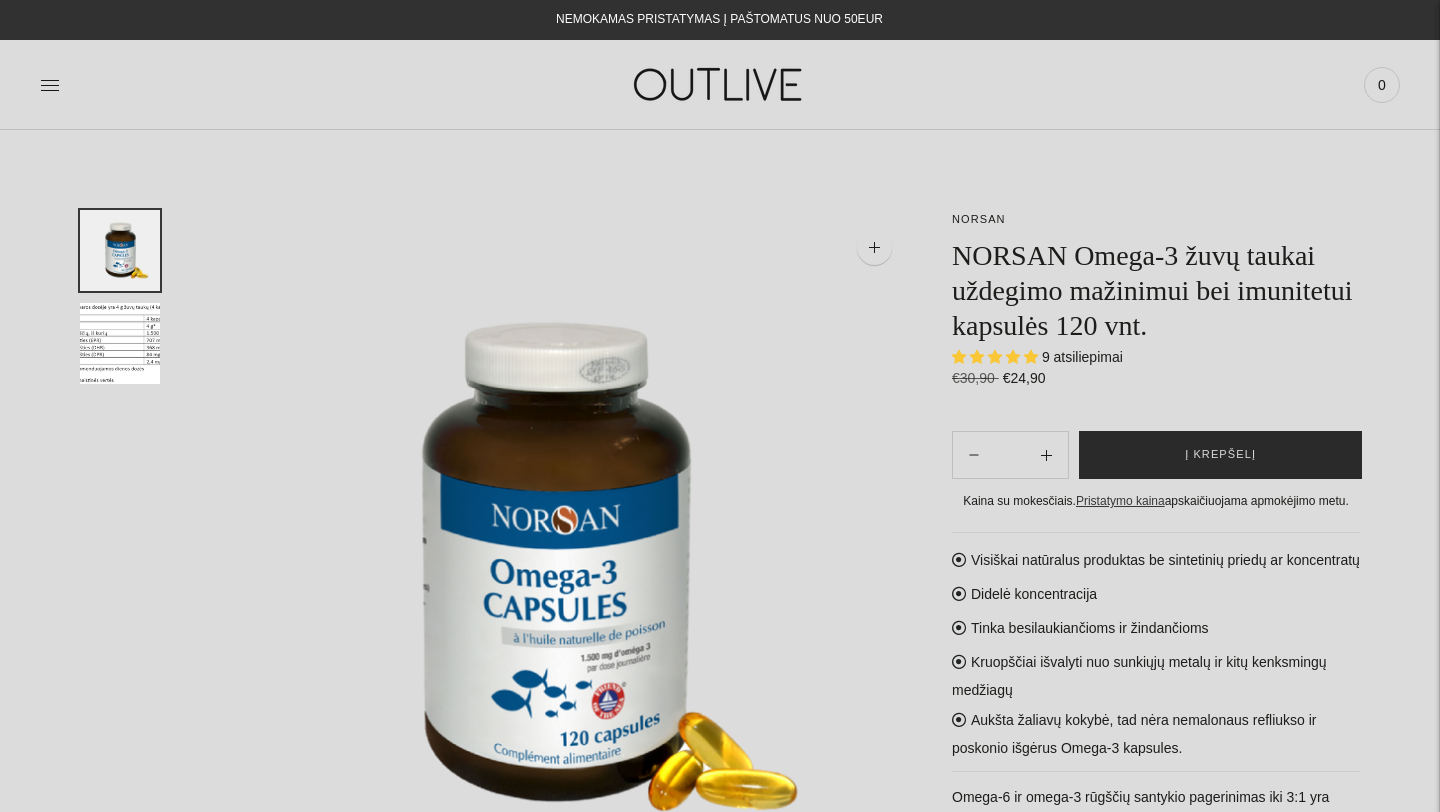 click on "Į krepšelį" at bounding box center [1220, 455] 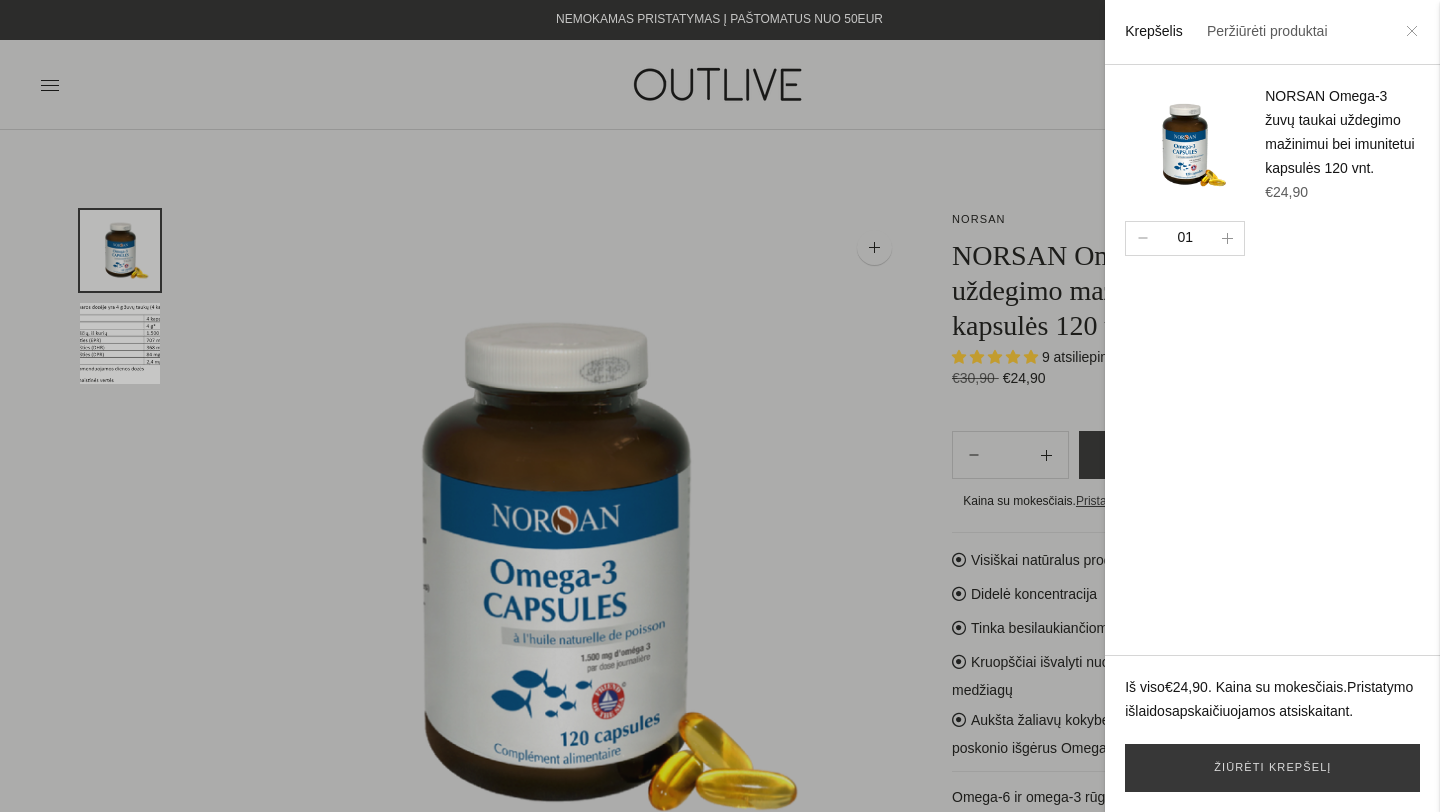 click 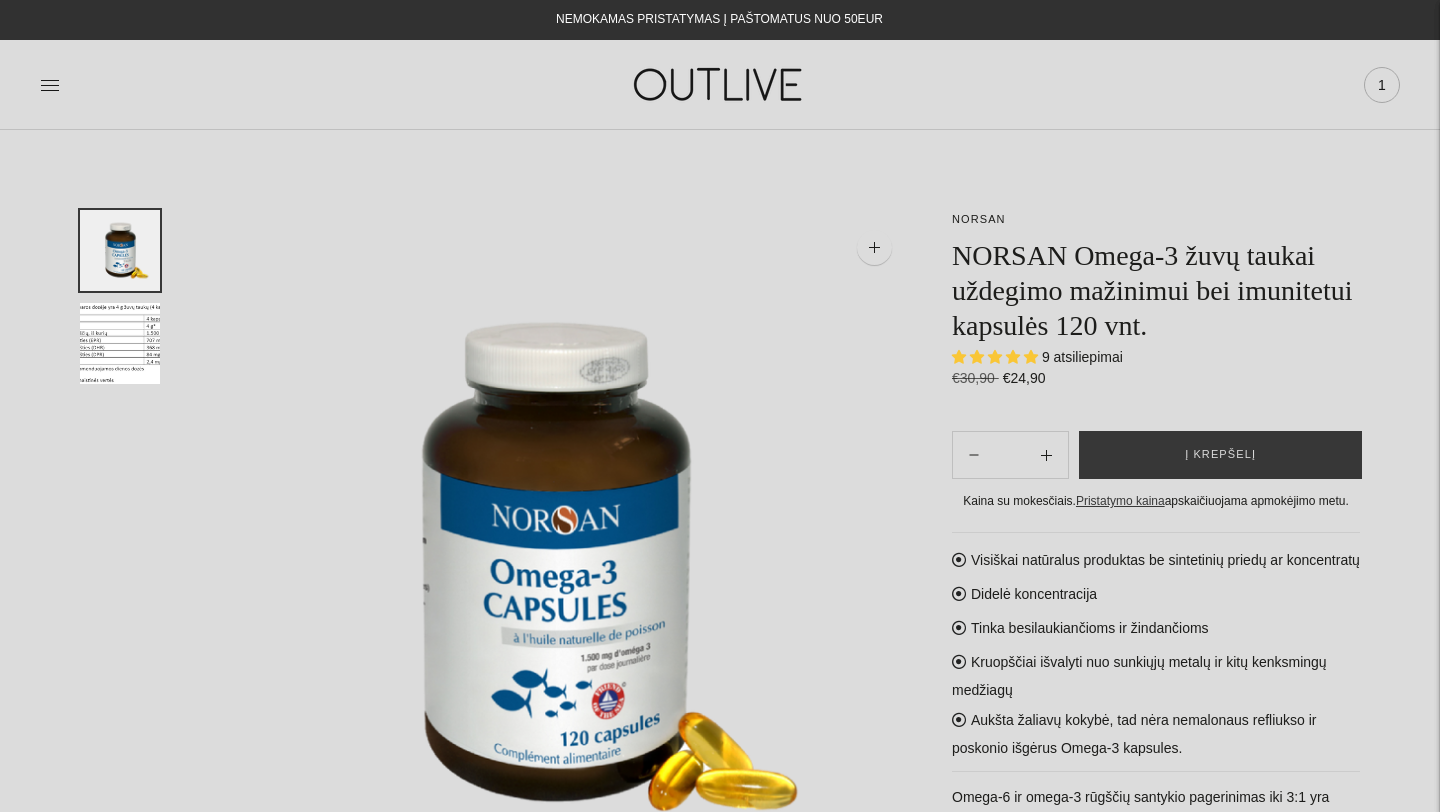 click on "1" at bounding box center [1382, 85] 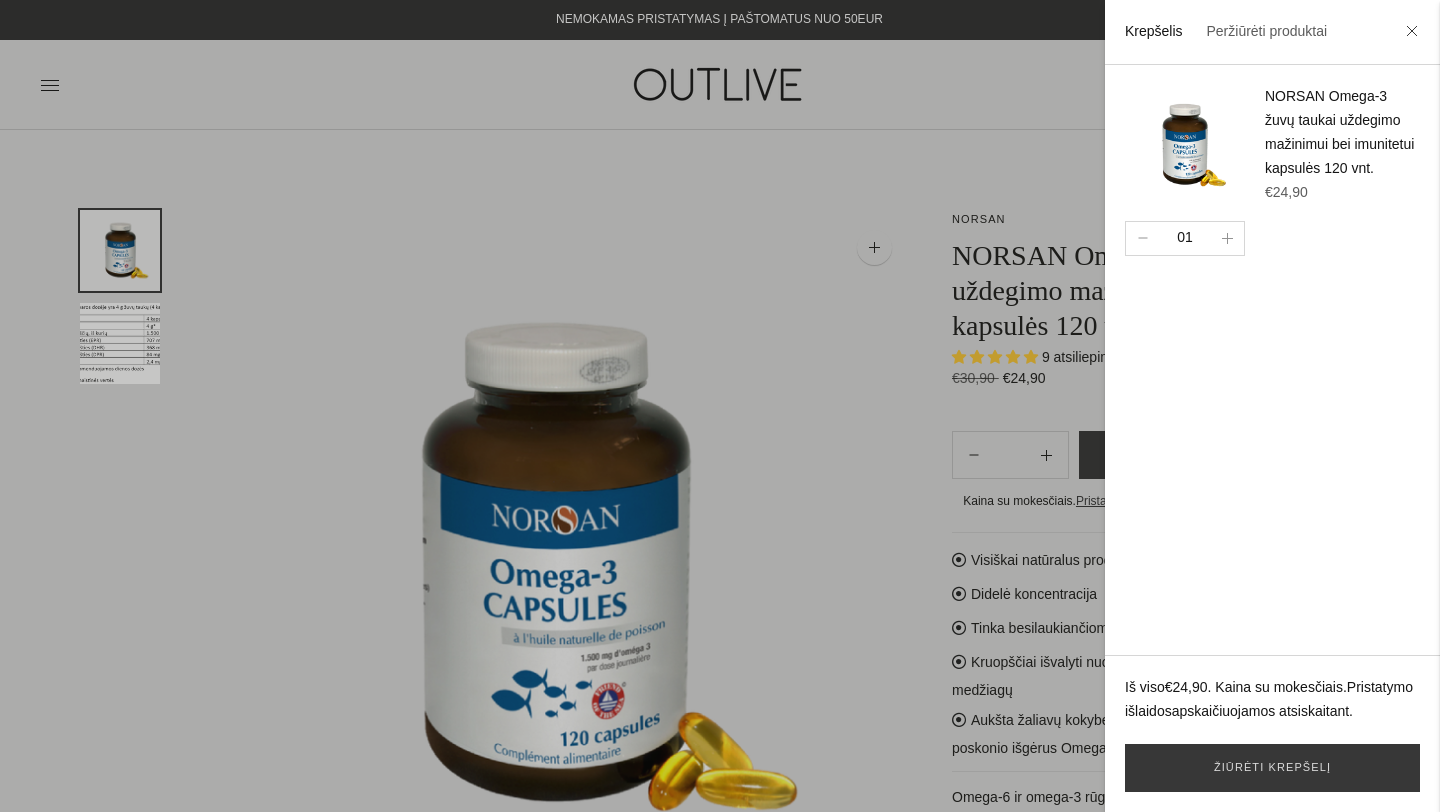 click at bounding box center [720, 406] 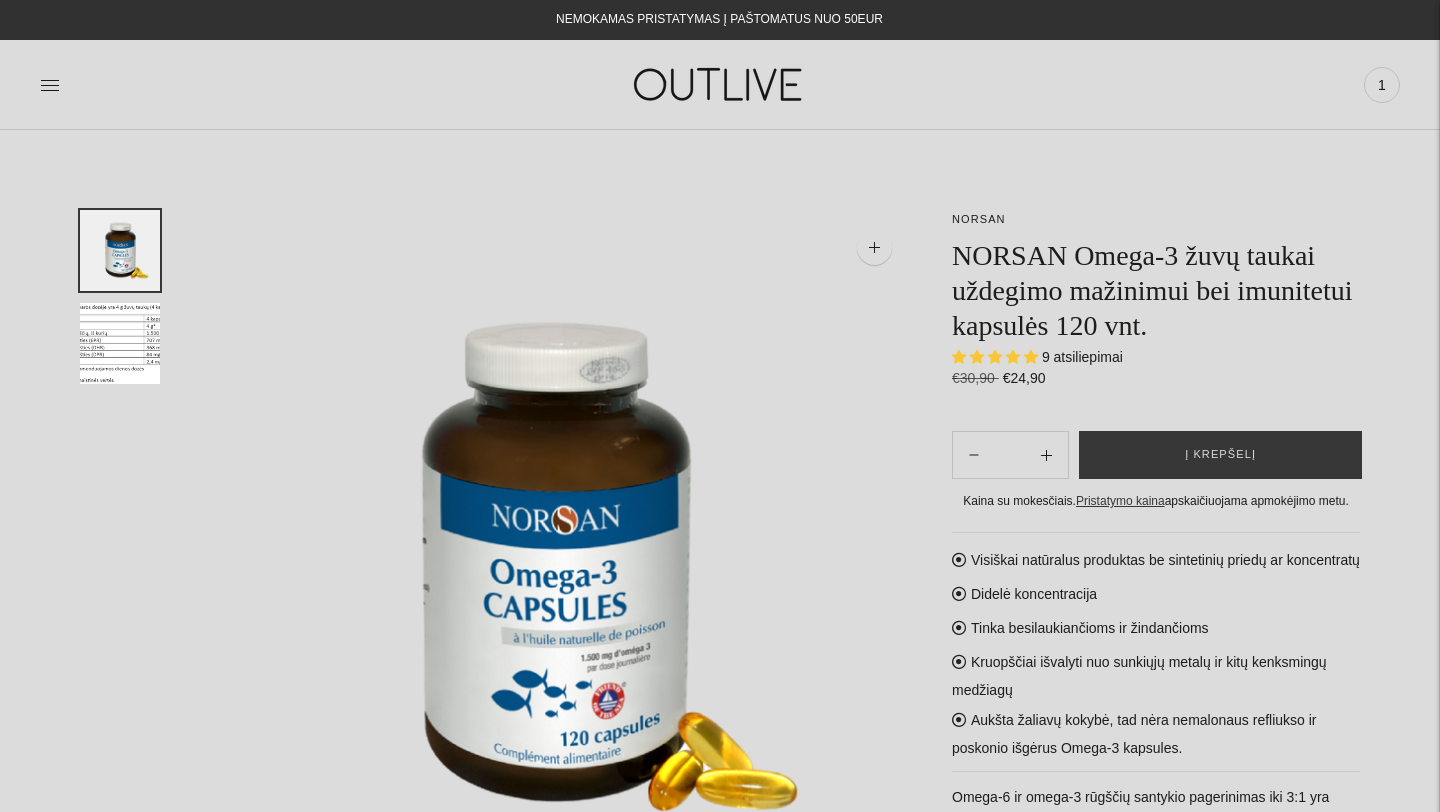 click on "PAGRINDINIS
PAPILDAI
Visi papildai
Antioksidantai
Dirbantiems ofise
Ekologiška
Energijai ir ląstelių sveikatai
Geram miegui
Hormonų balansui
Imunitetui" at bounding box center [720, 84] 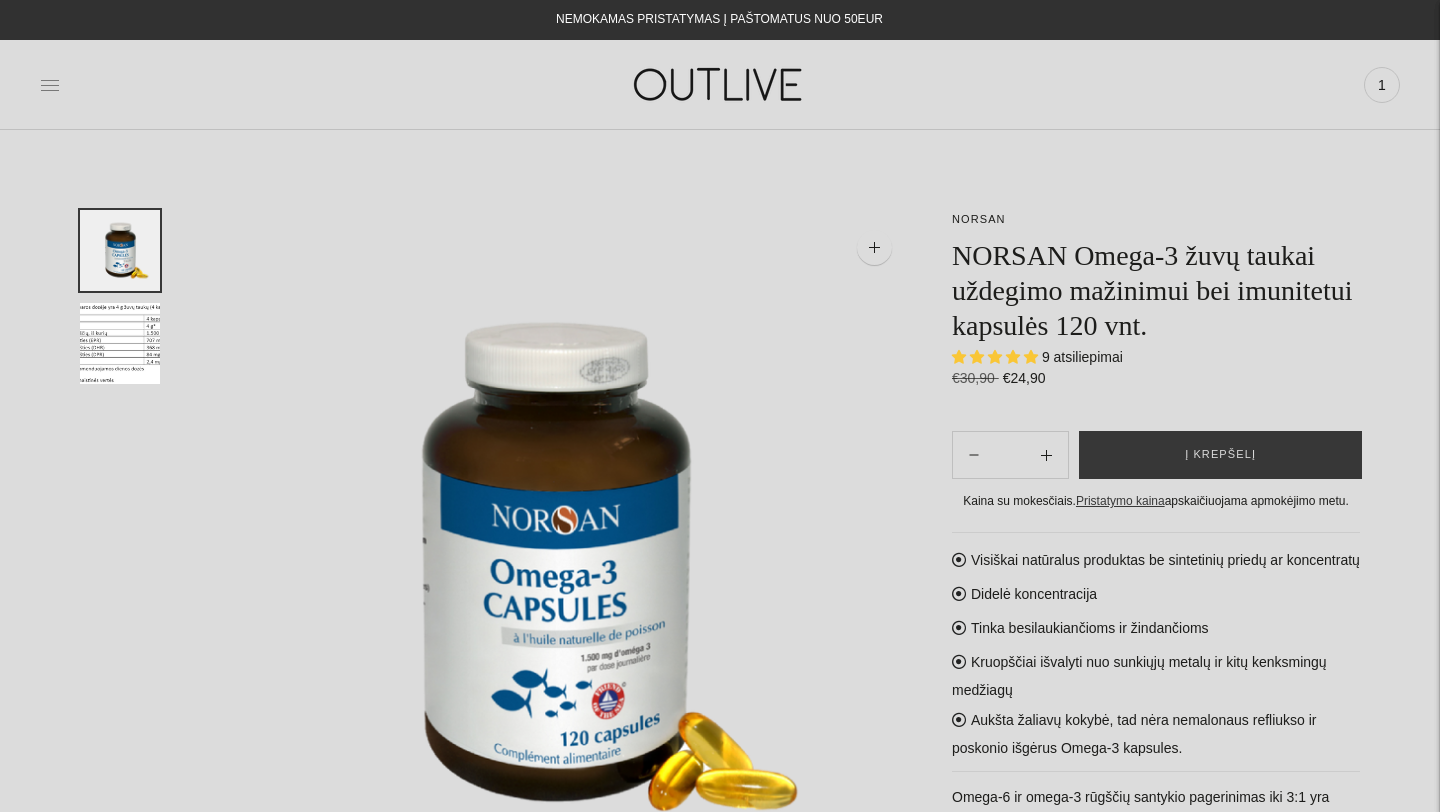 click 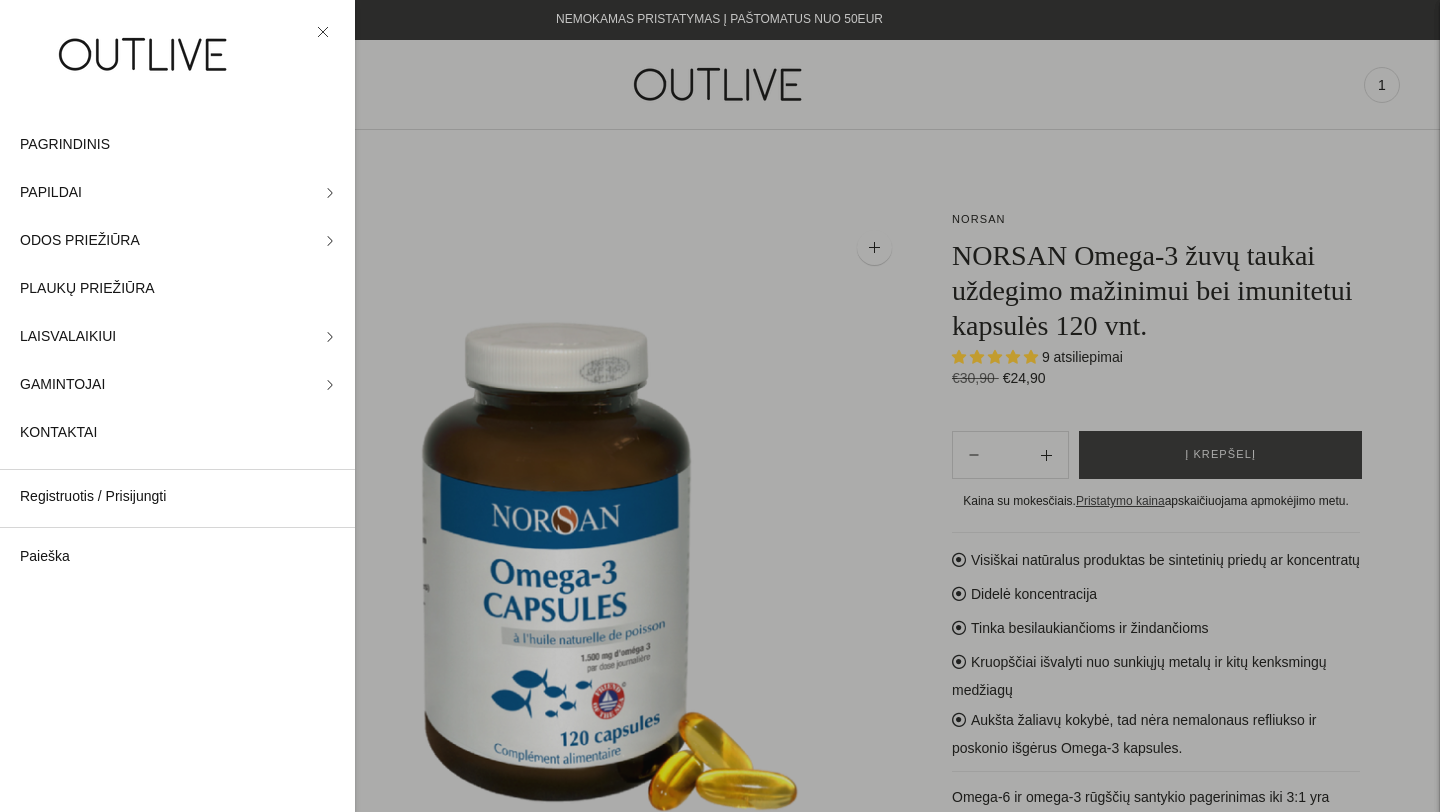 click at bounding box center (720, 406) 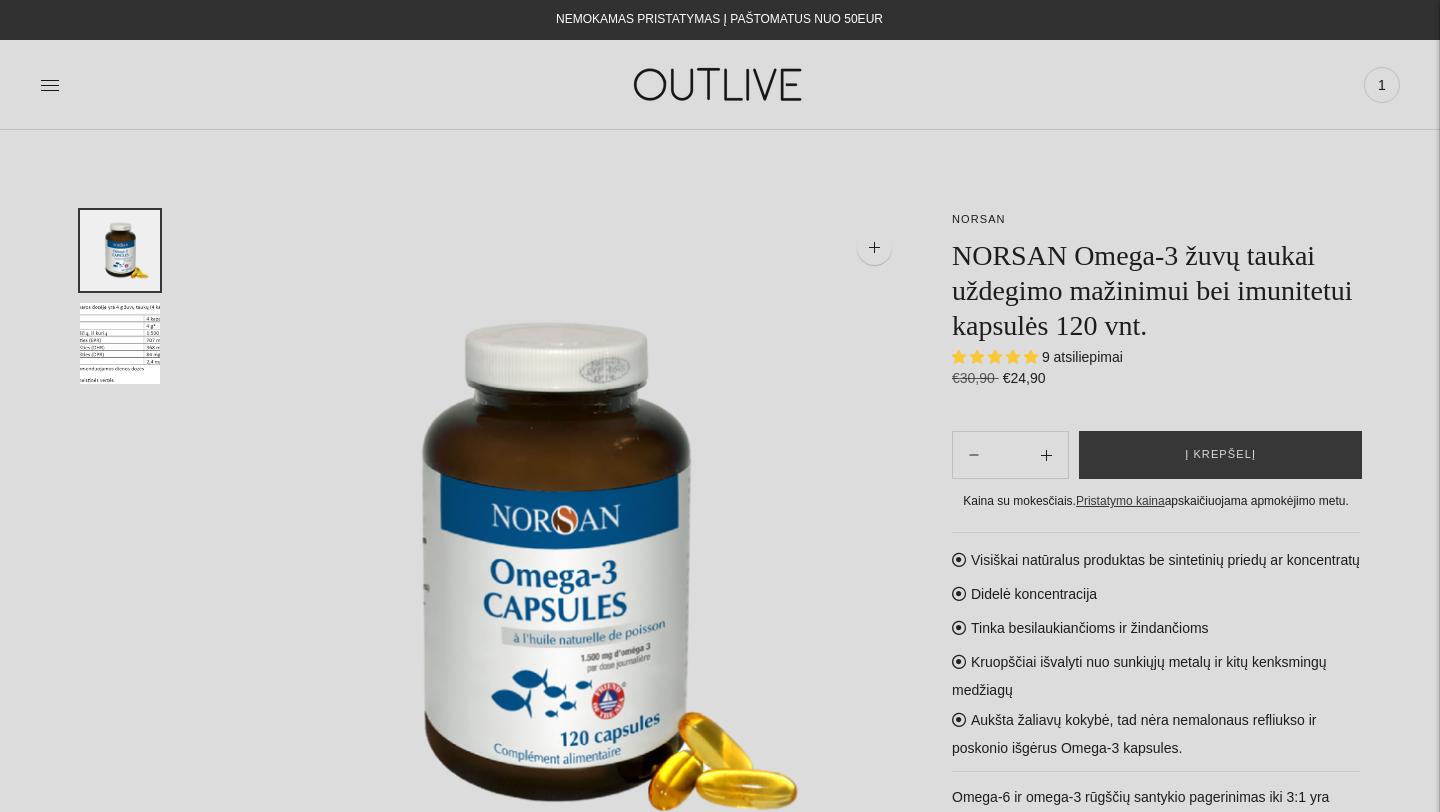 click on "9 atsiliepimai" at bounding box center (1082, 357) 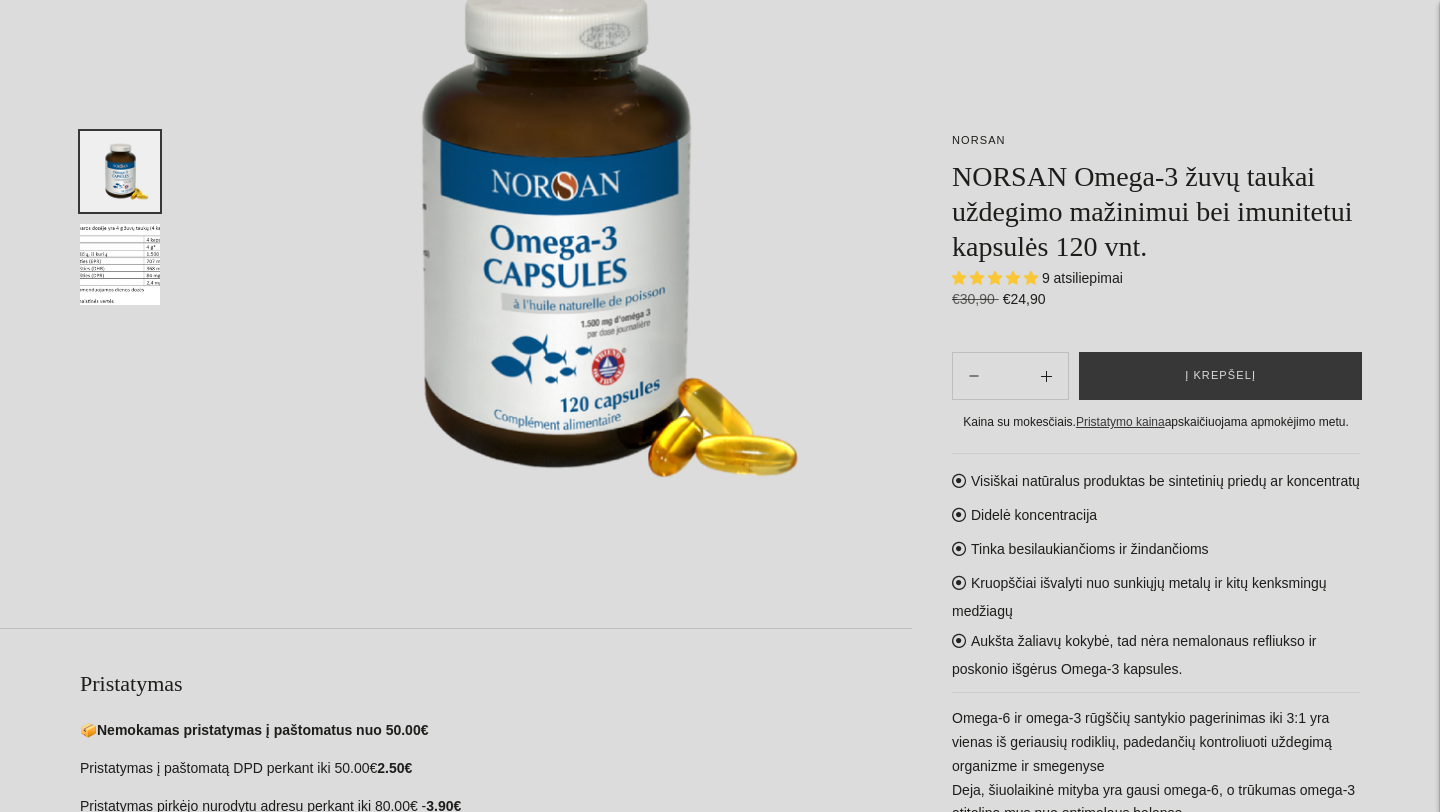 scroll, scrollTop: 0, scrollLeft: 0, axis: both 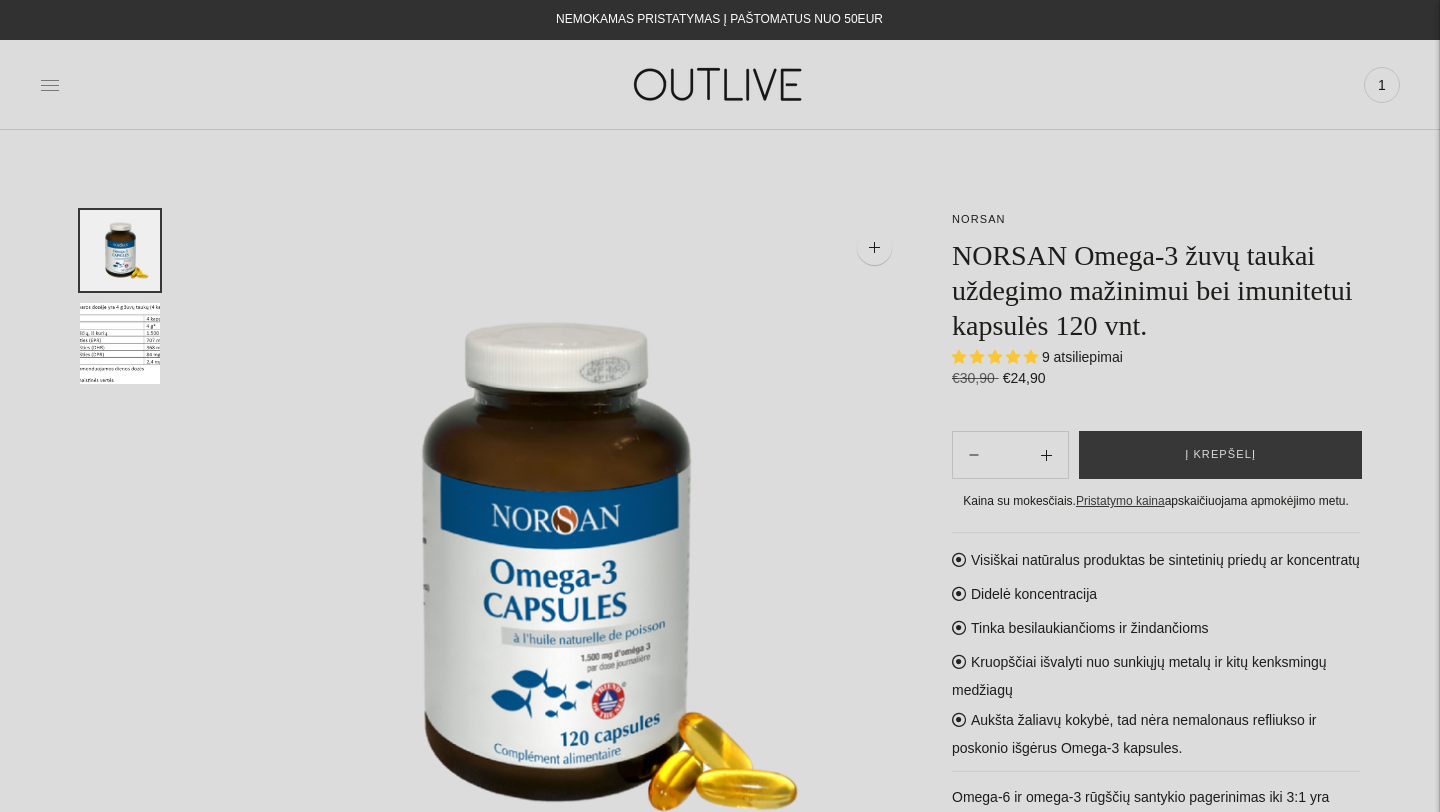 click 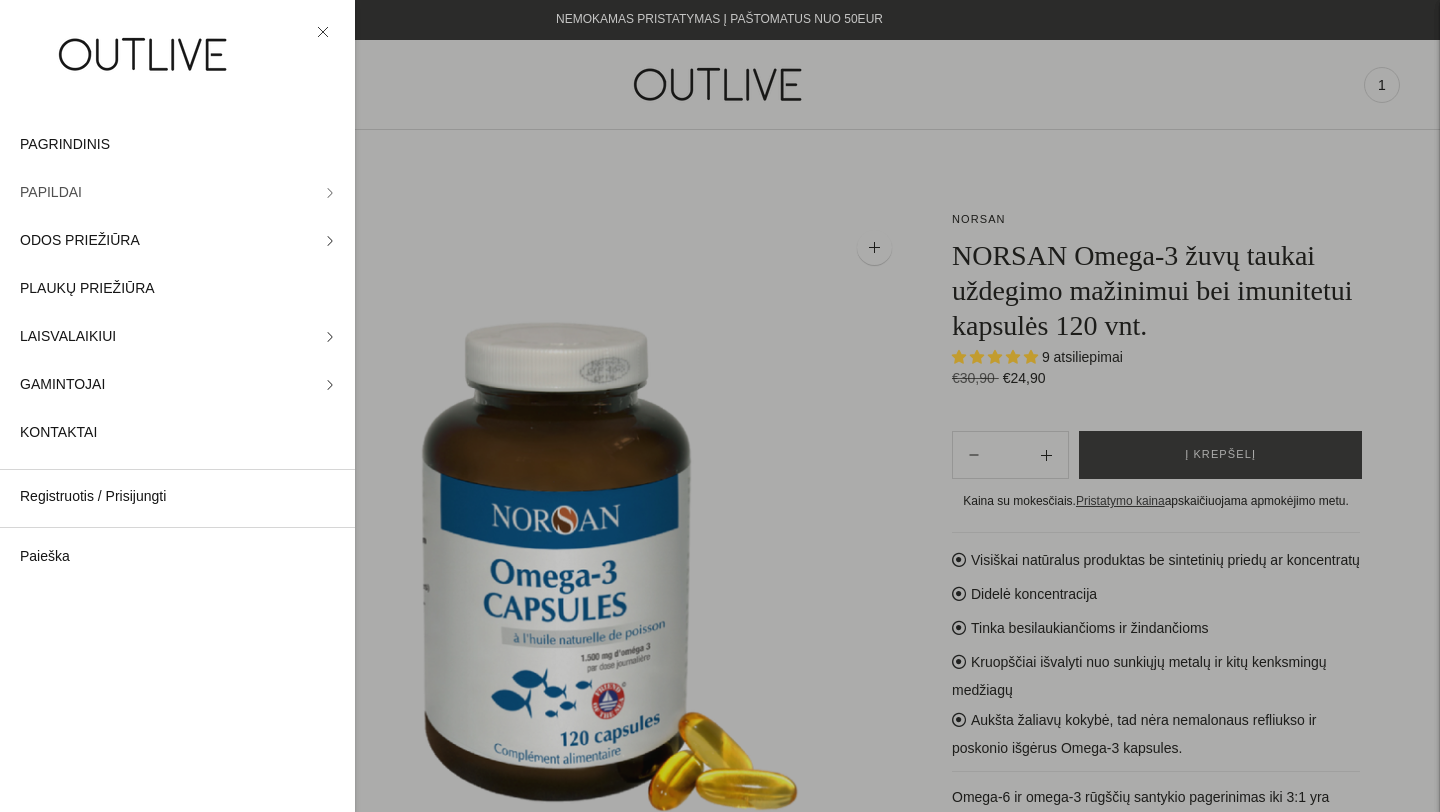 click 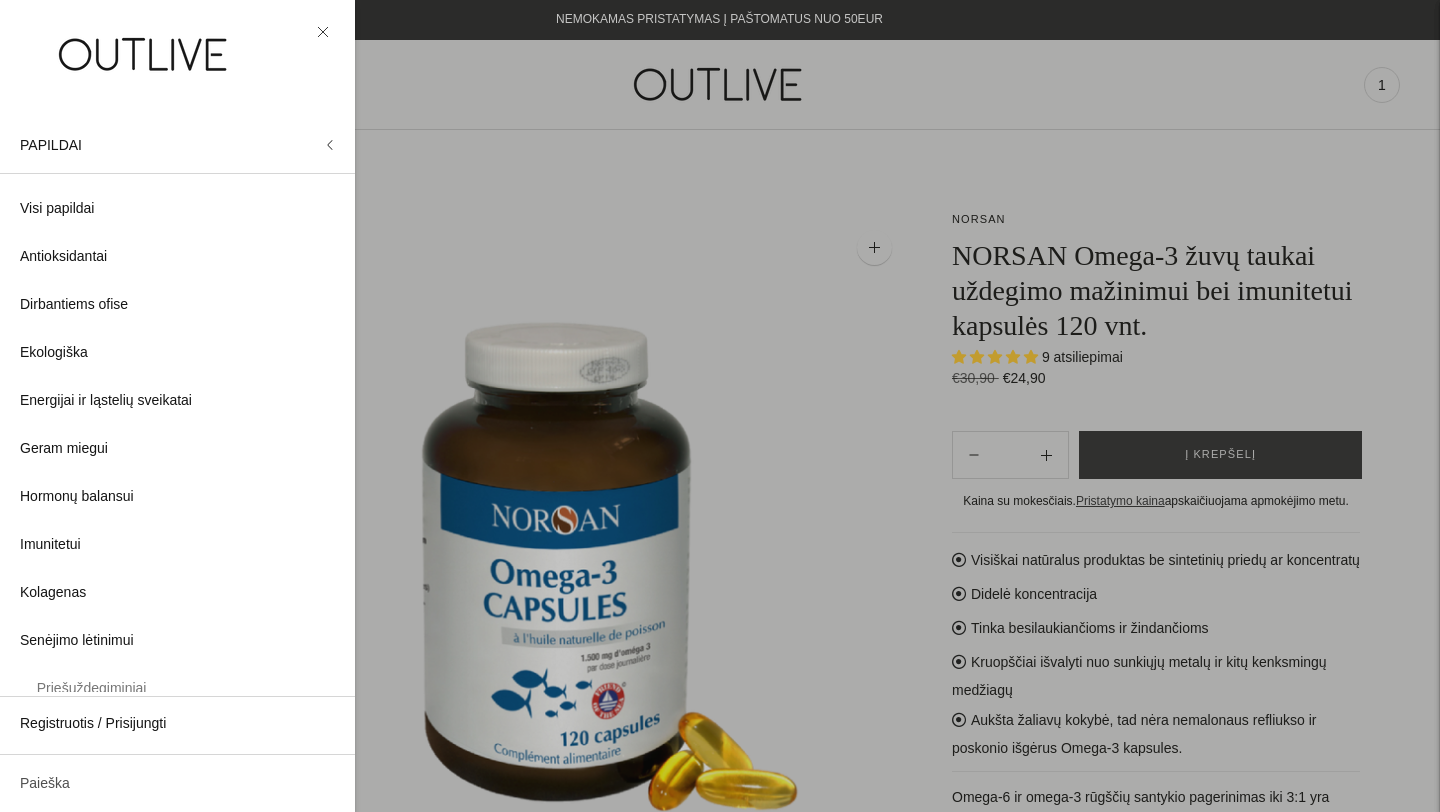 click on "Paieška" at bounding box center (177, 784) 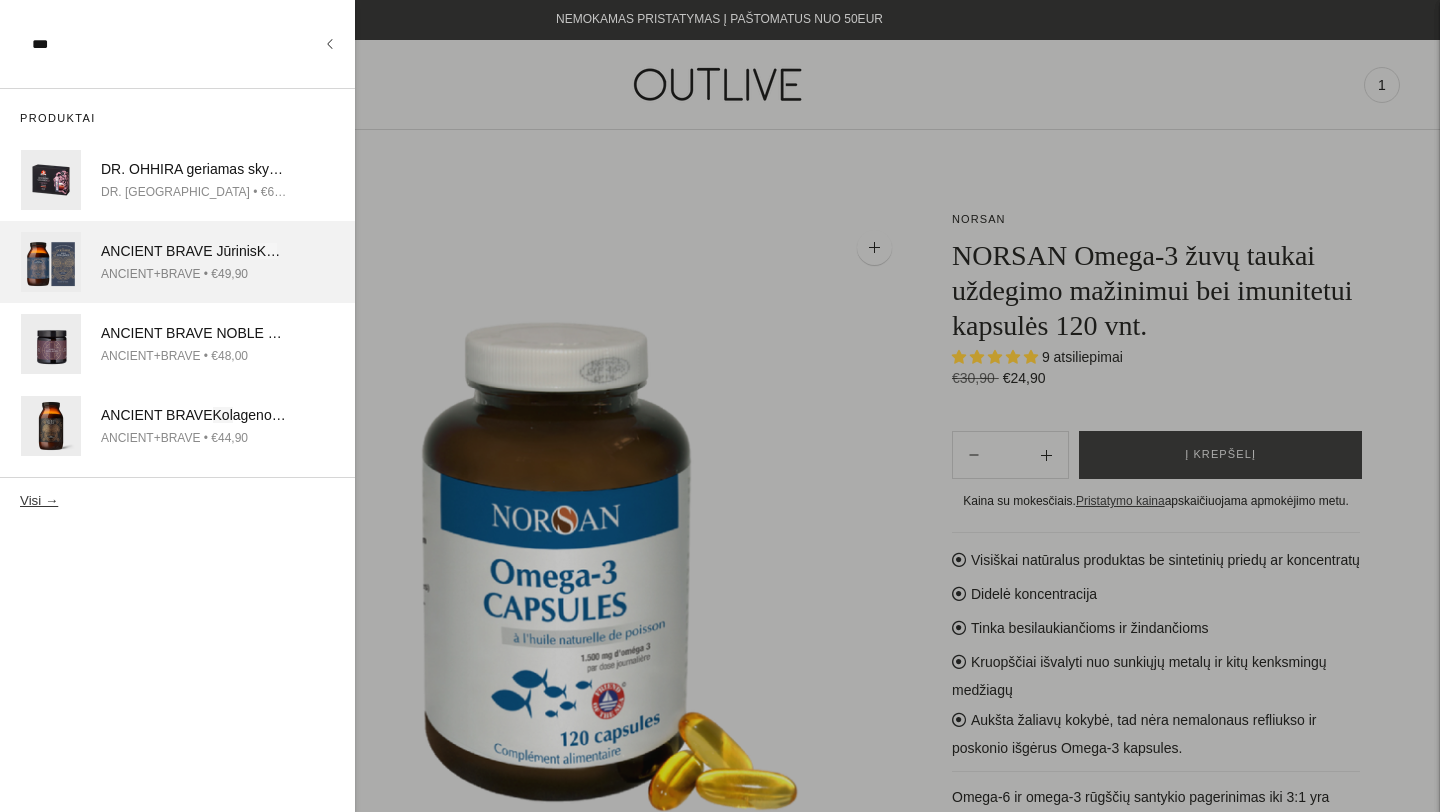 type on "***" 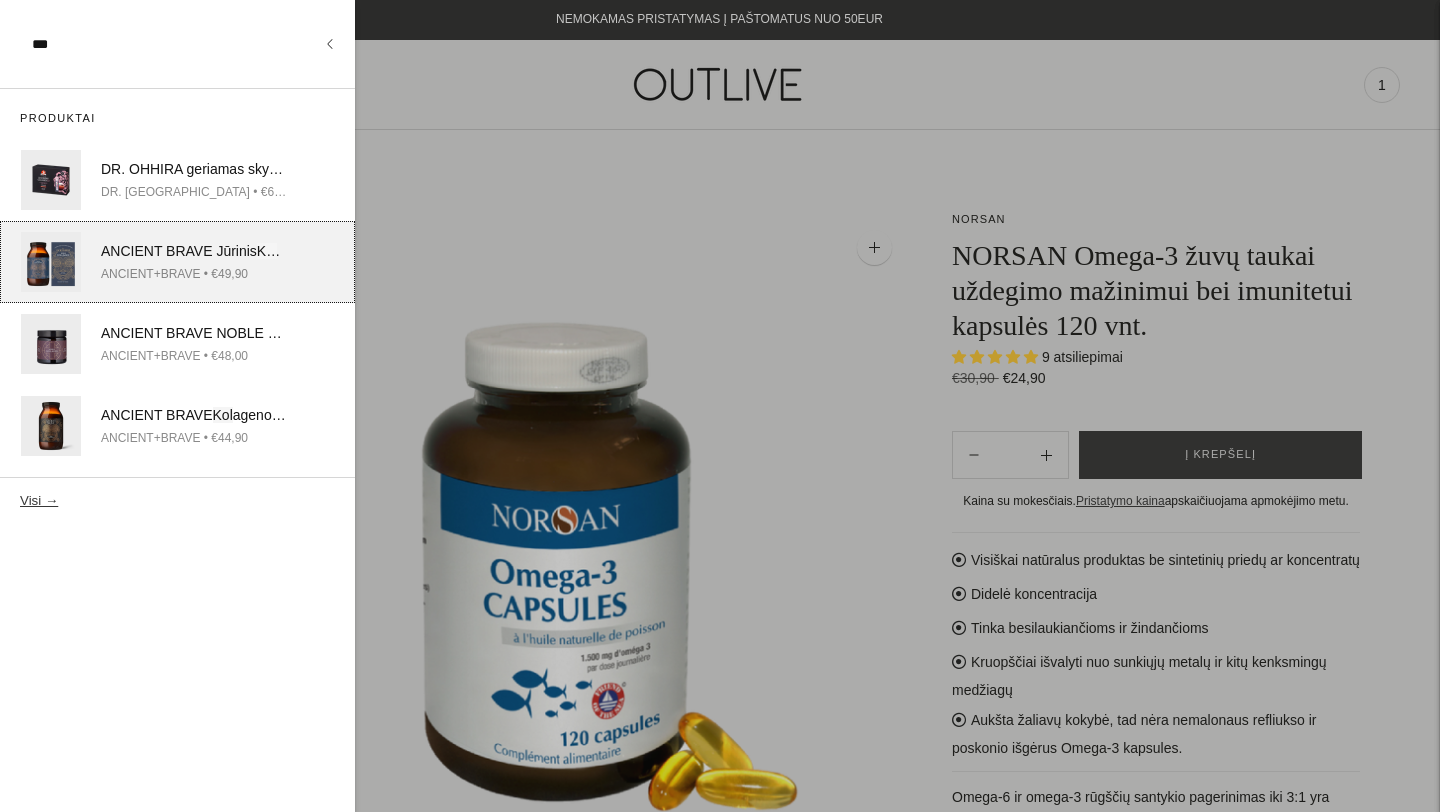 click on "ANCIENT BRAVE Jūrinis  Kol agenas "Wild Collagen" odai, kaulams, sąnariams 200g" at bounding box center [194, 252] 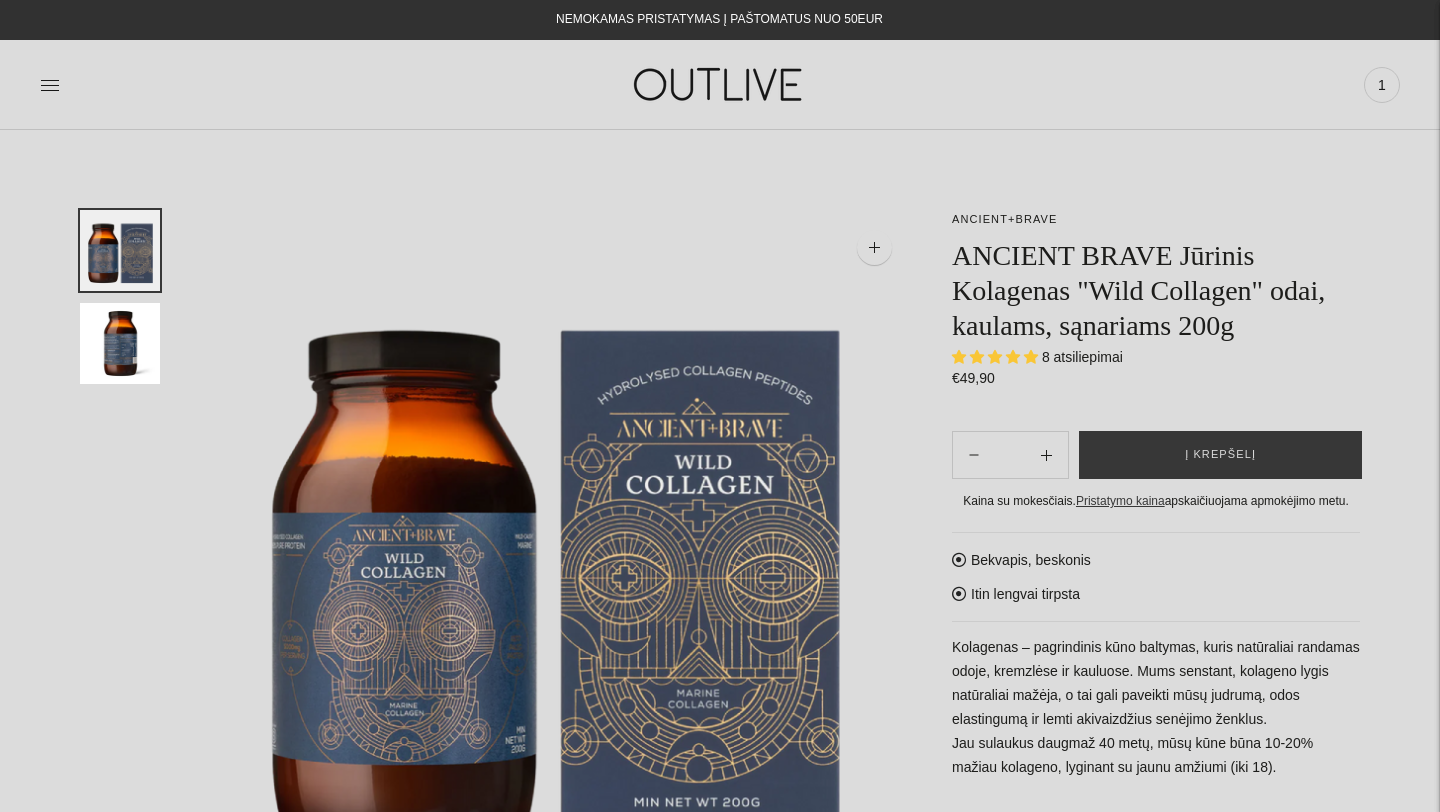scroll, scrollTop: 0, scrollLeft: 0, axis: both 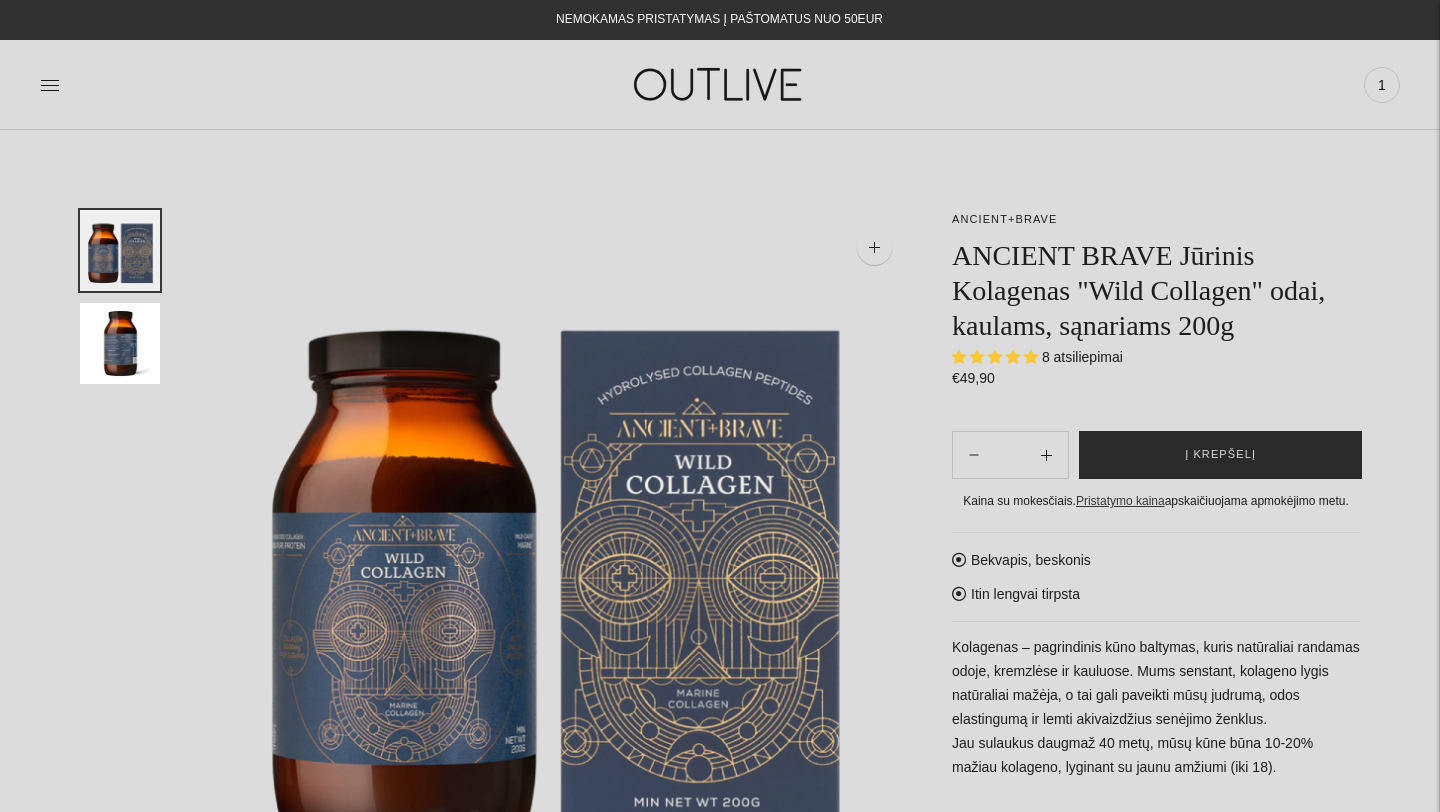 click on "Į krepšelį" at bounding box center (1220, 455) 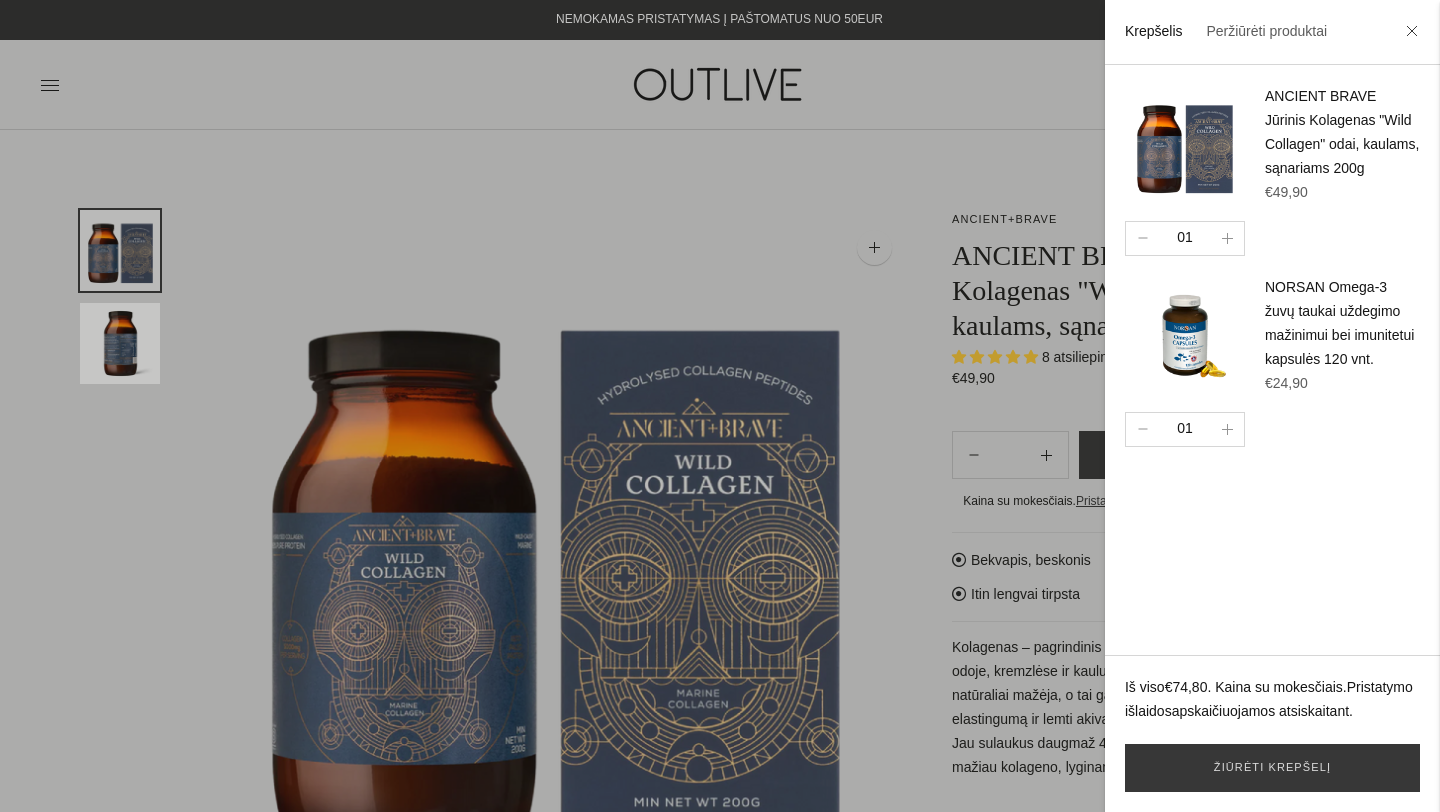 click at bounding box center [720, 406] 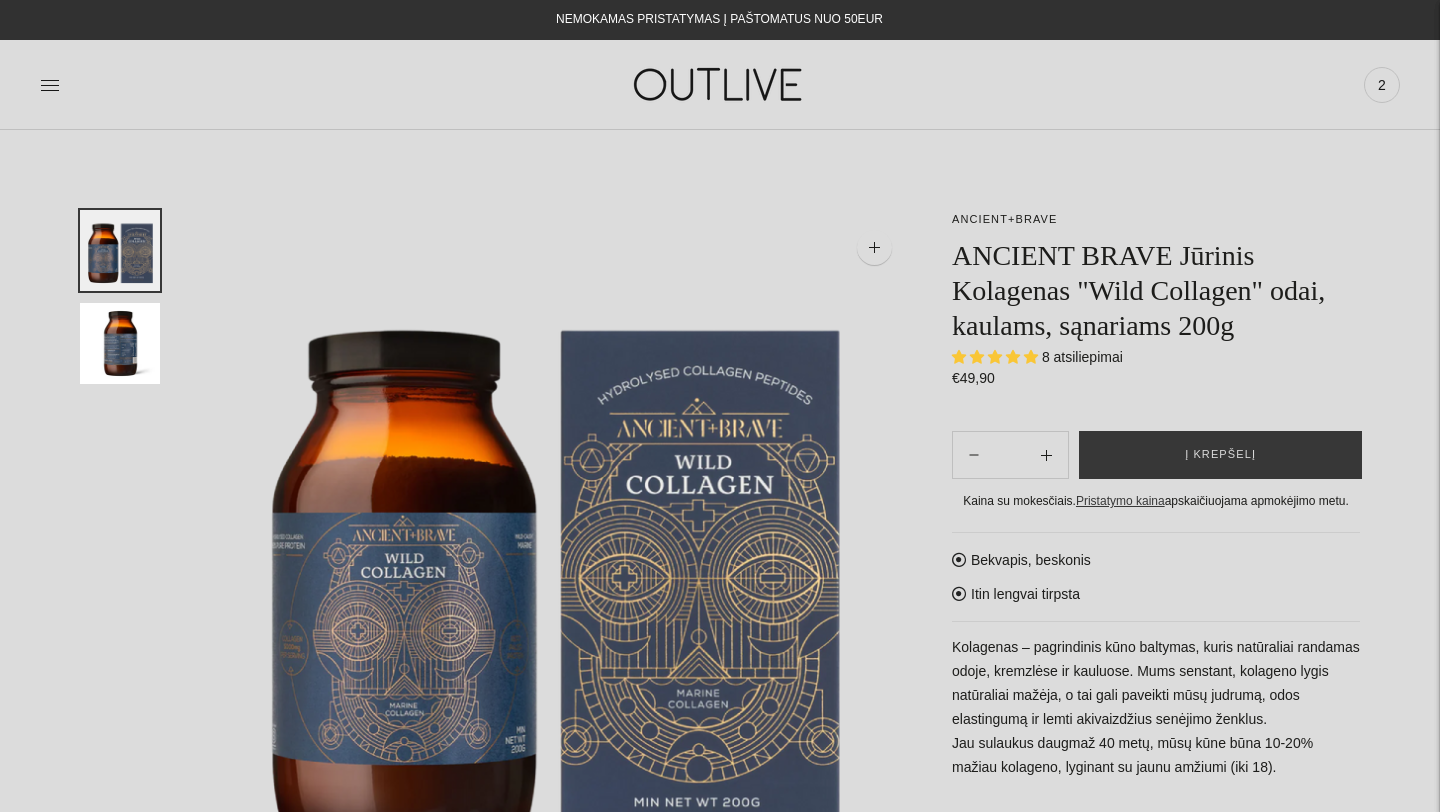 click on "PAGRINDINIS
PAPILDAI
Visi papildai
Antioksidantai
Dirbantiems ofise
Ekologiška
Energijai ir ląstelių sveikatai
Geram miegui
Hormonų balansui
Imunitetui" at bounding box center (720, 84) 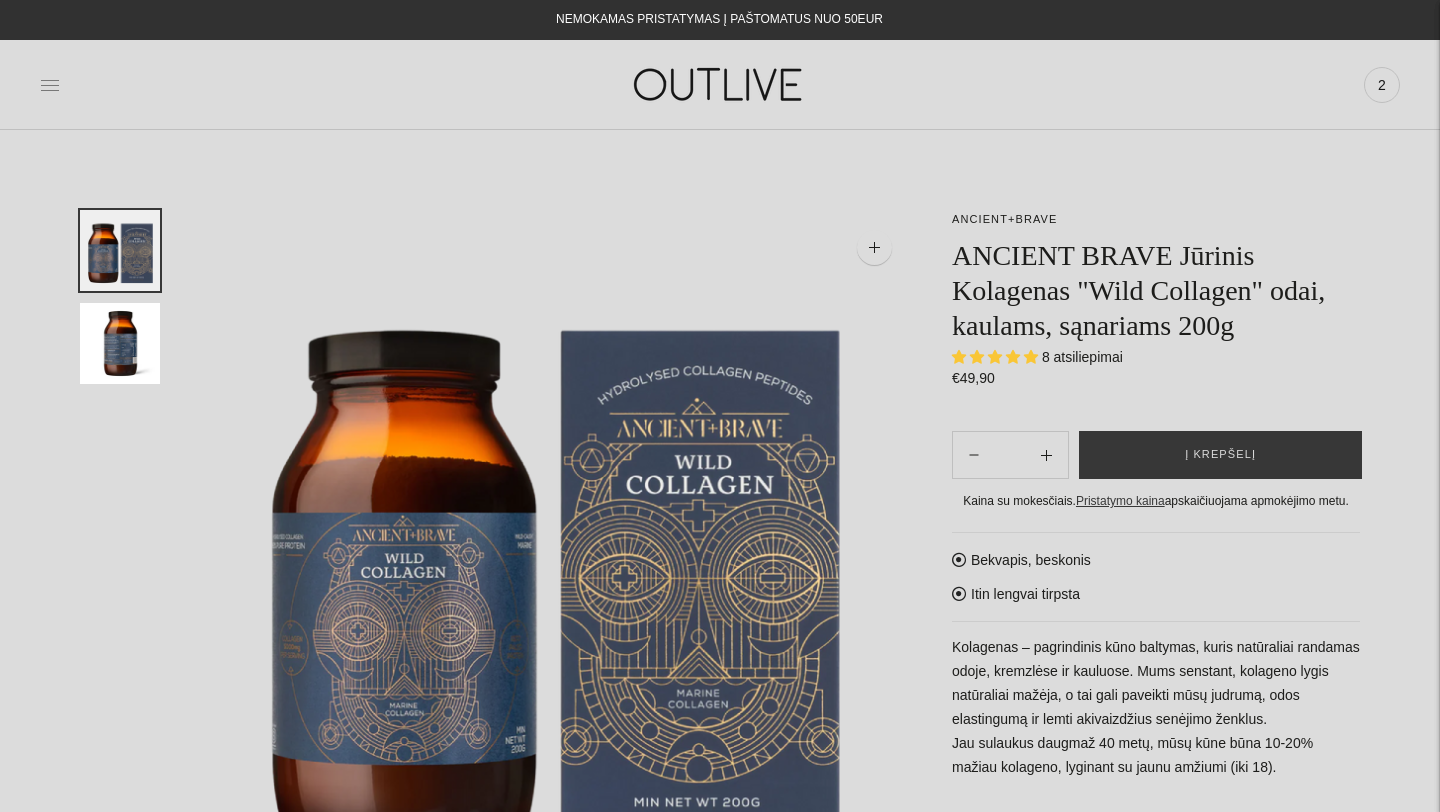 click 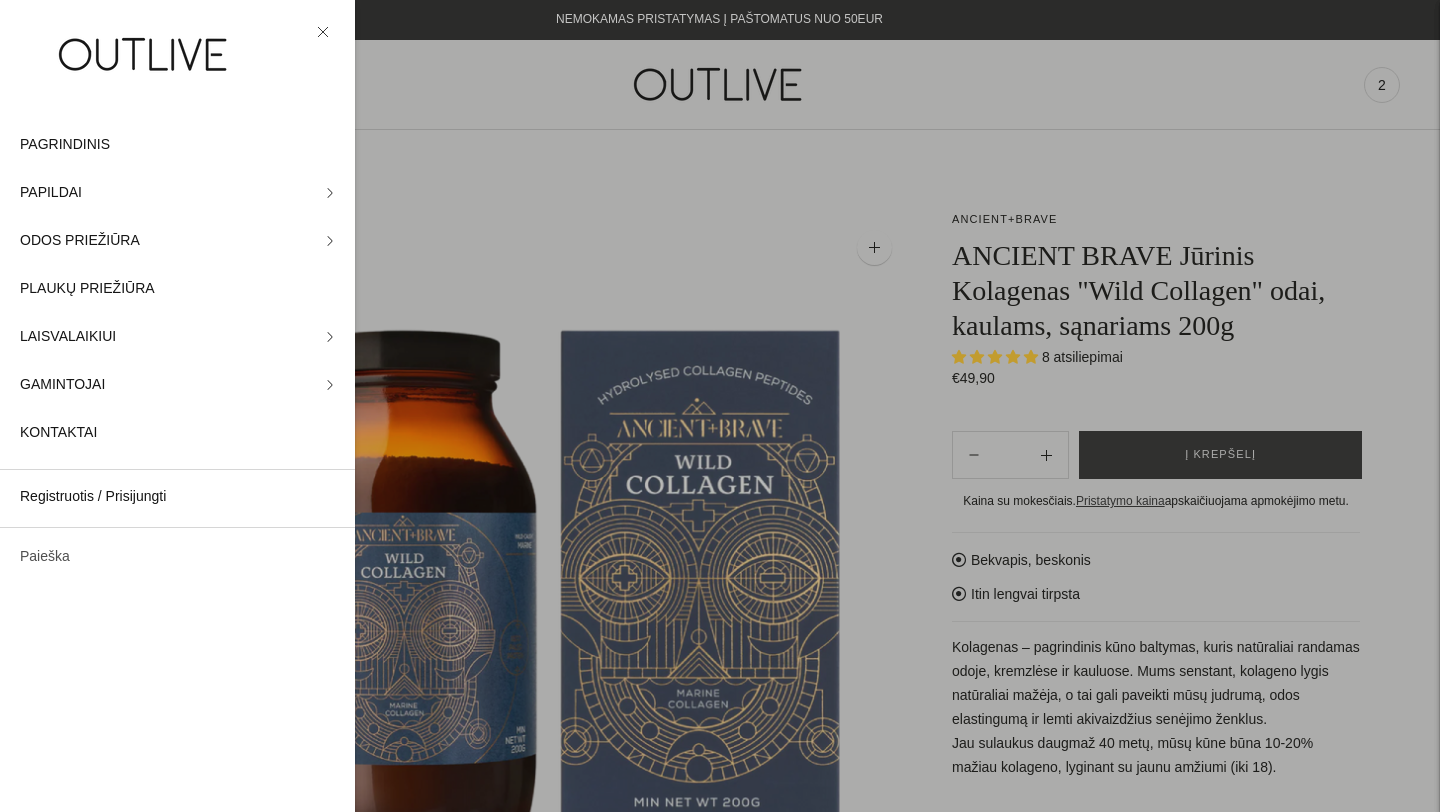 click on "Paieška" at bounding box center [177, 557] 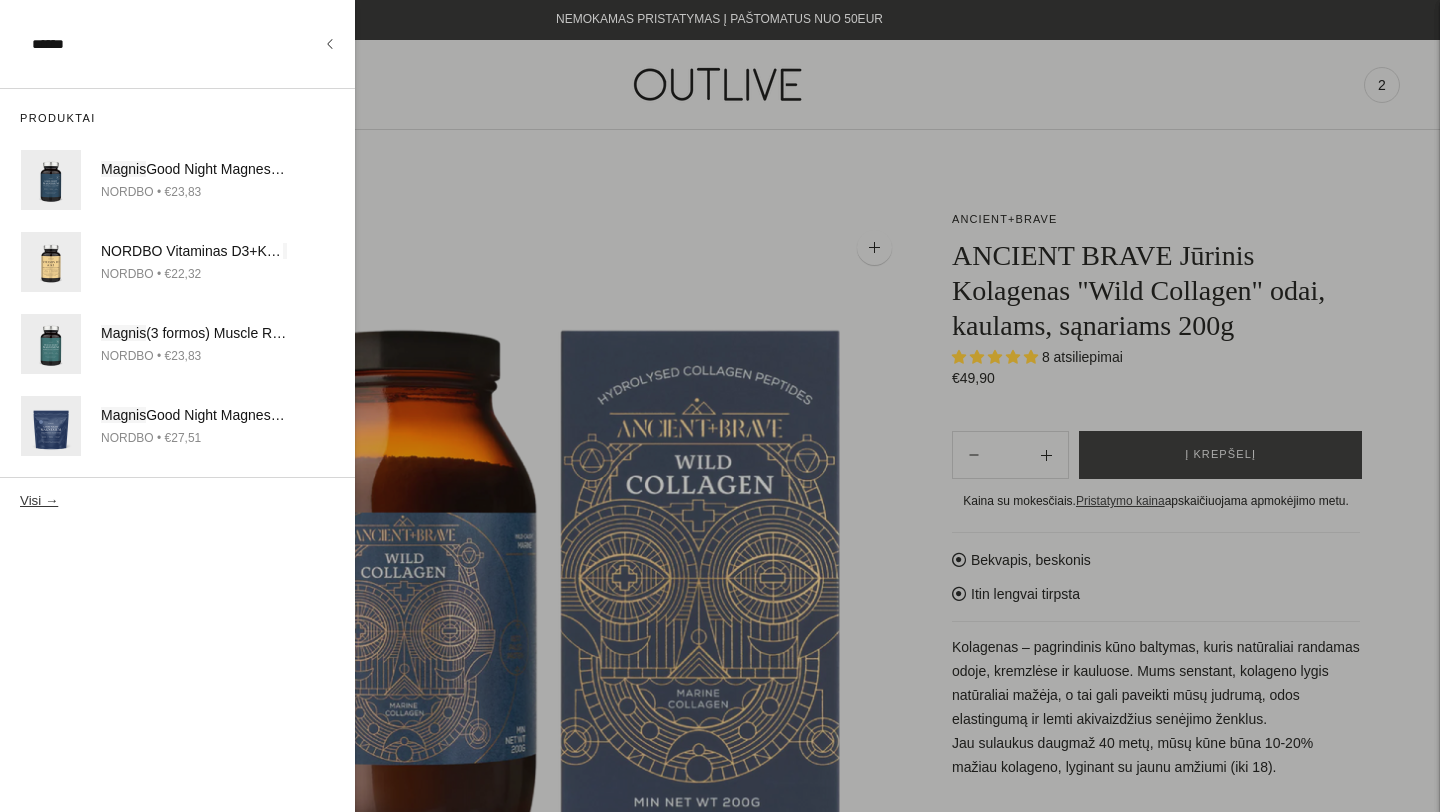 type on "******" 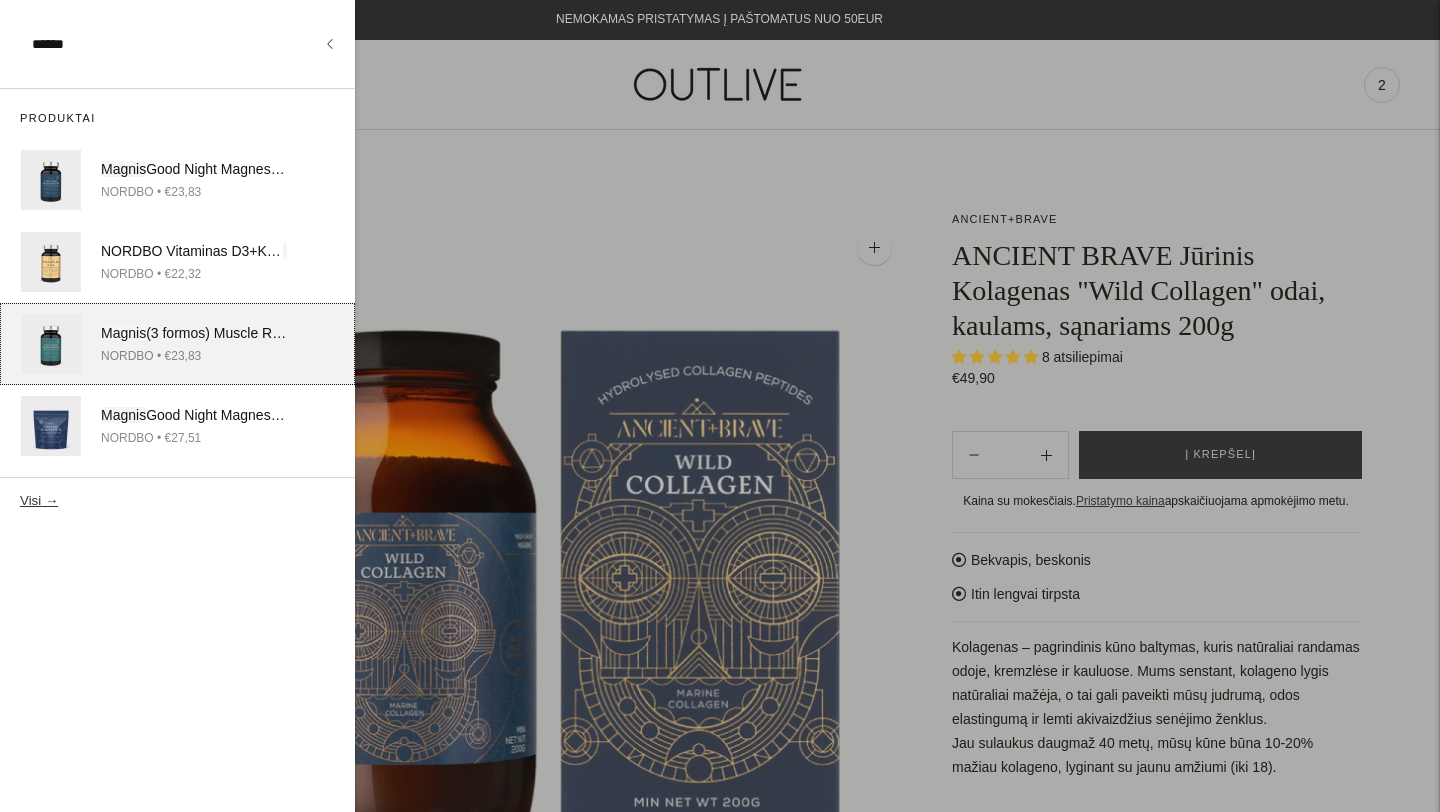 click on "Magnis  (3 formos) Muscle Relief energijai ir nervų sistemai 90kaps." at bounding box center [194, 334] 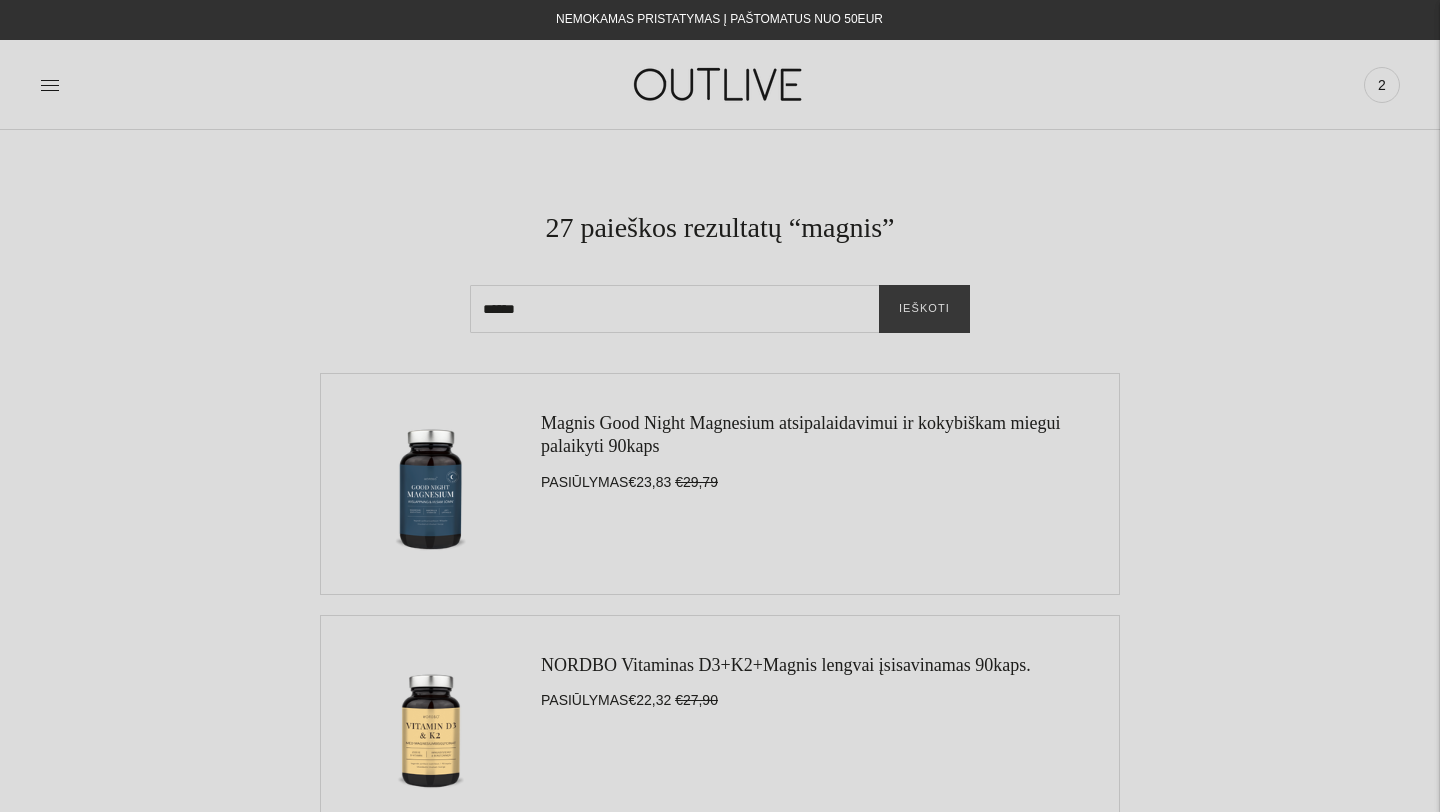scroll, scrollTop: 0, scrollLeft: 0, axis: both 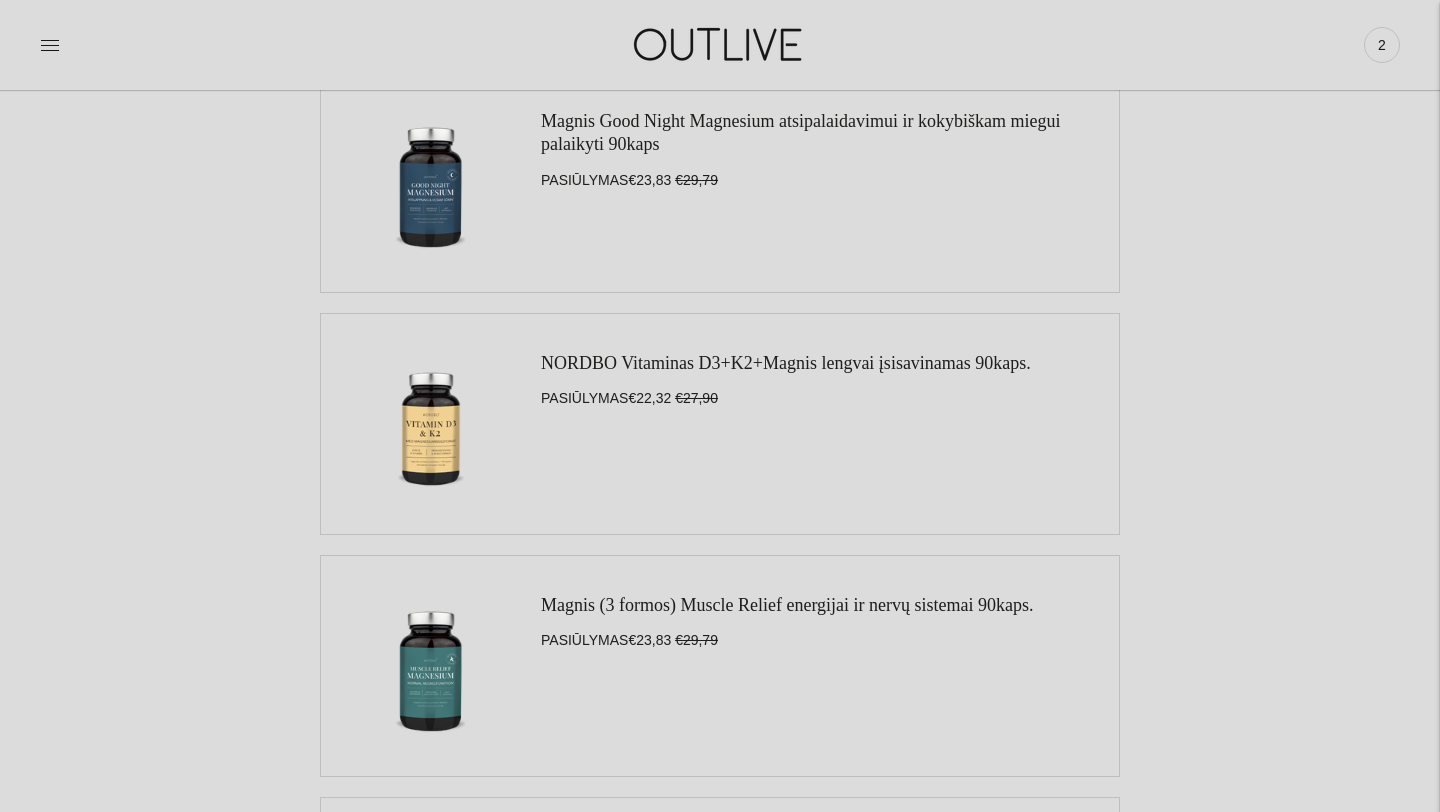 click on "Magnis (3 formos) Muscle Relief energijai ir nervų sistemai 90kaps." at bounding box center (787, 605) 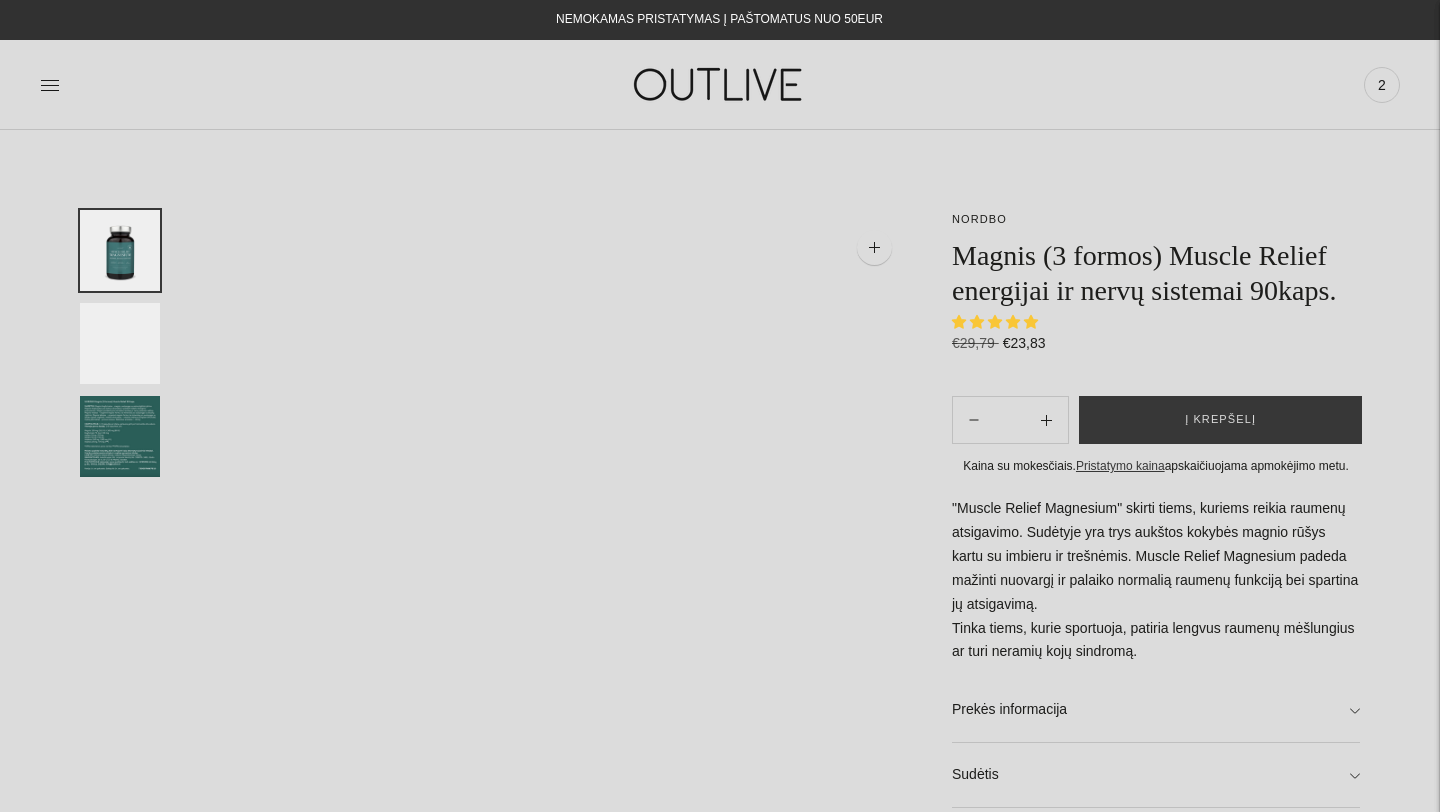 scroll, scrollTop: 0, scrollLeft: 0, axis: both 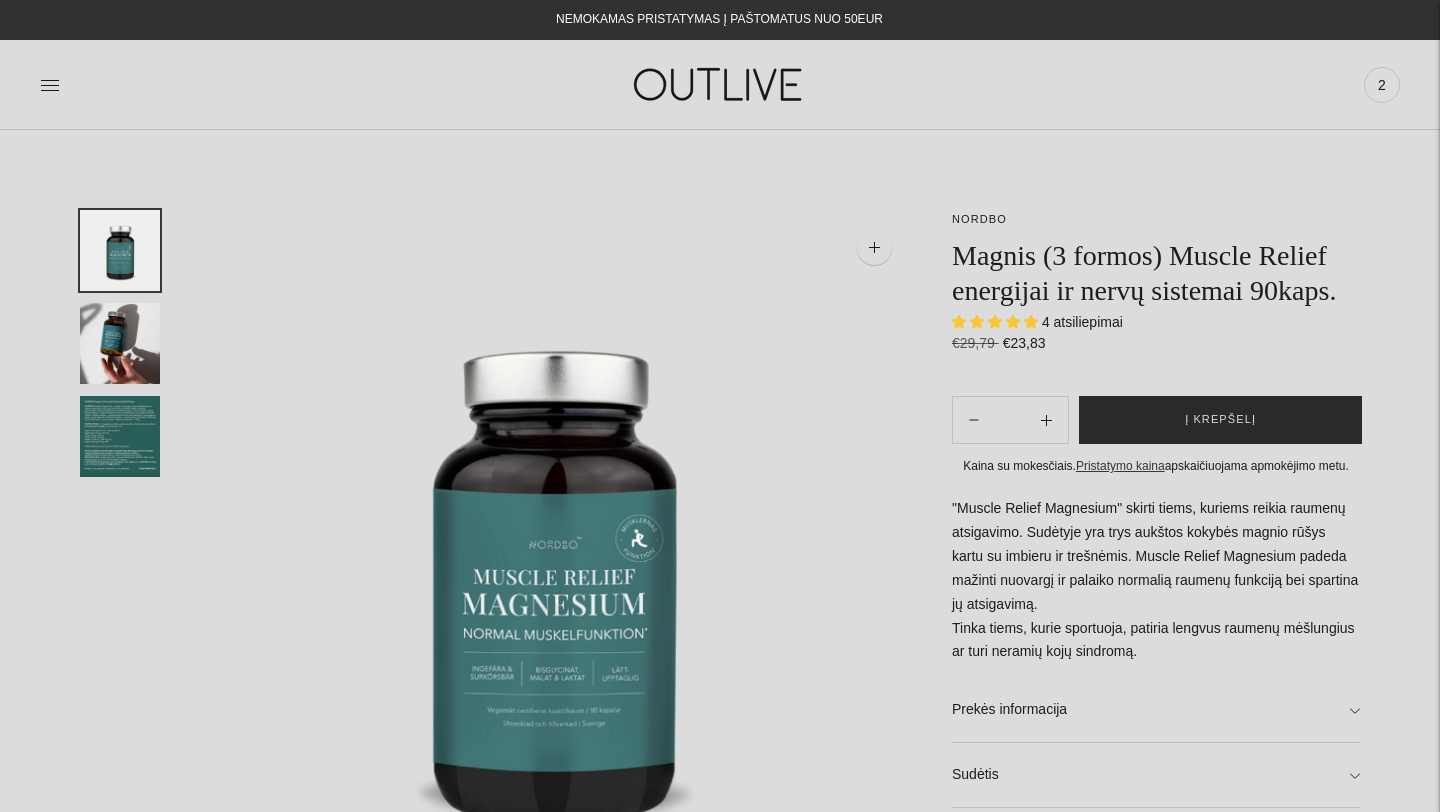 click on "Į krepšelį" at bounding box center (1220, 420) 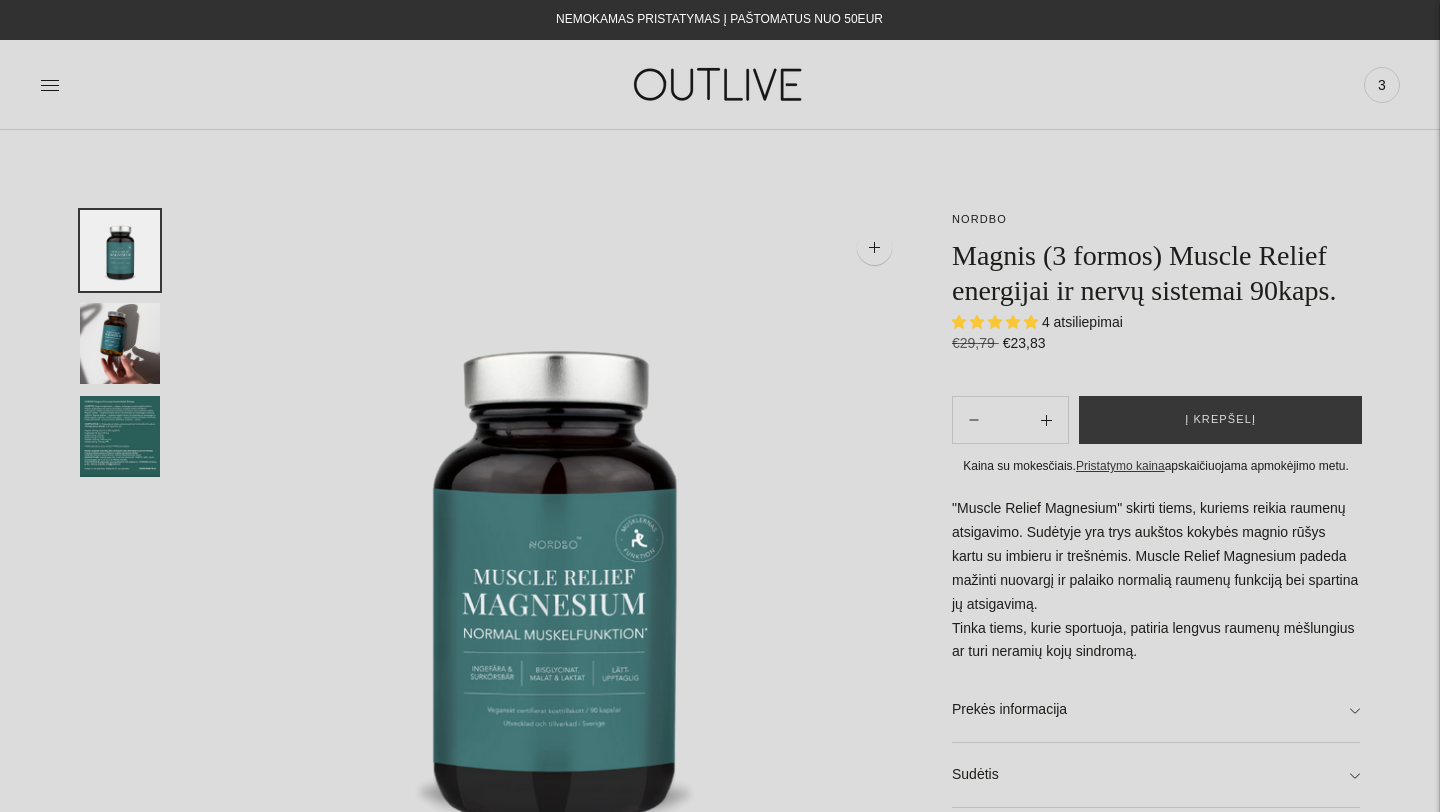 scroll, scrollTop: 0, scrollLeft: 0, axis: both 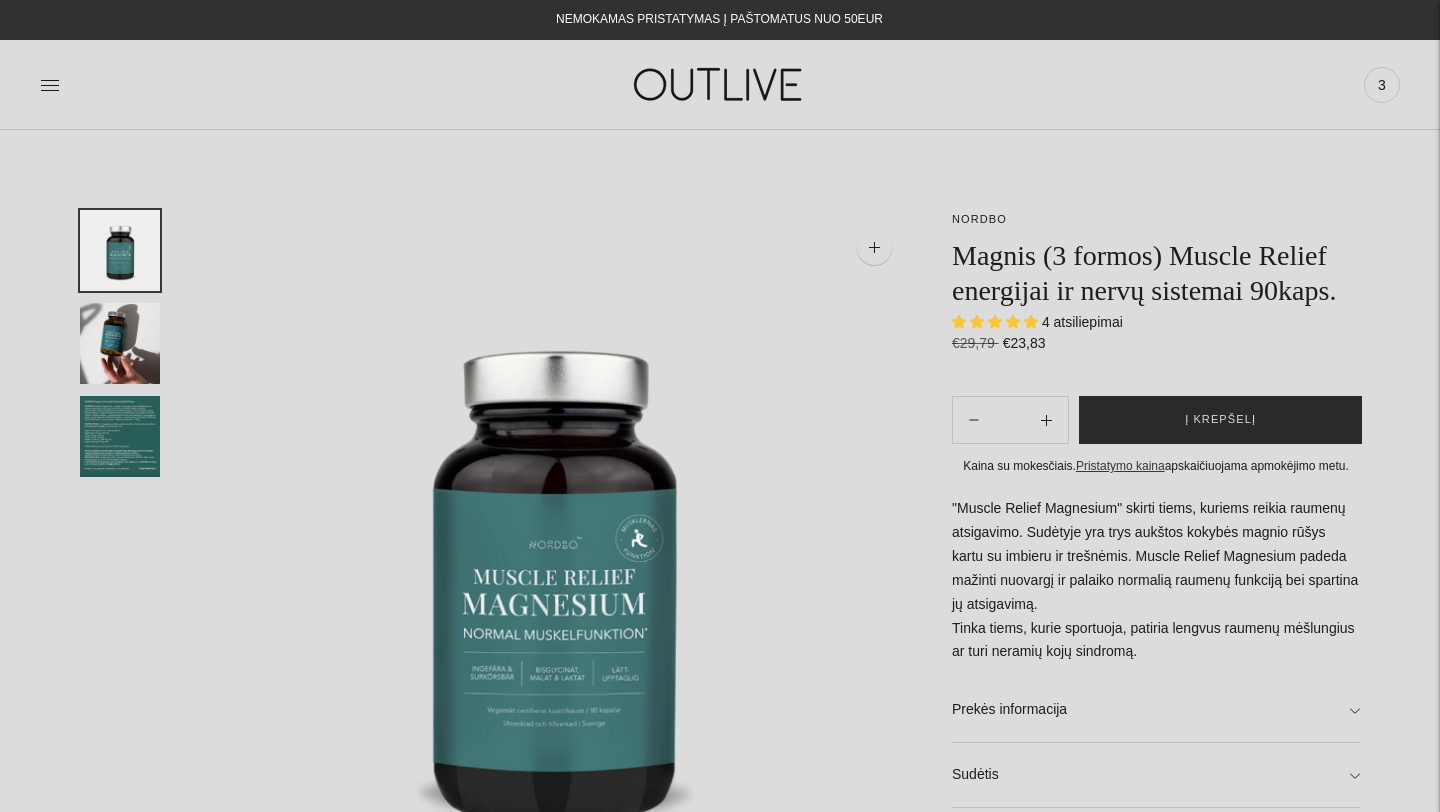 click on "Į krepšelį" at bounding box center (1220, 420) 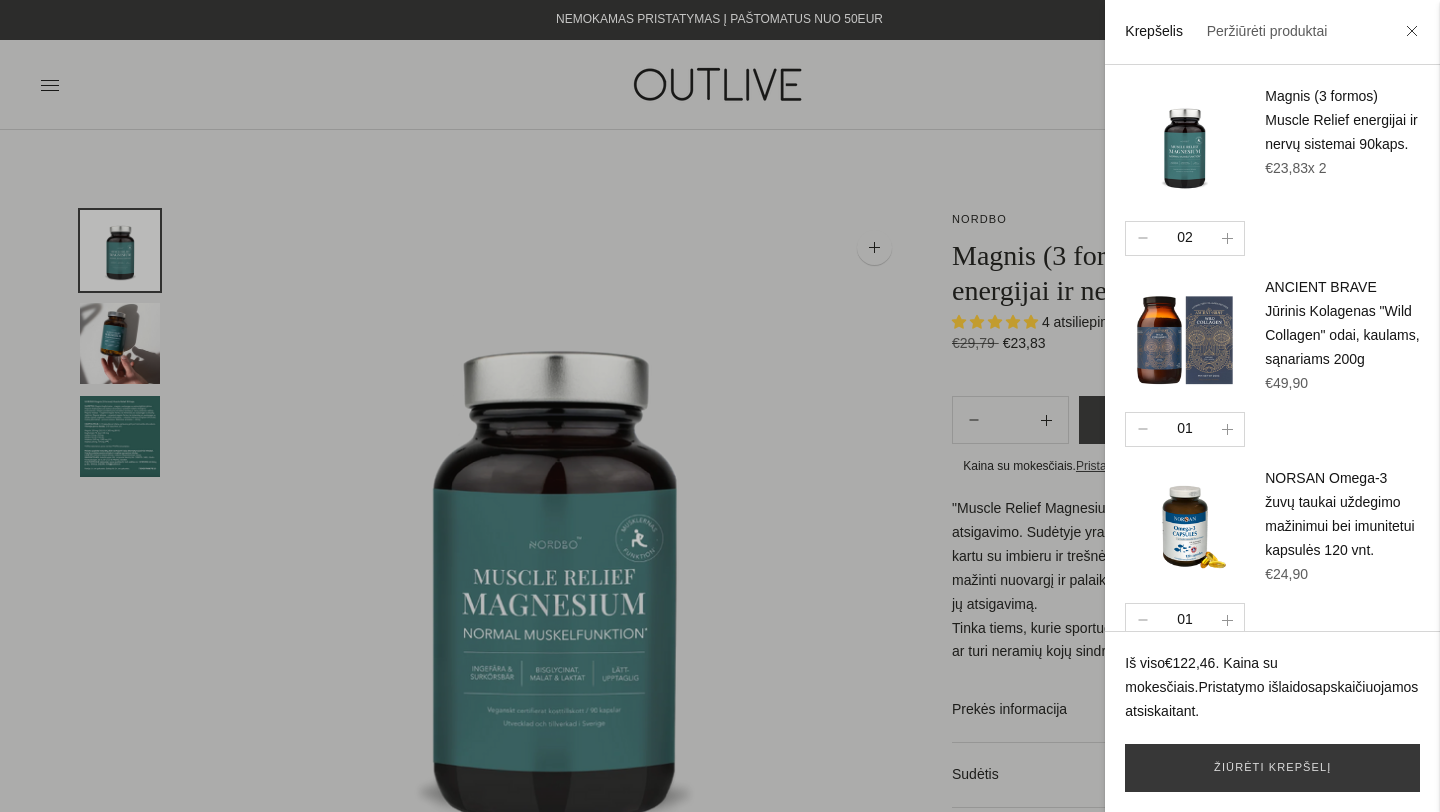 click at bounding box center [1412, 33] 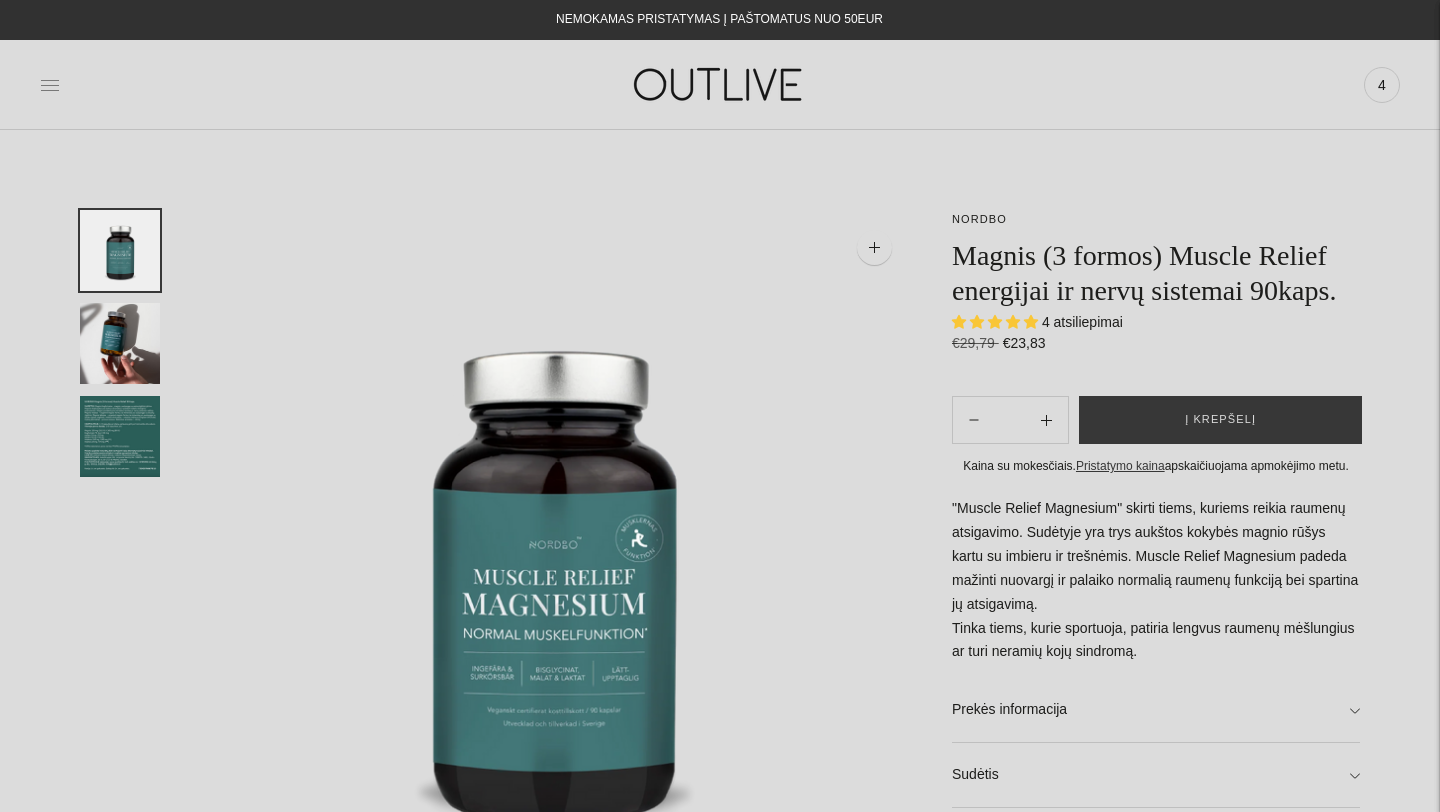 click 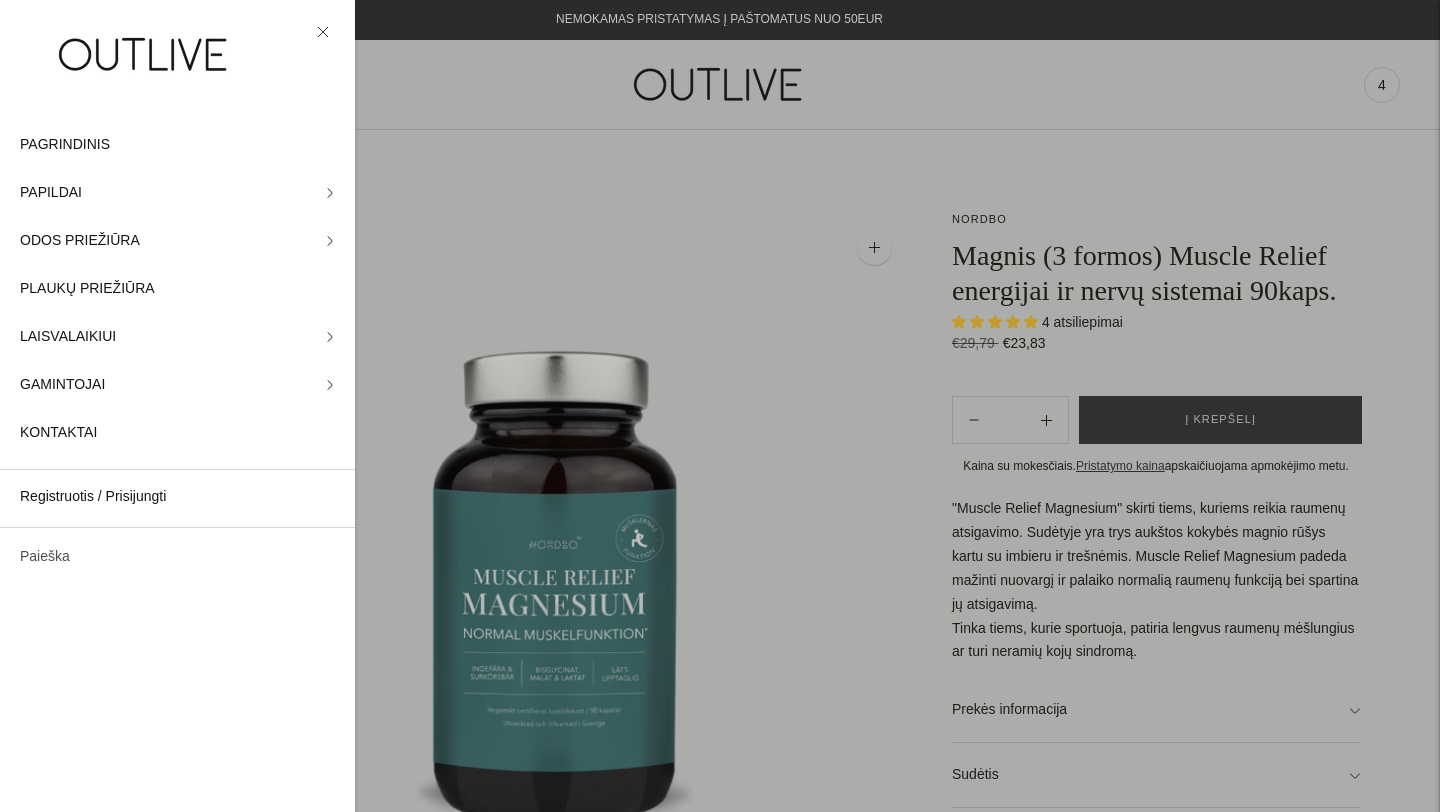 click on "Paieška" at bounding box center [177, 557] 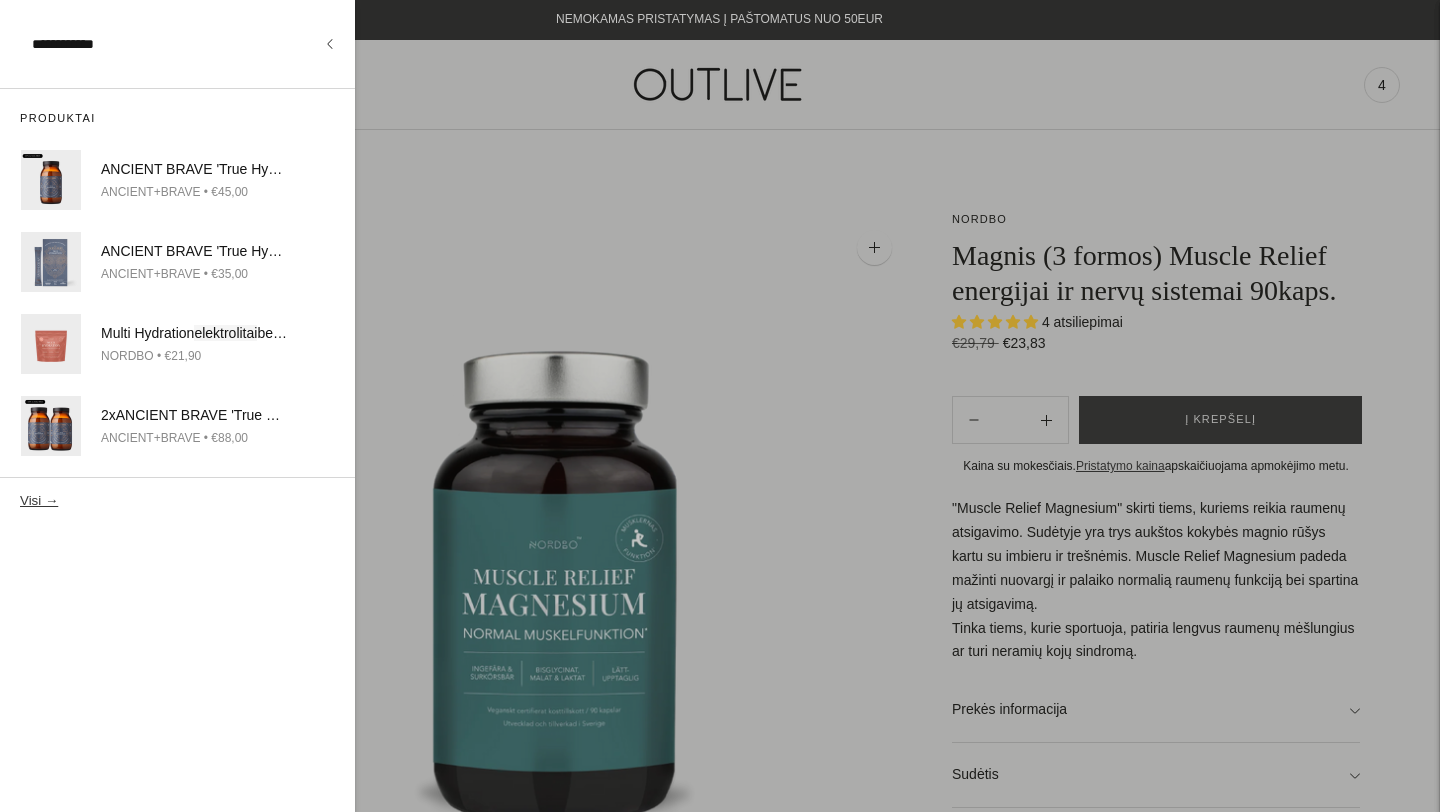 type on "**********" 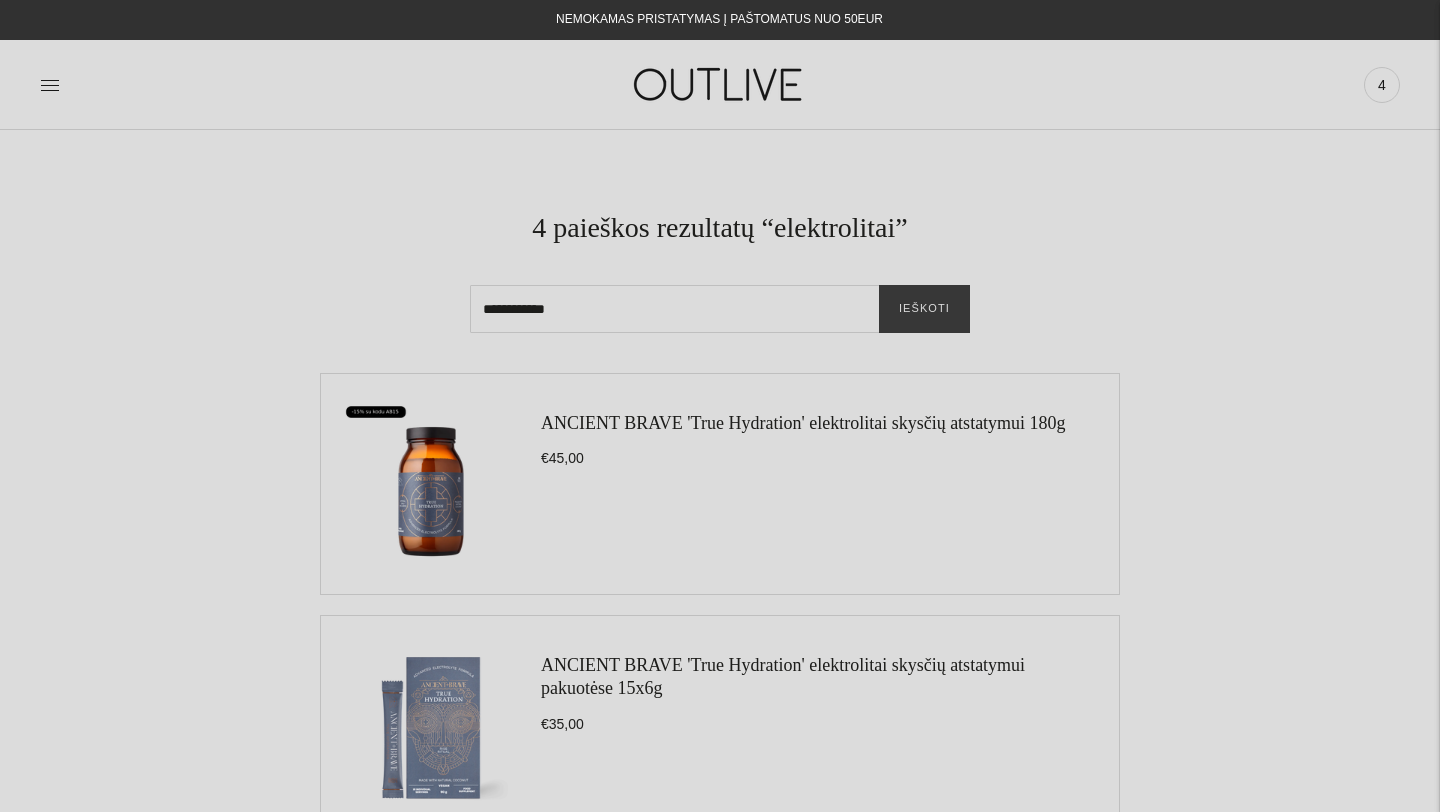scroll, scrollTop: 0, scrollLeft: 0, axis: both 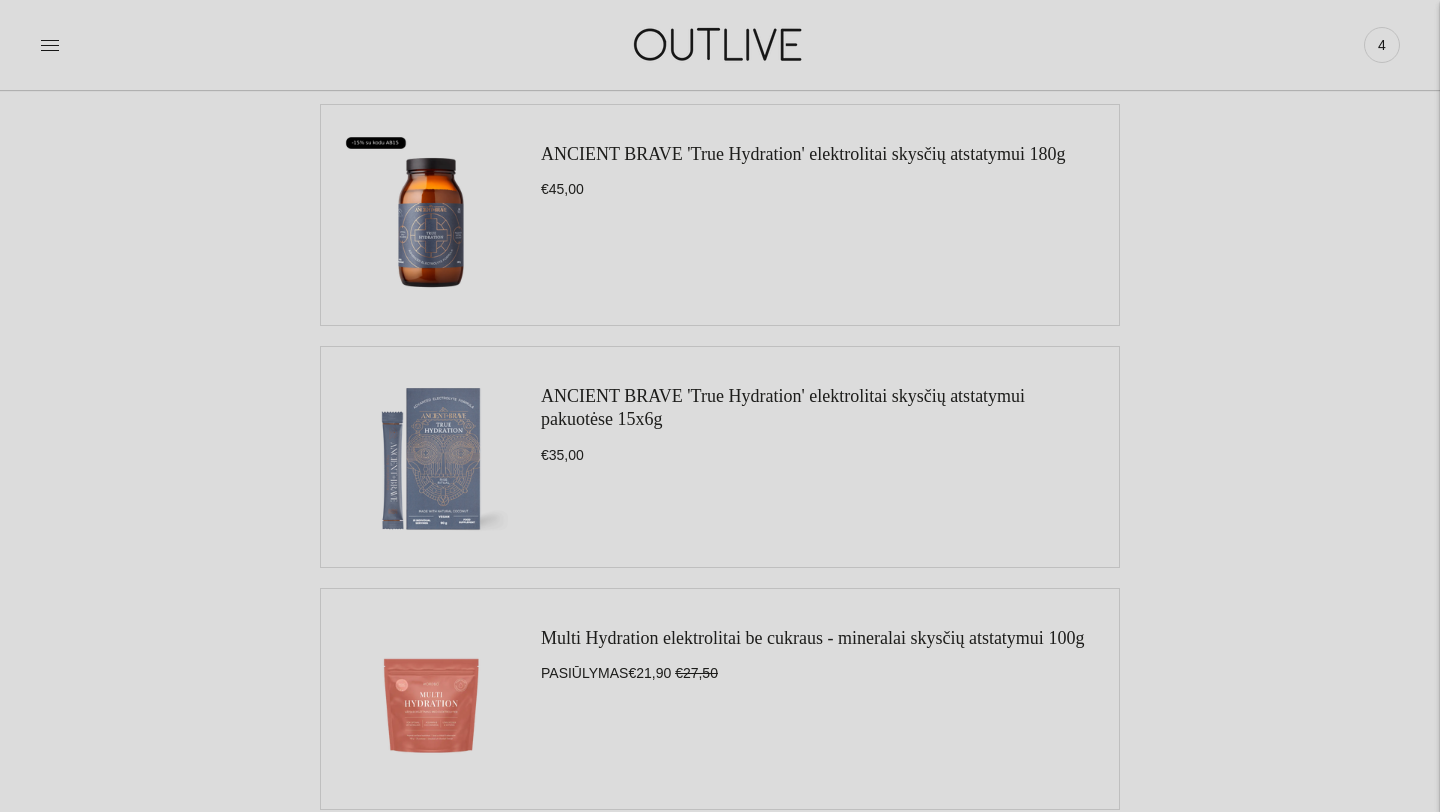 click on "ANCIENT BRAVE 'True Hydration' elektrolitai skysčių atstatymui 180g" at bounding box center [803, 154] 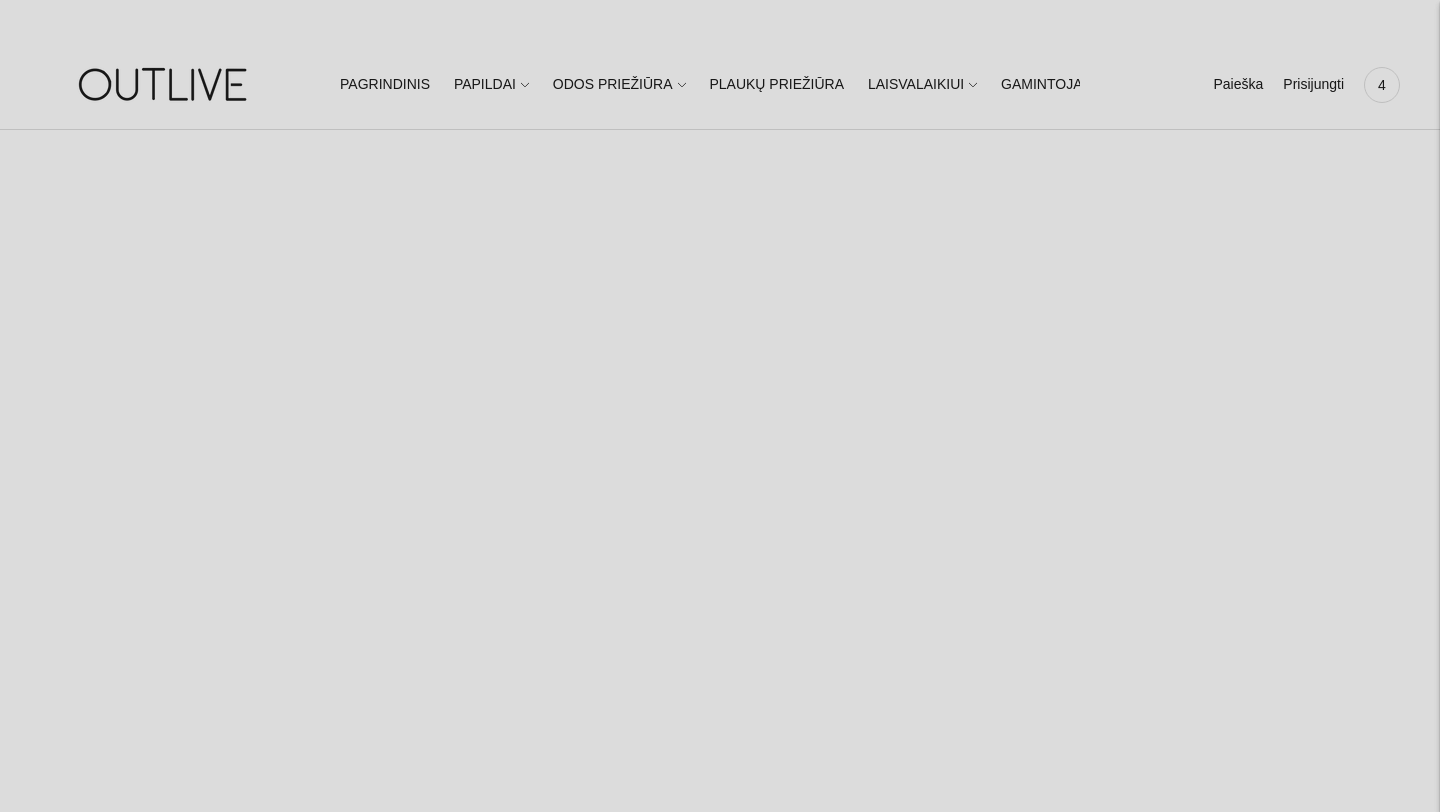 scroll, scrollTop: 0, scrollLeft: 0, axis: both 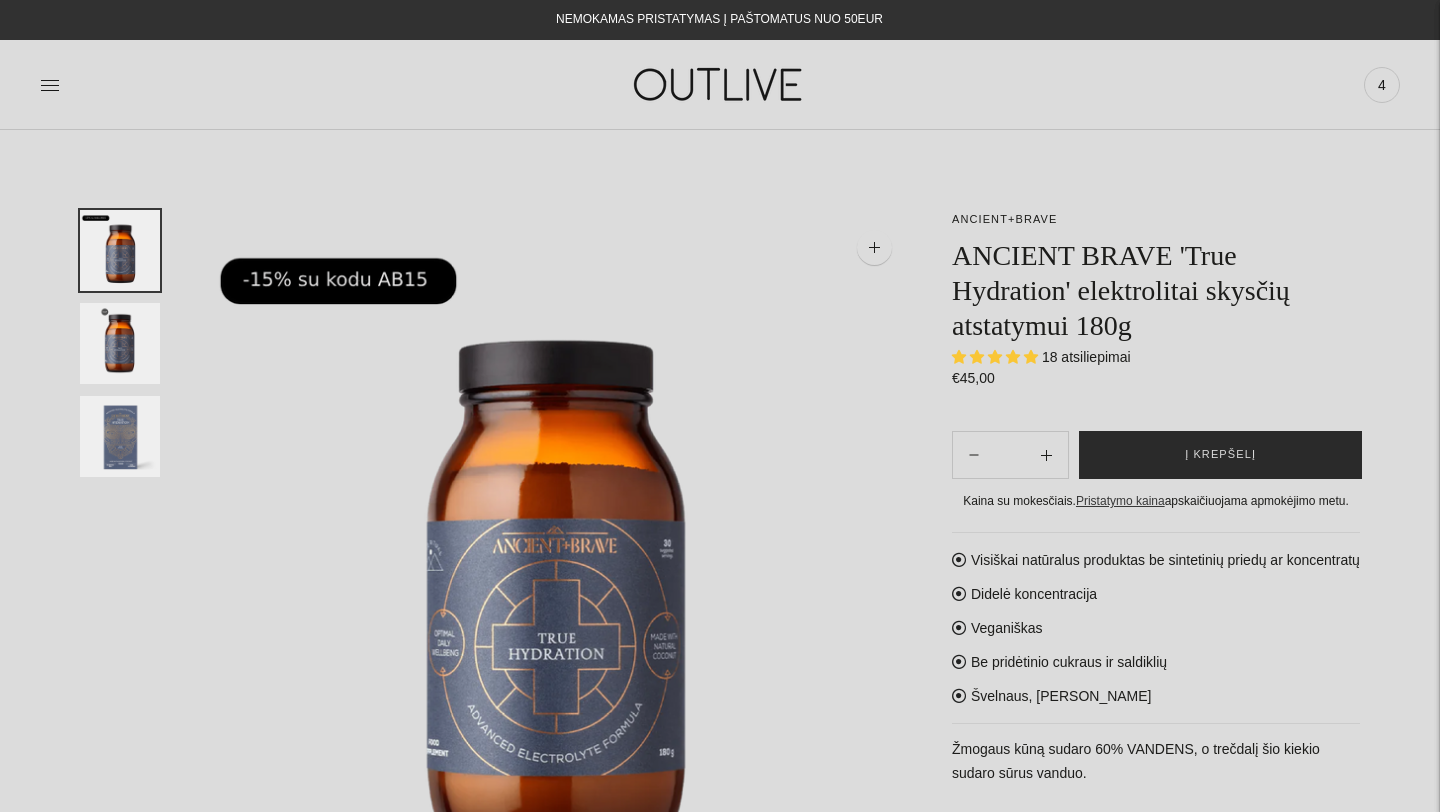 click on "Į krepšelį" at bounding box center [1220, 455] 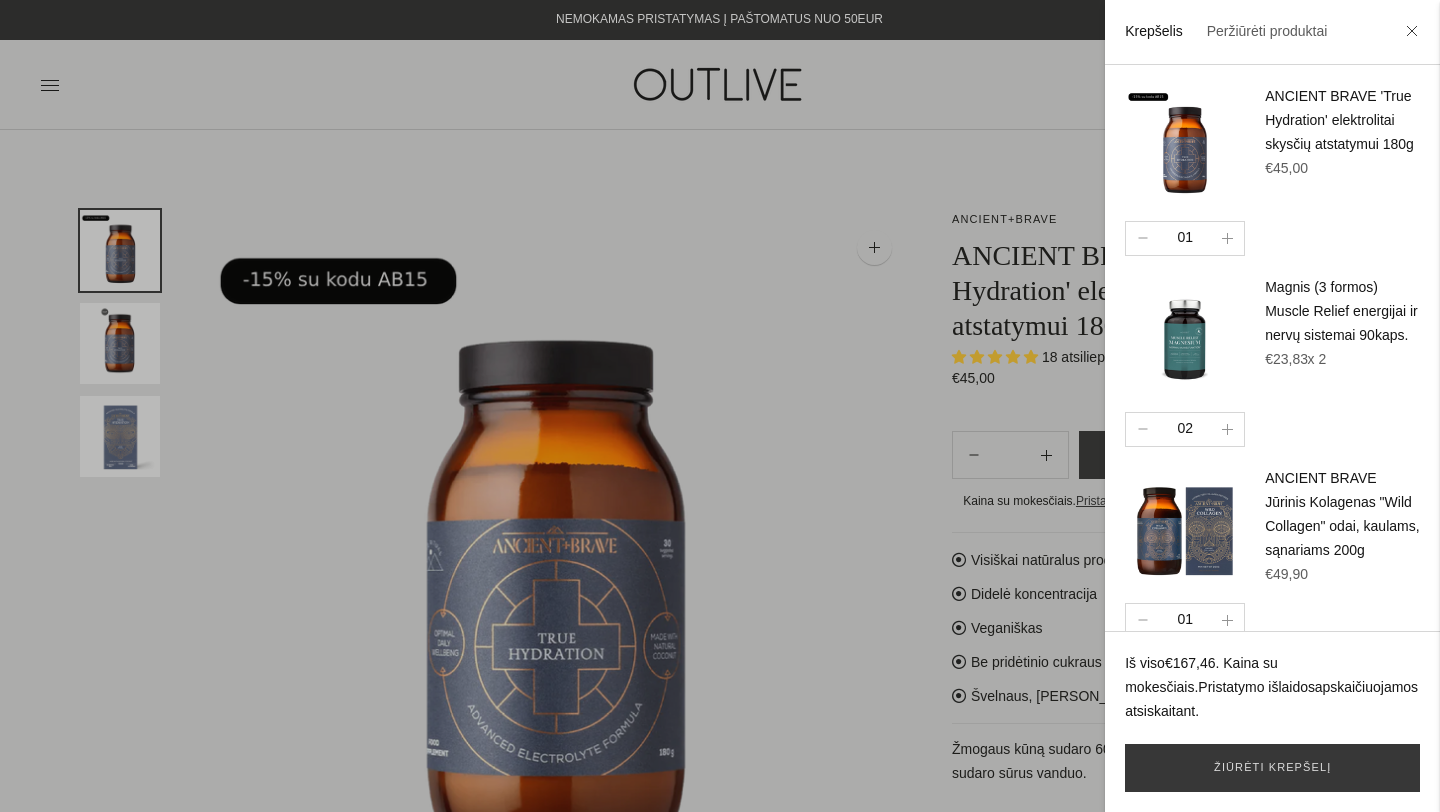 click at bounding box center (1412, 33) 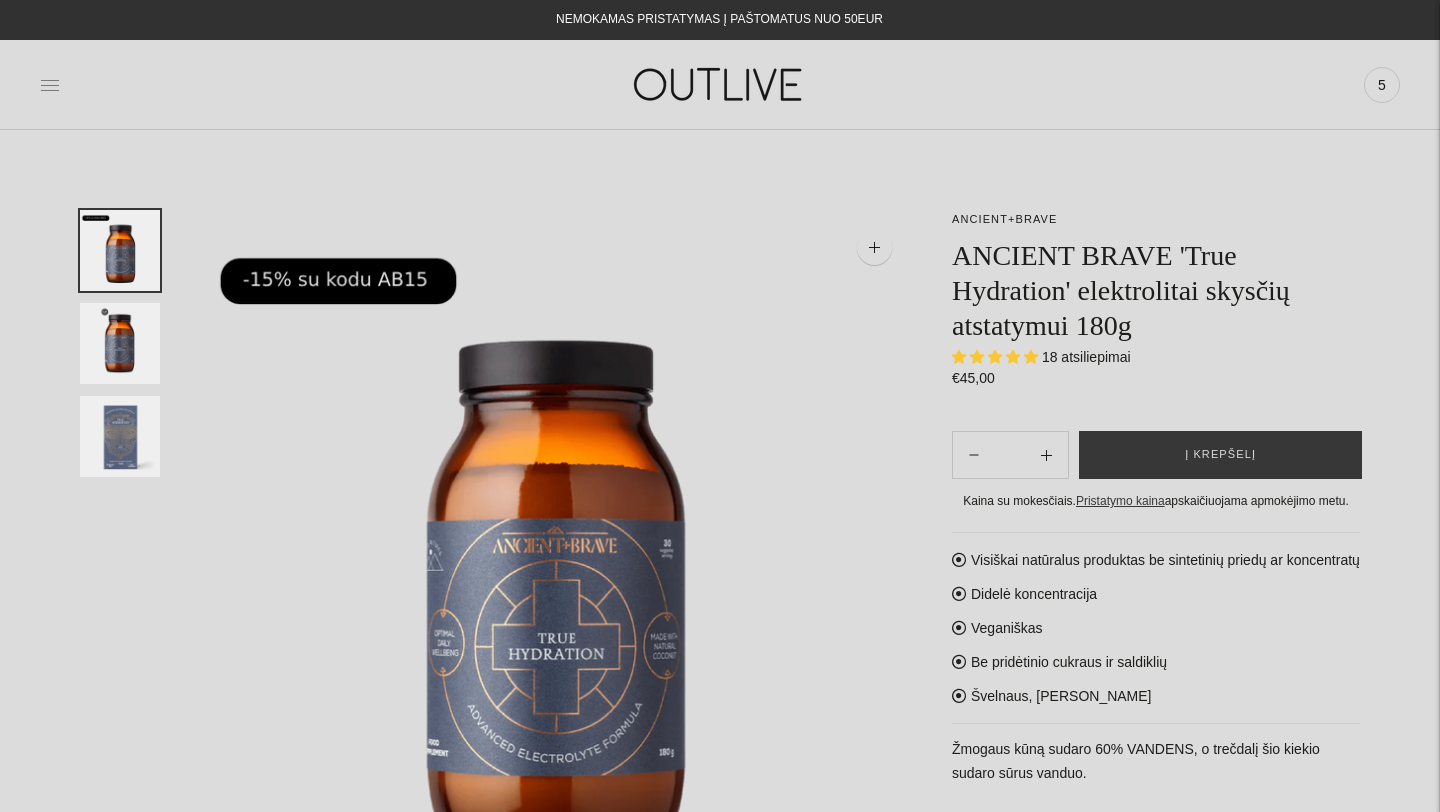click 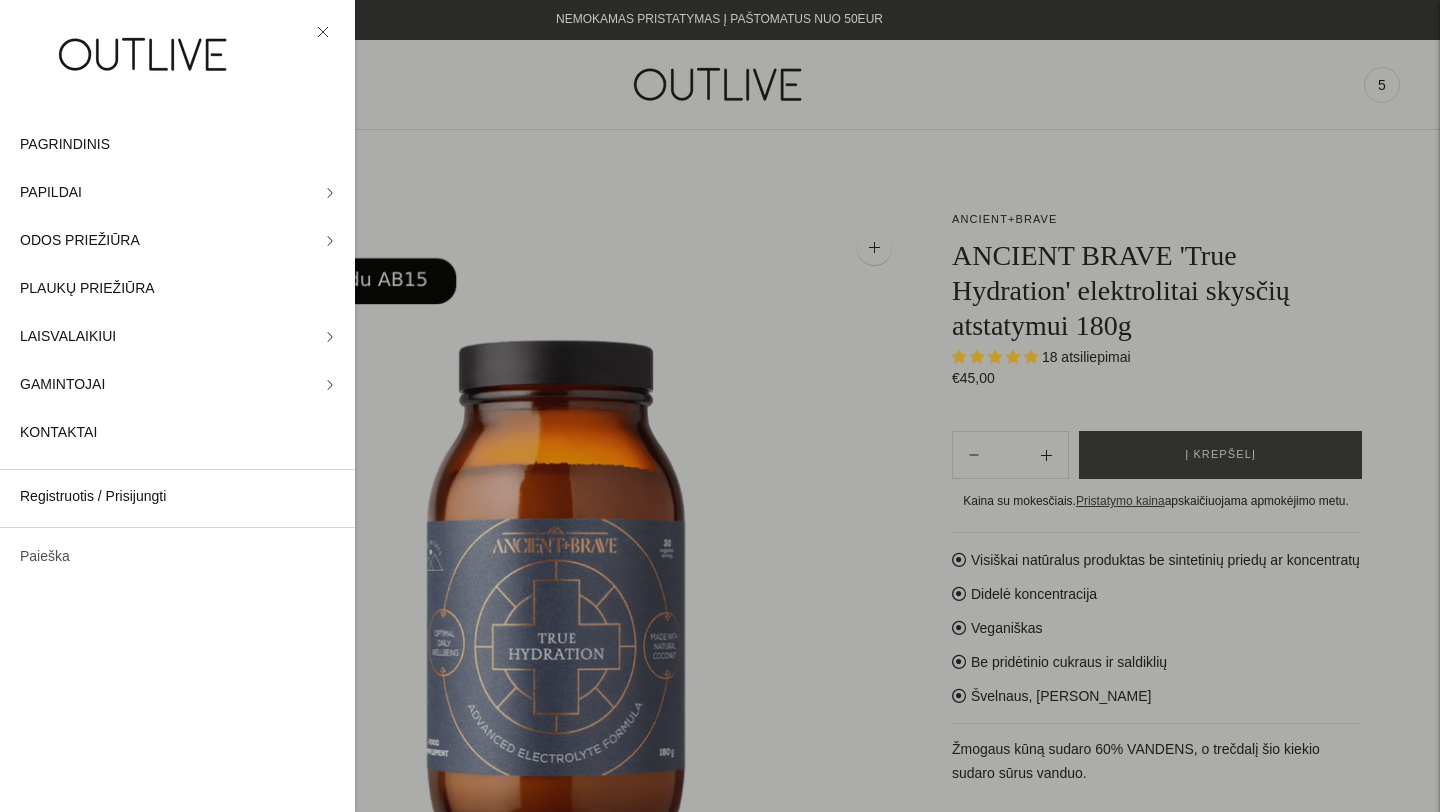 click on "Paieška" at bounding box center (177, 557) 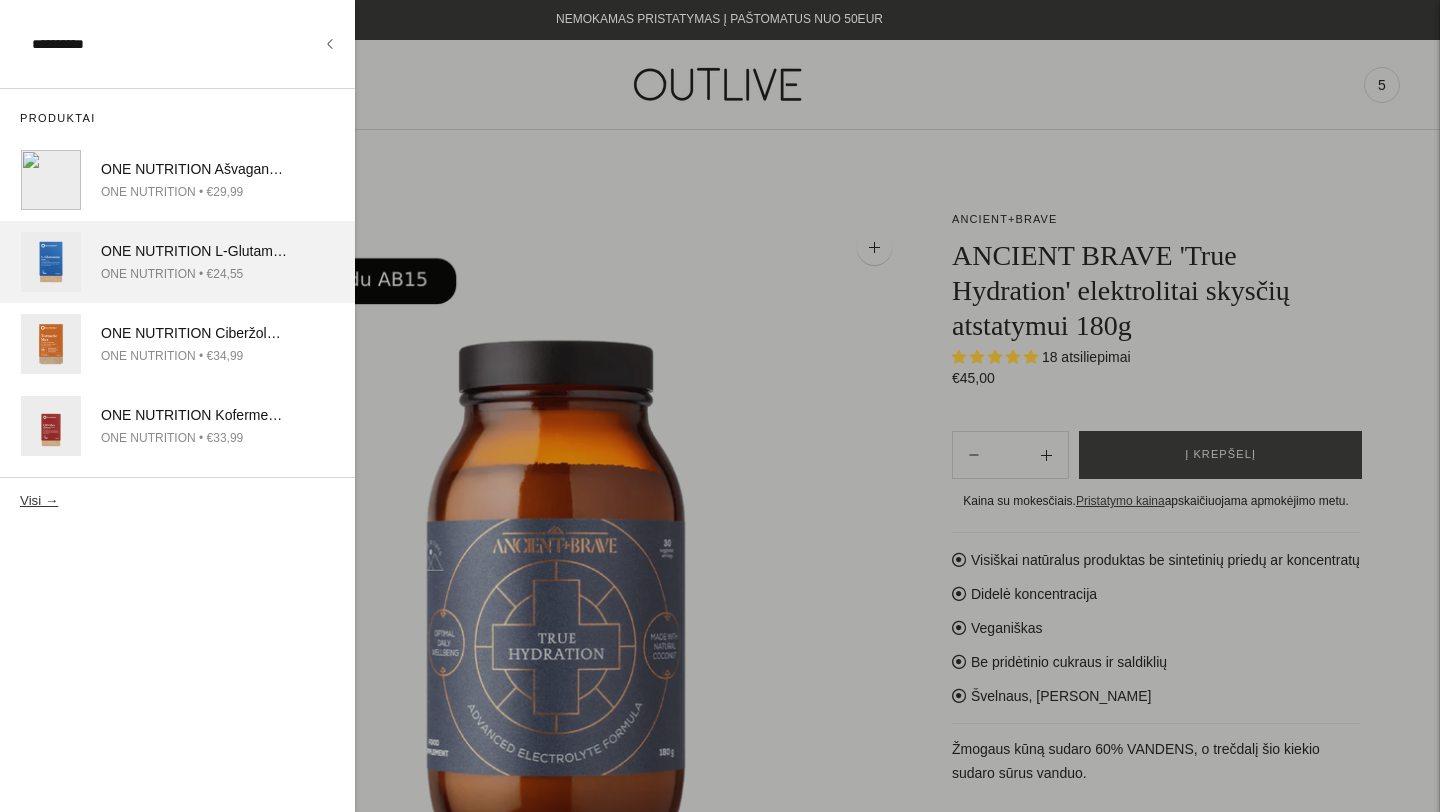 type on "**********" 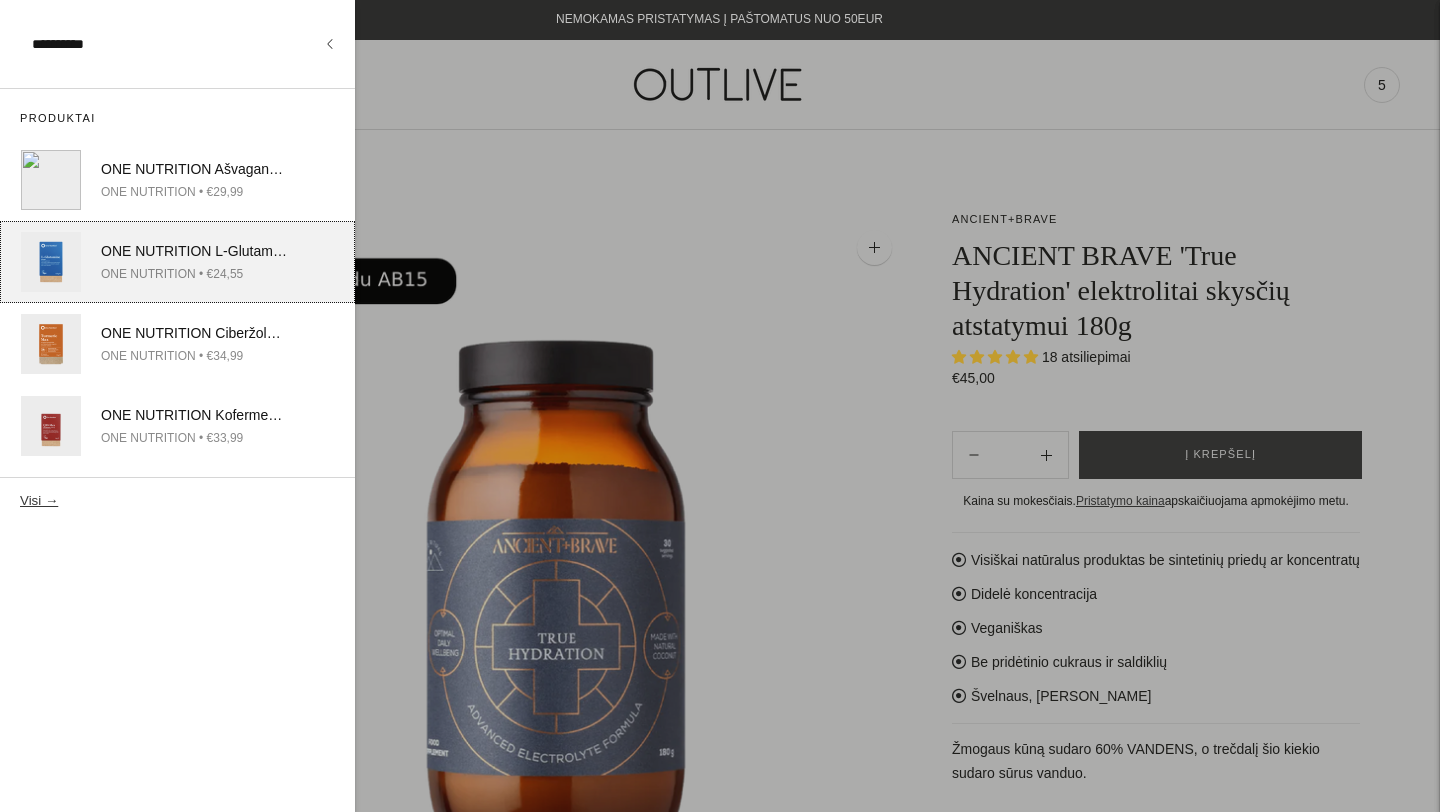 click on "ONE NUTRITION • €24,55" at bounding box center [194, 274] 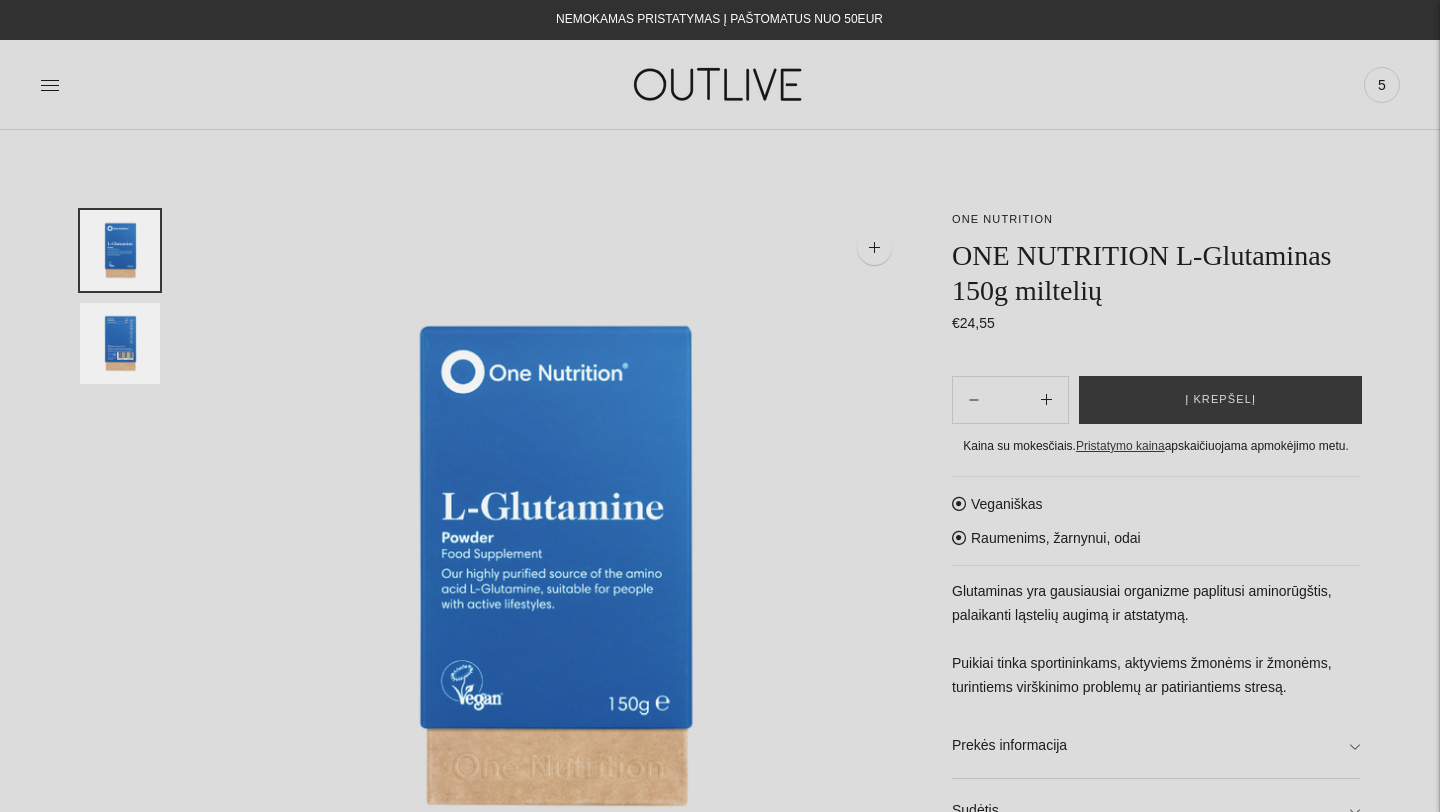 scroll, scrollTop: 0, scrollLeft: 0, axis: both 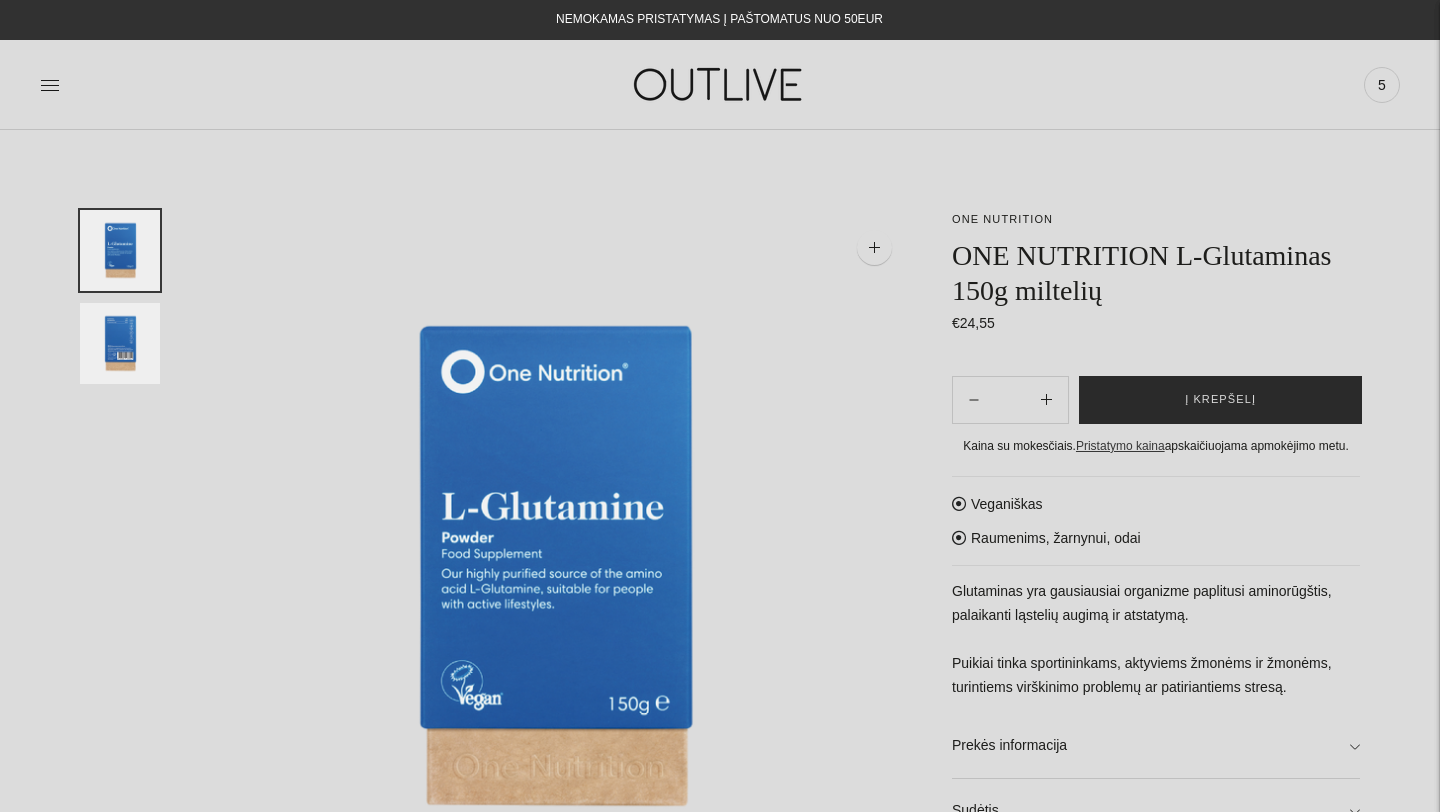 click on "Į krepšelį" at bounding box center (1220, 400) 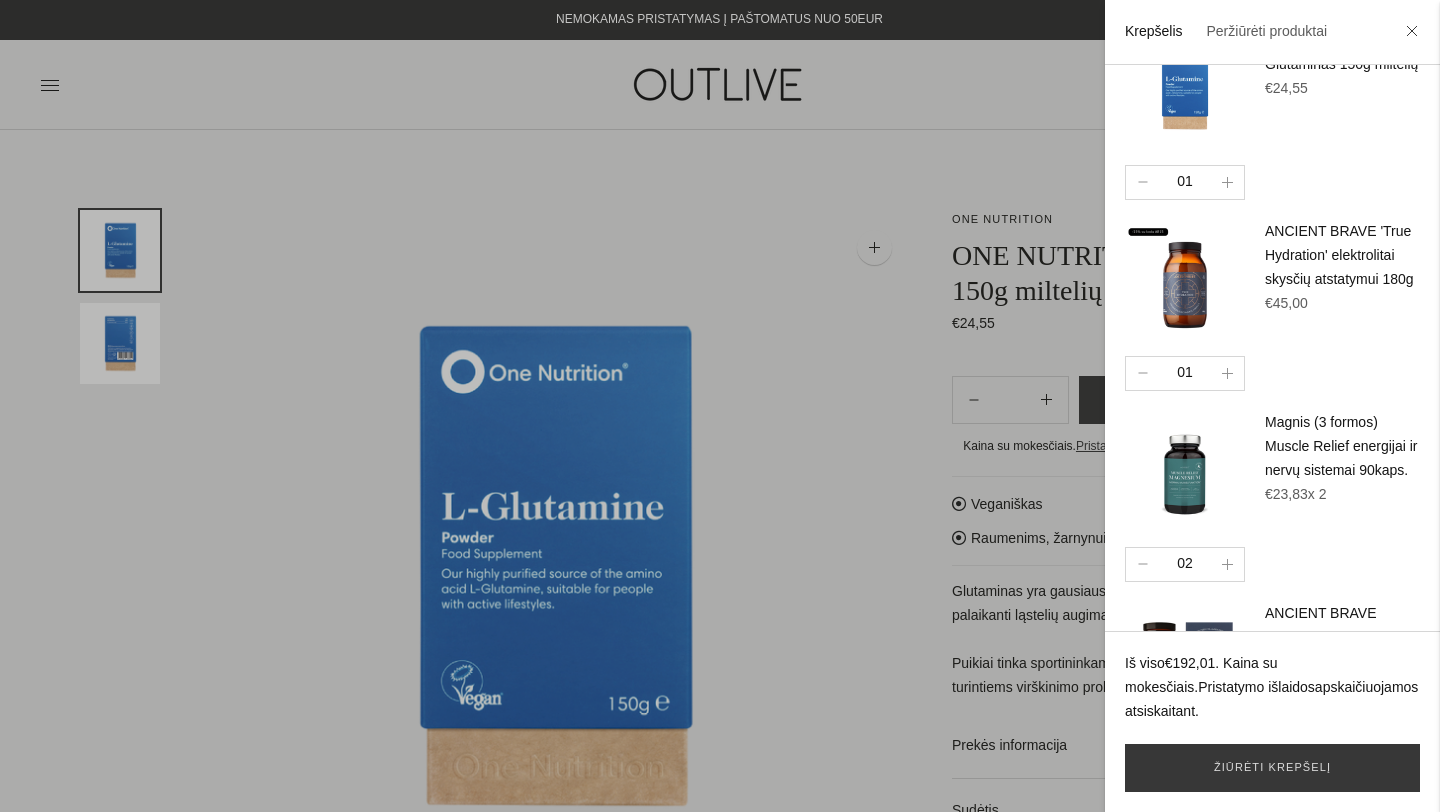 scroll, scrollTop: 0, scrollLeft: 0, axis: both 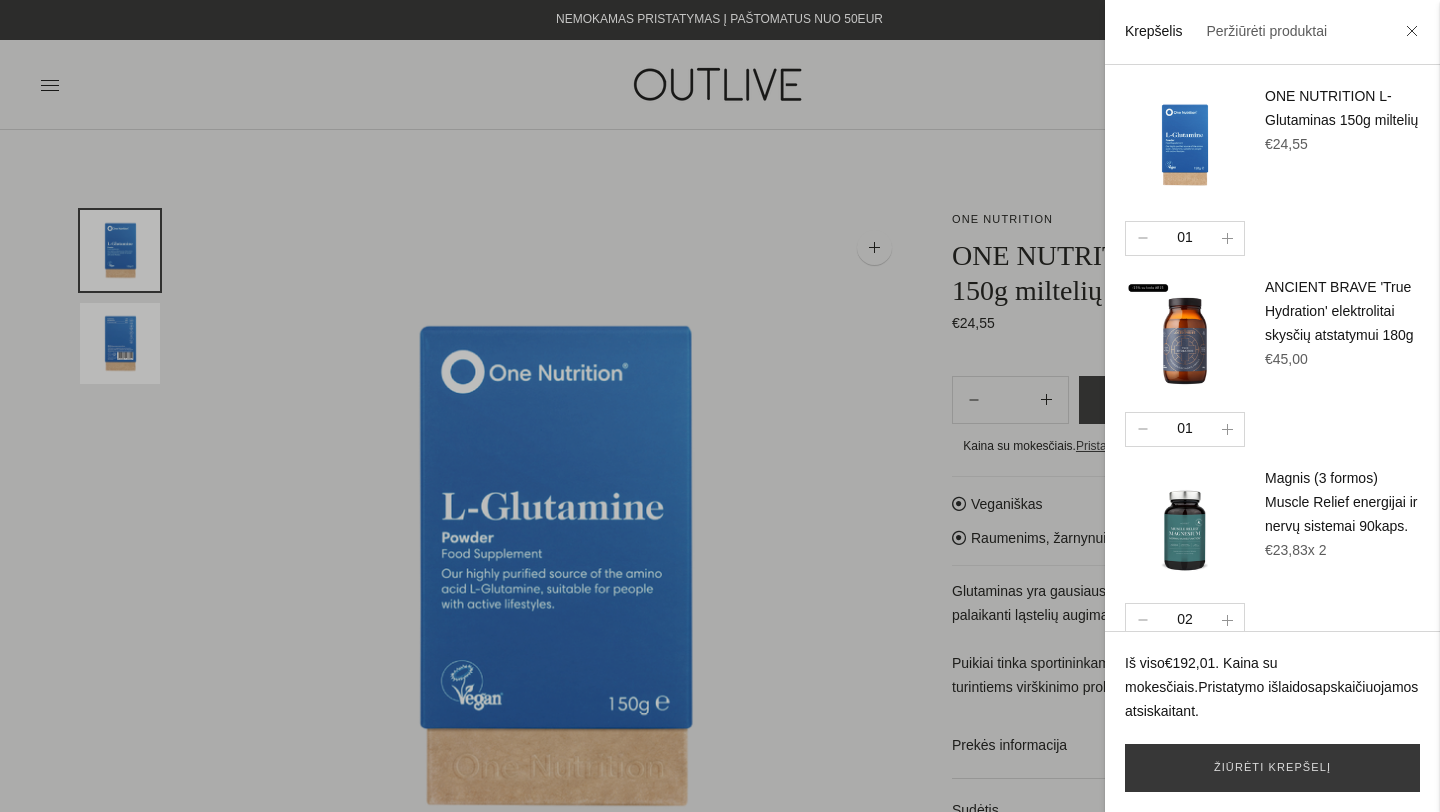 click on "ONE NUTRITION L-Glutaminas 150g miltelių
€24,55
01
ANCIENT BRAVE 'True Hydration' elektrolitai skysčių atstatymui 180g
€45,00
01" at bounding box center (1272, 348) 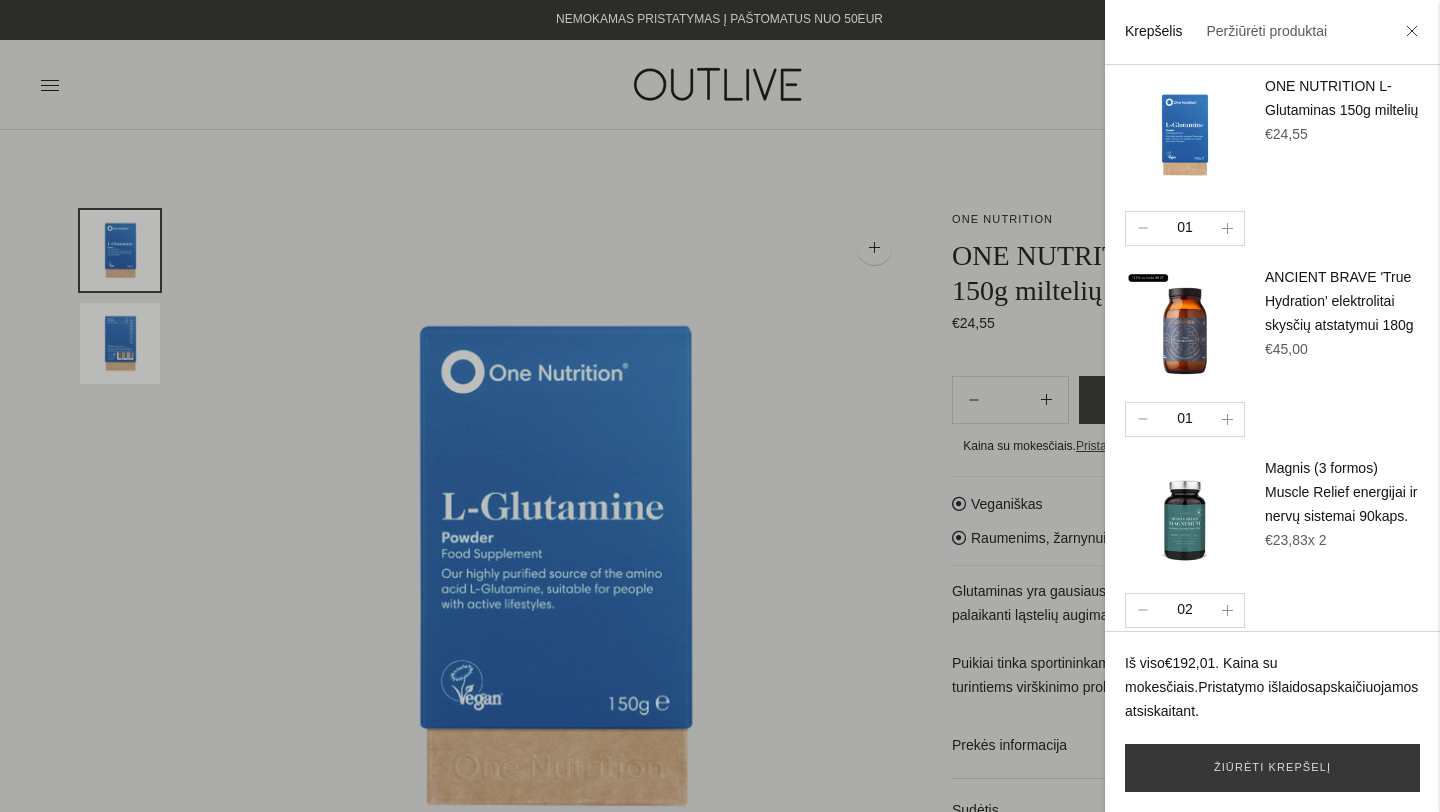 scroll, scrollTop: 0, scrollLeft: 0, axis: both 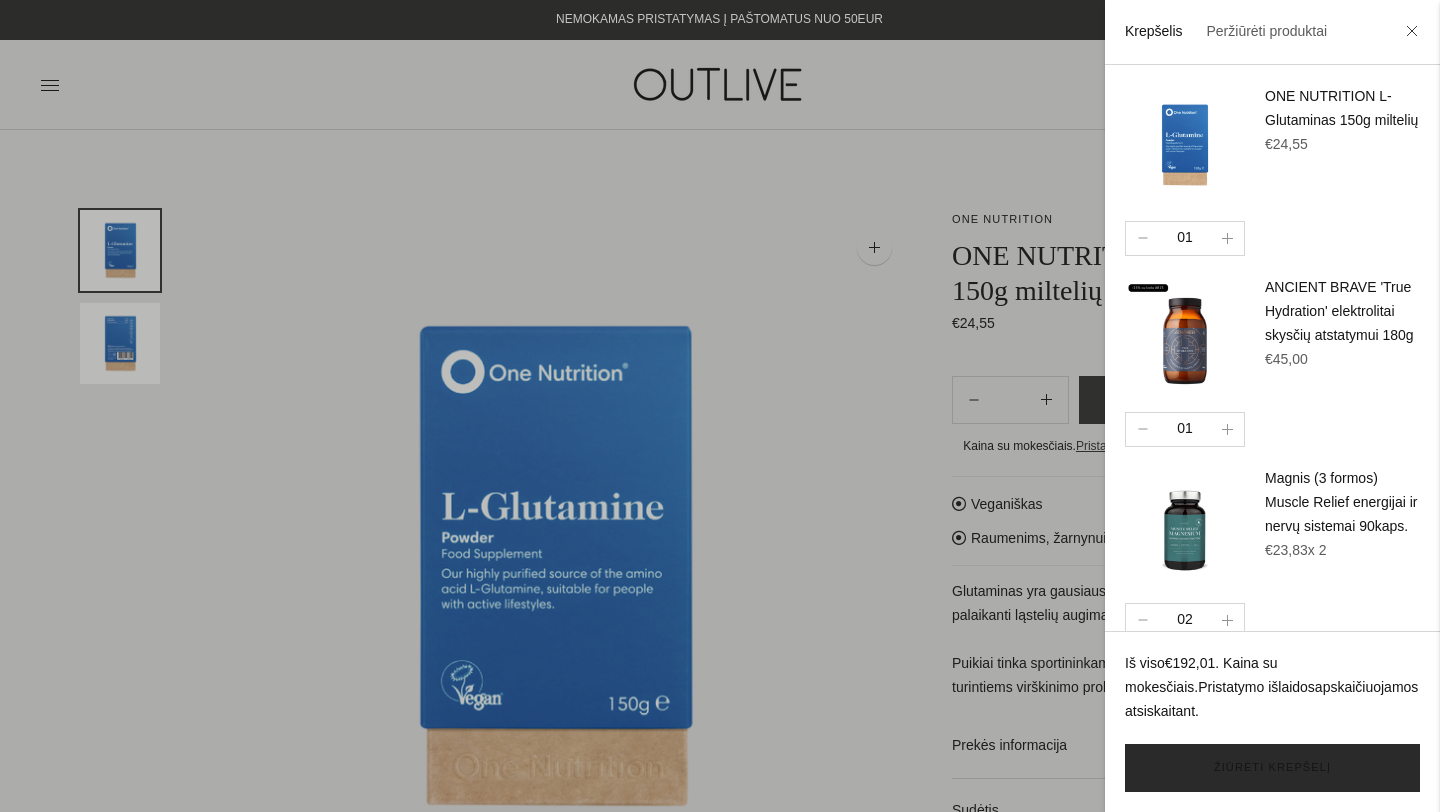 click on "Žiūrėti krepšelį" at bounding box center (1272, 768) 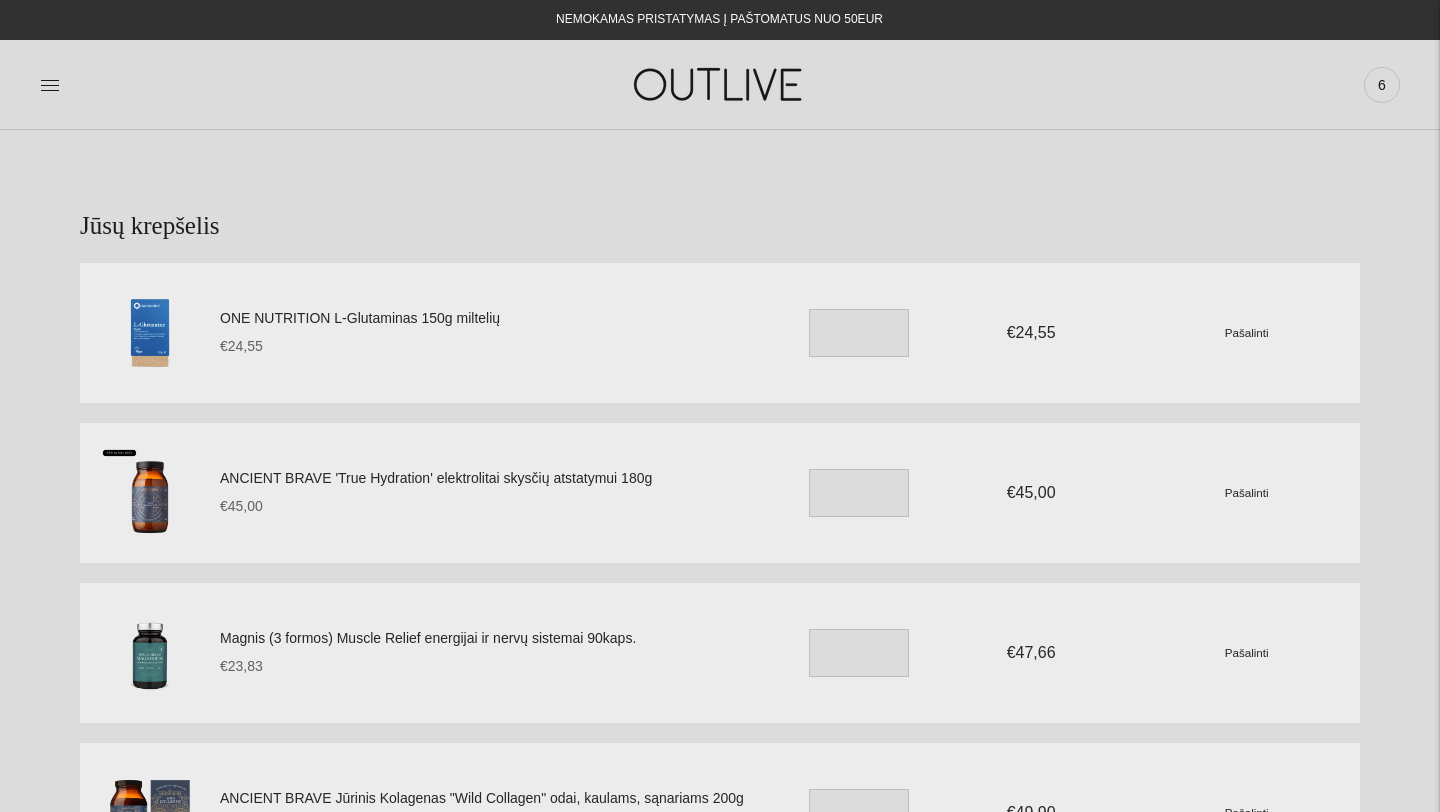 scroll, scrollTop: 0, scrollLeft: 0, axis: both 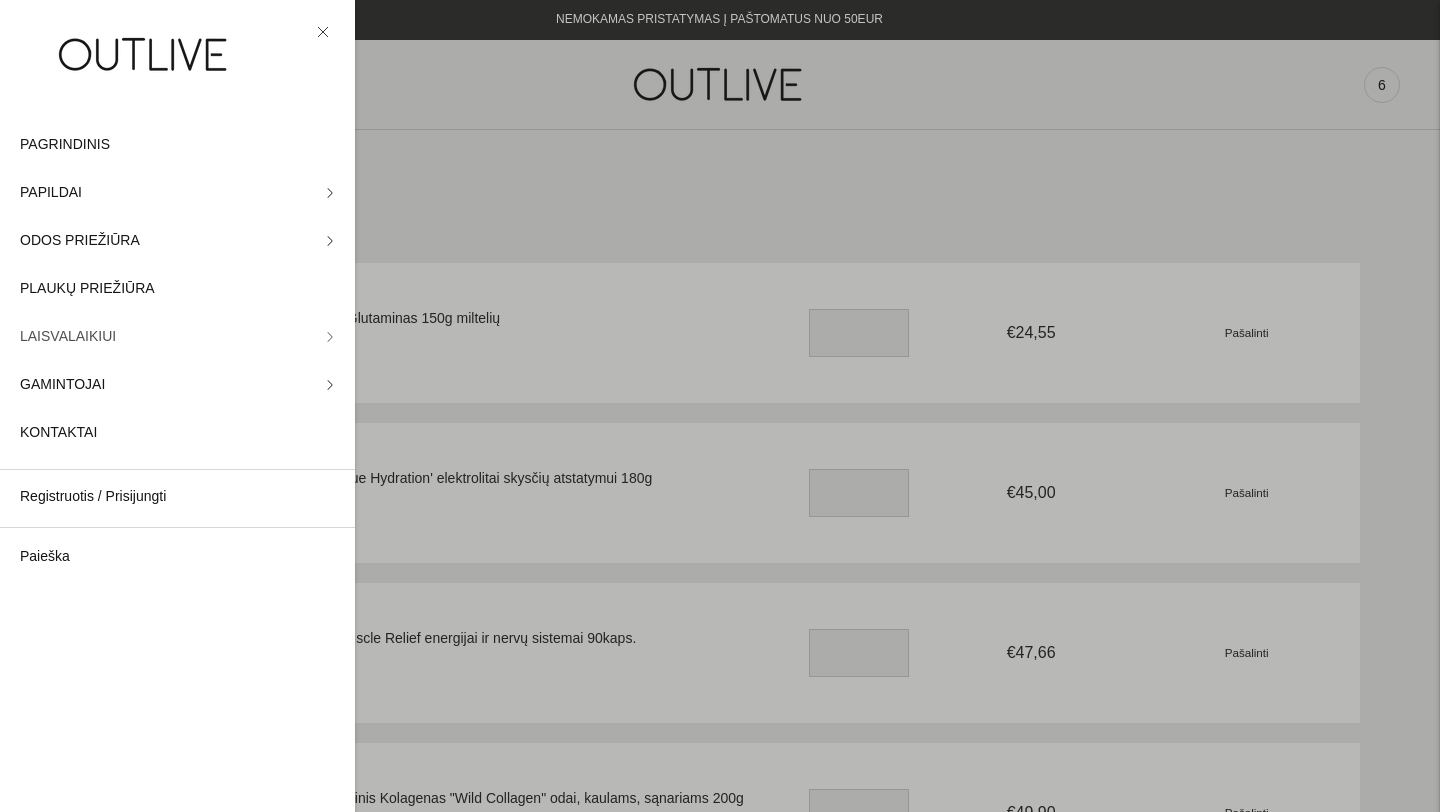 click on "LAISVALAIKIUI" at bounding box center (177, 337) 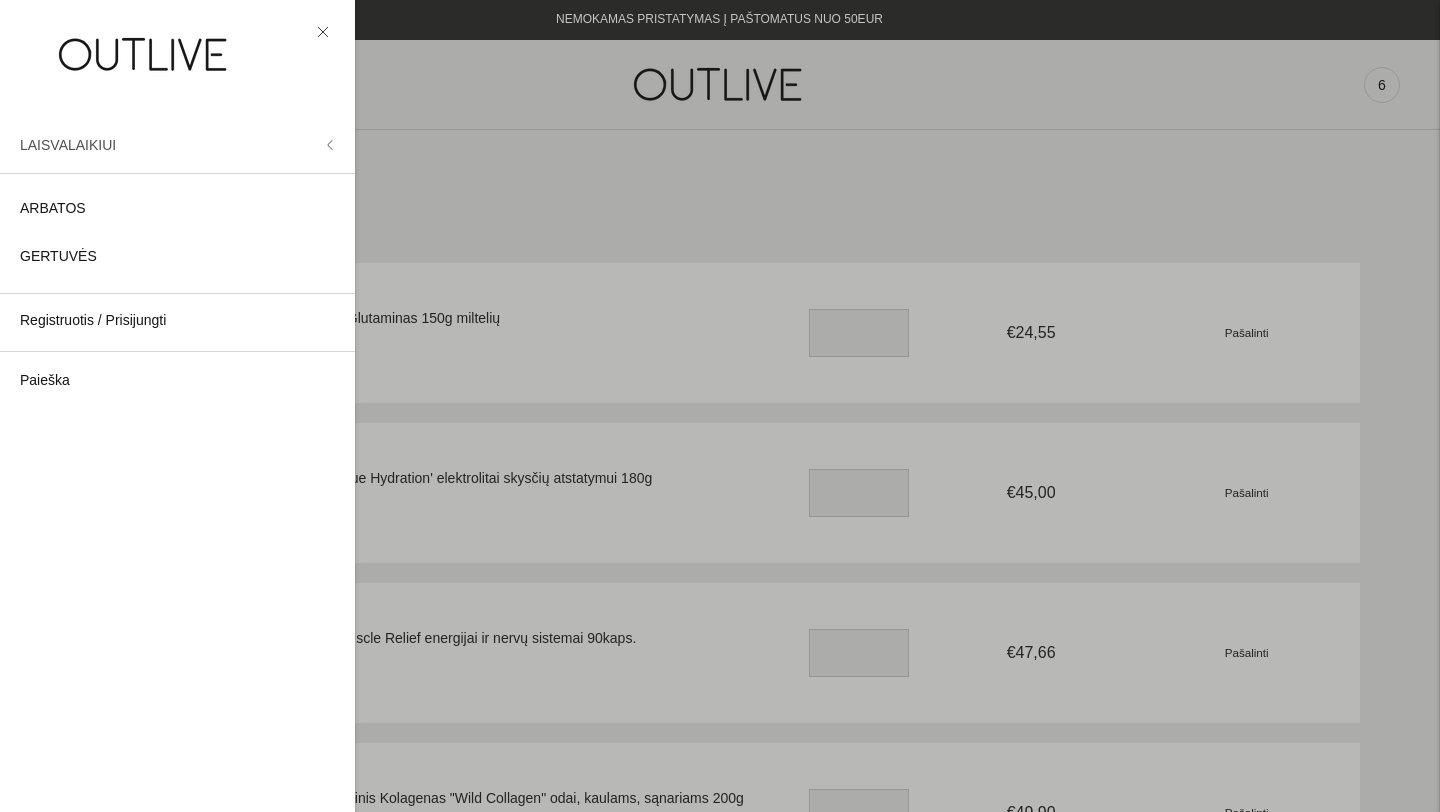 click on "LAISVALAIKIUI" at bounding box center [177, 145] 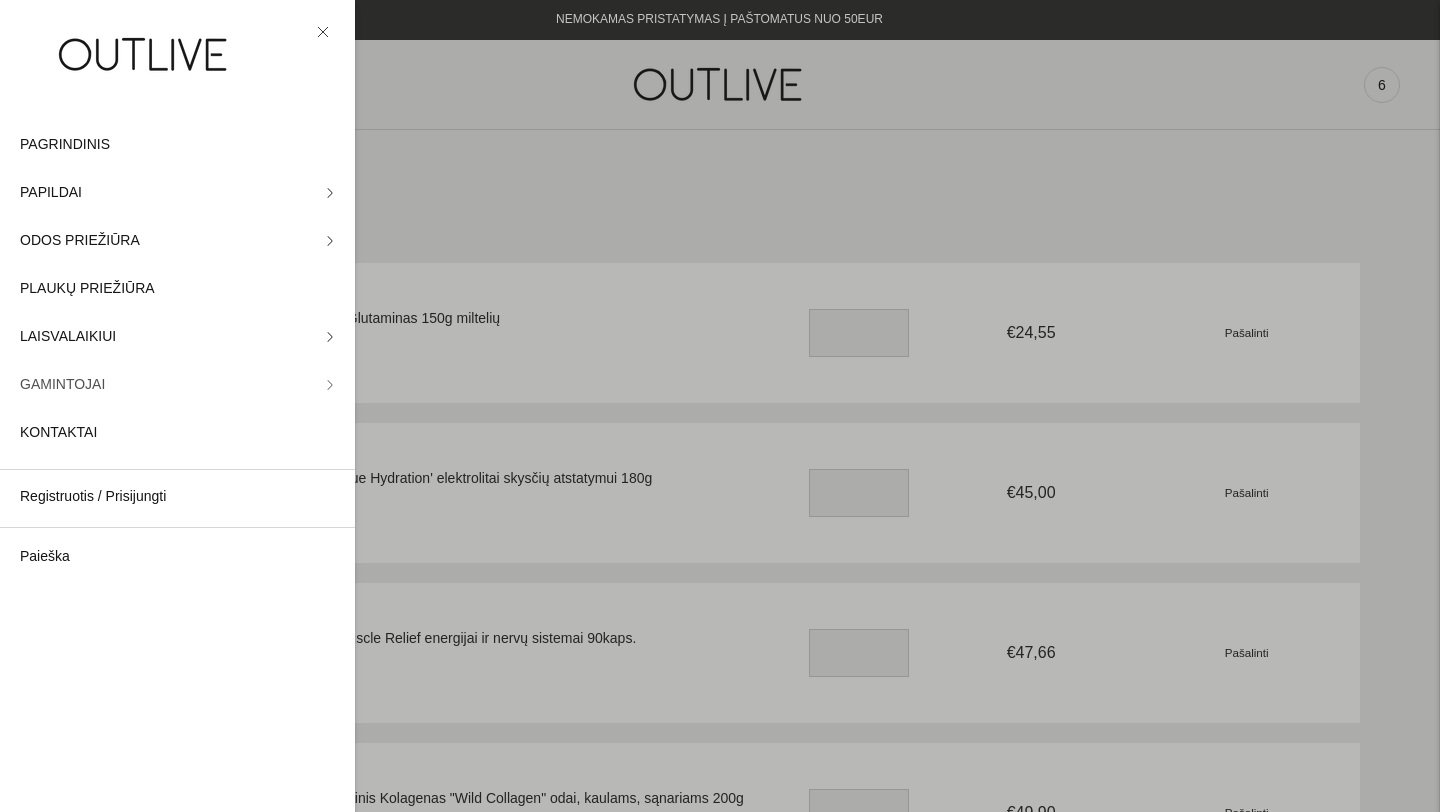 click on "GAMINTOJAI" at bounding box center [177, 385] 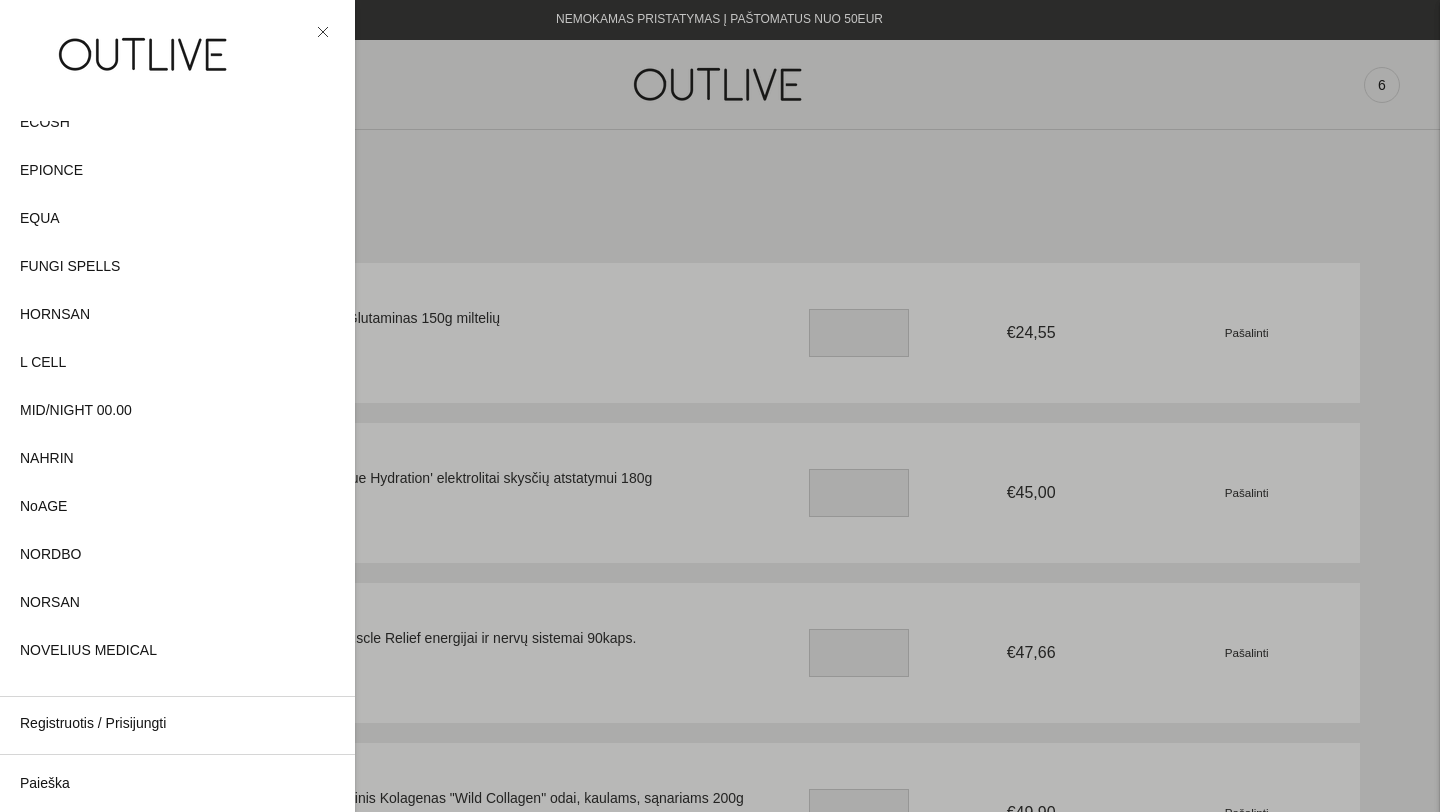 scroll, scrollTop: 0, scrollLeft: 0, axis: both 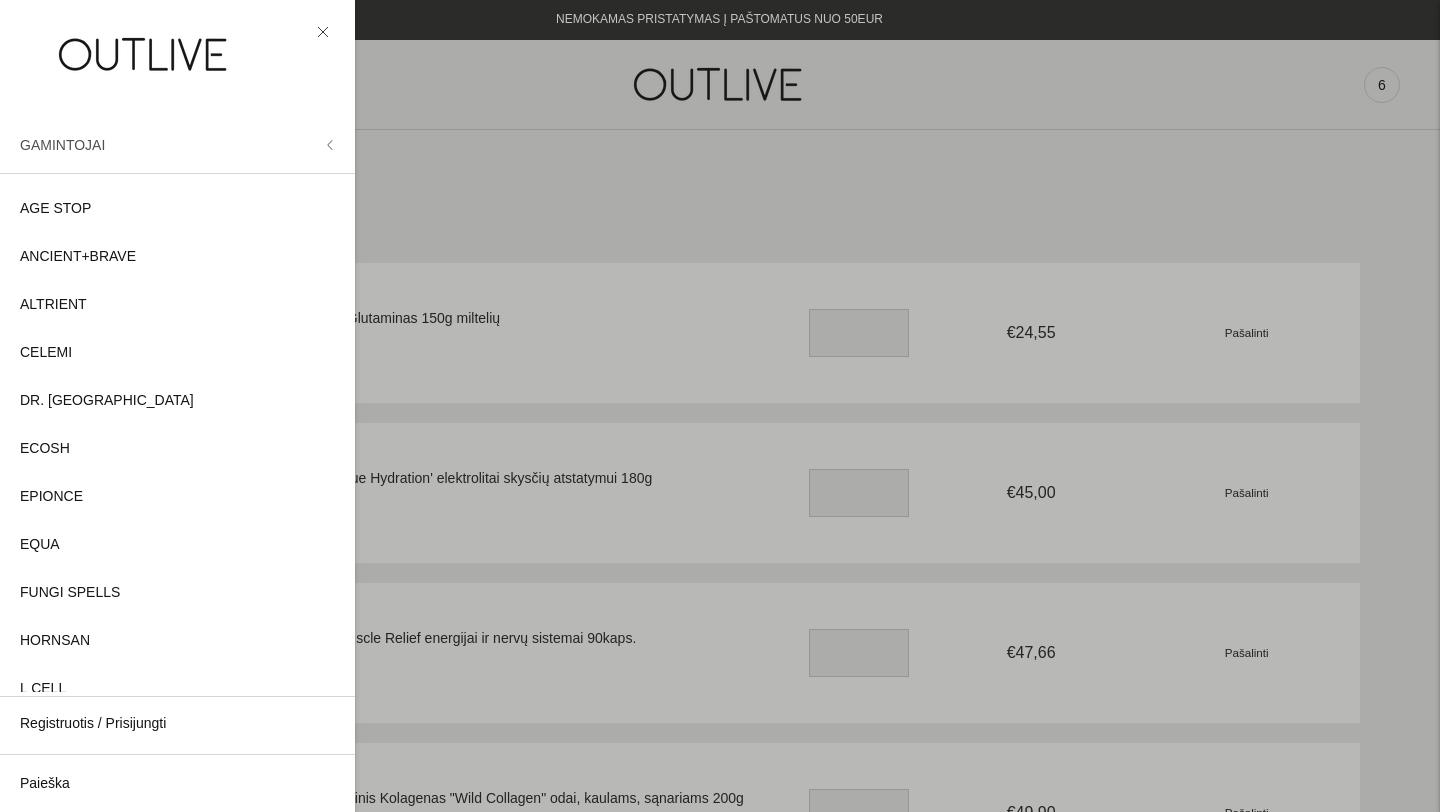 click 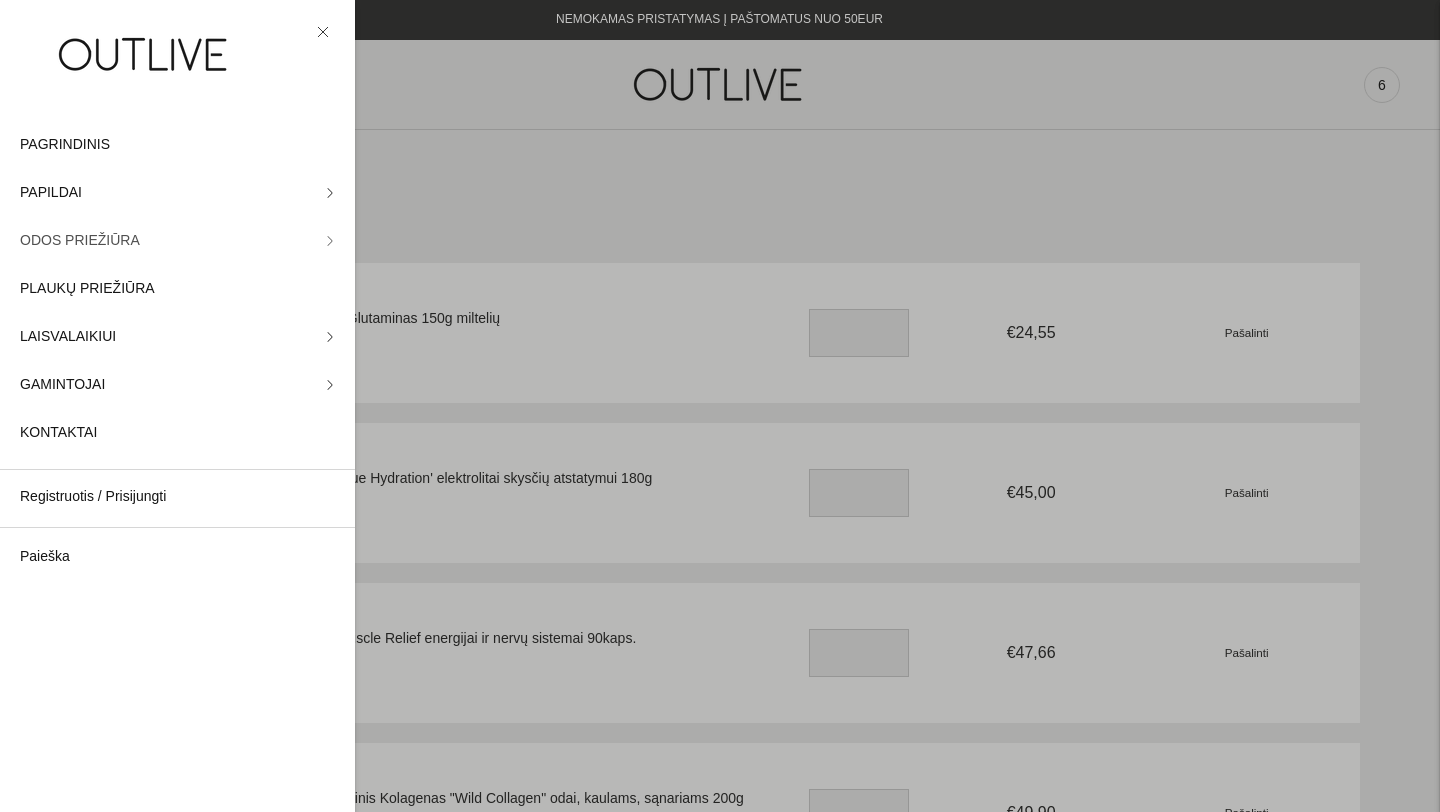 click 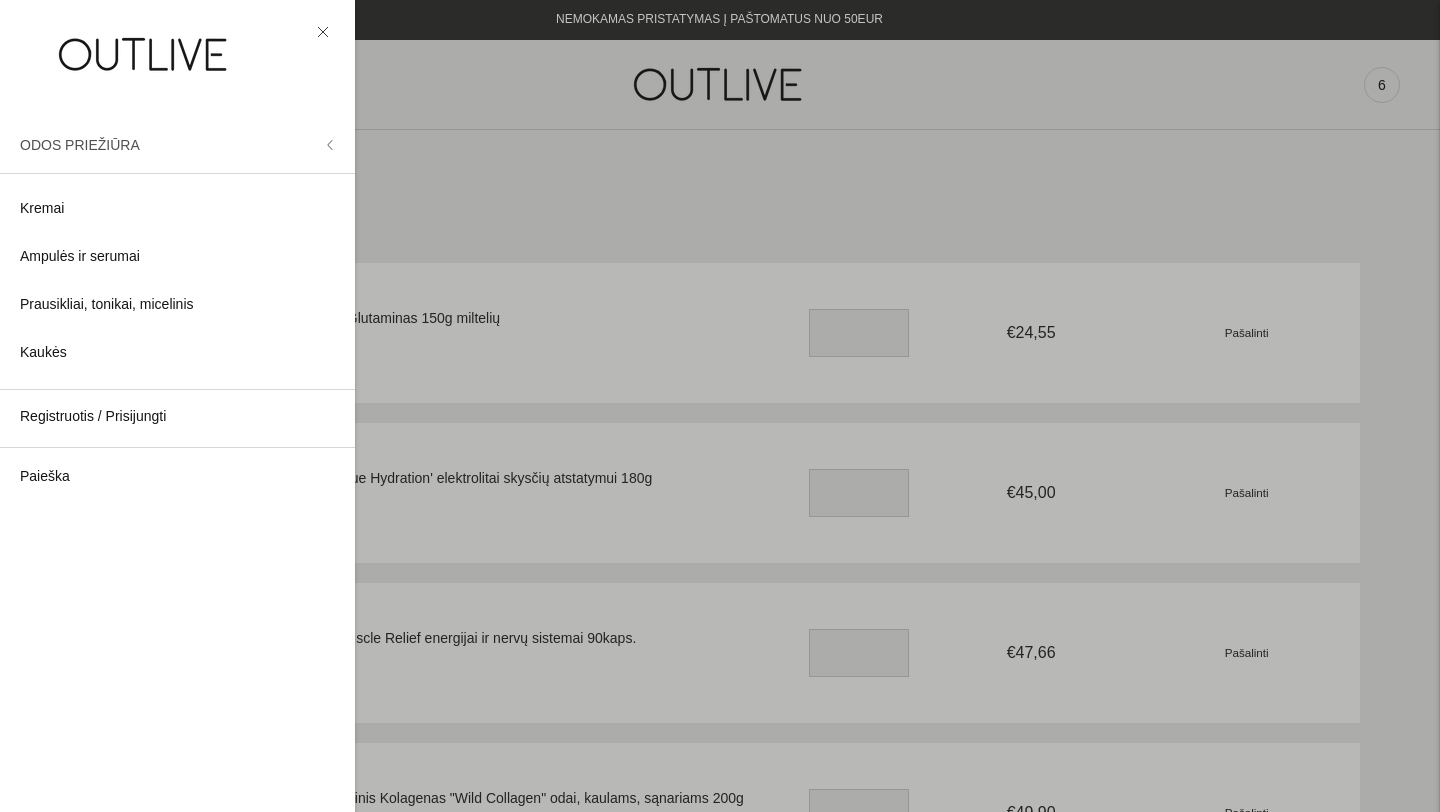 click 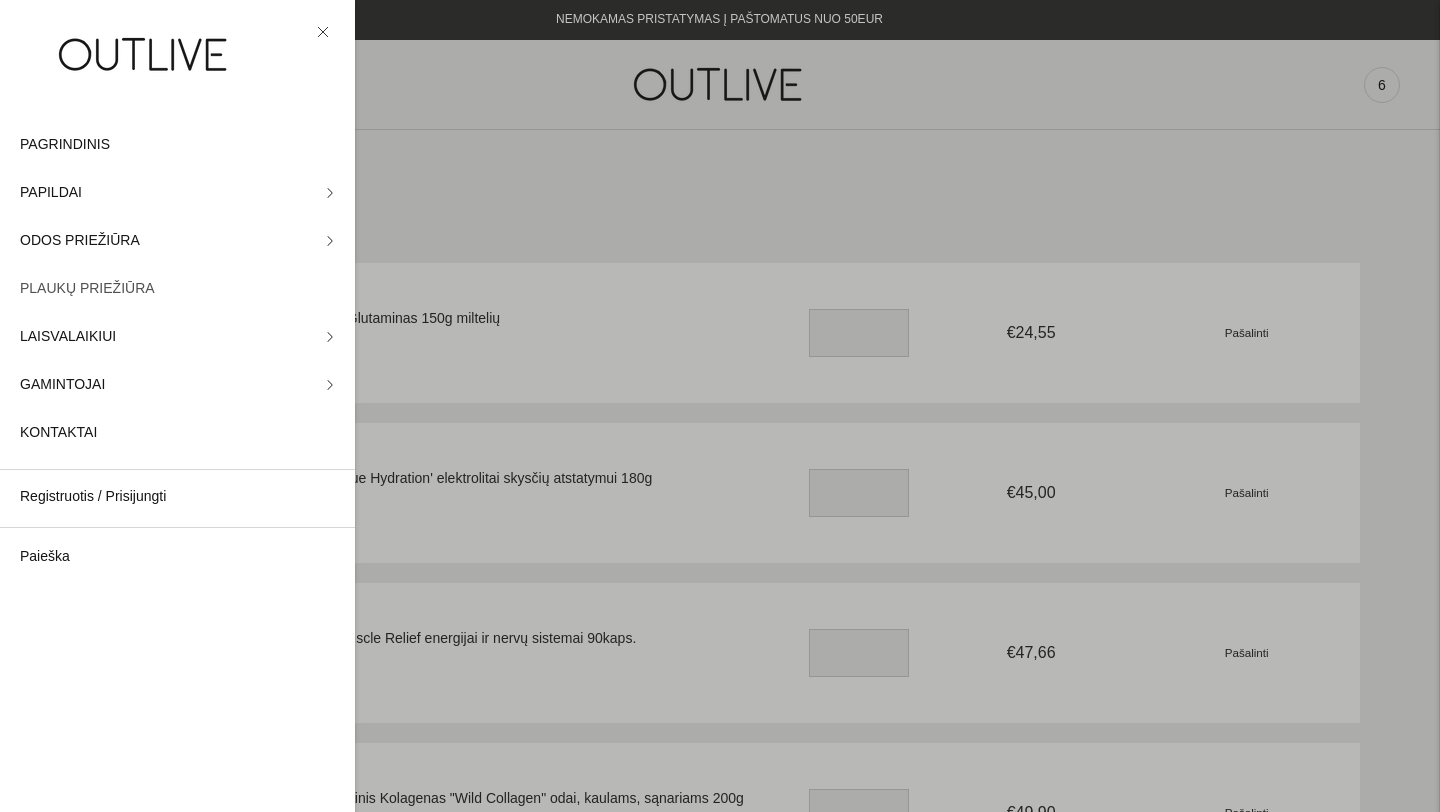 click on "PLAUKŲ PRIEŽIŪRA" at bounding box center [87, 289] 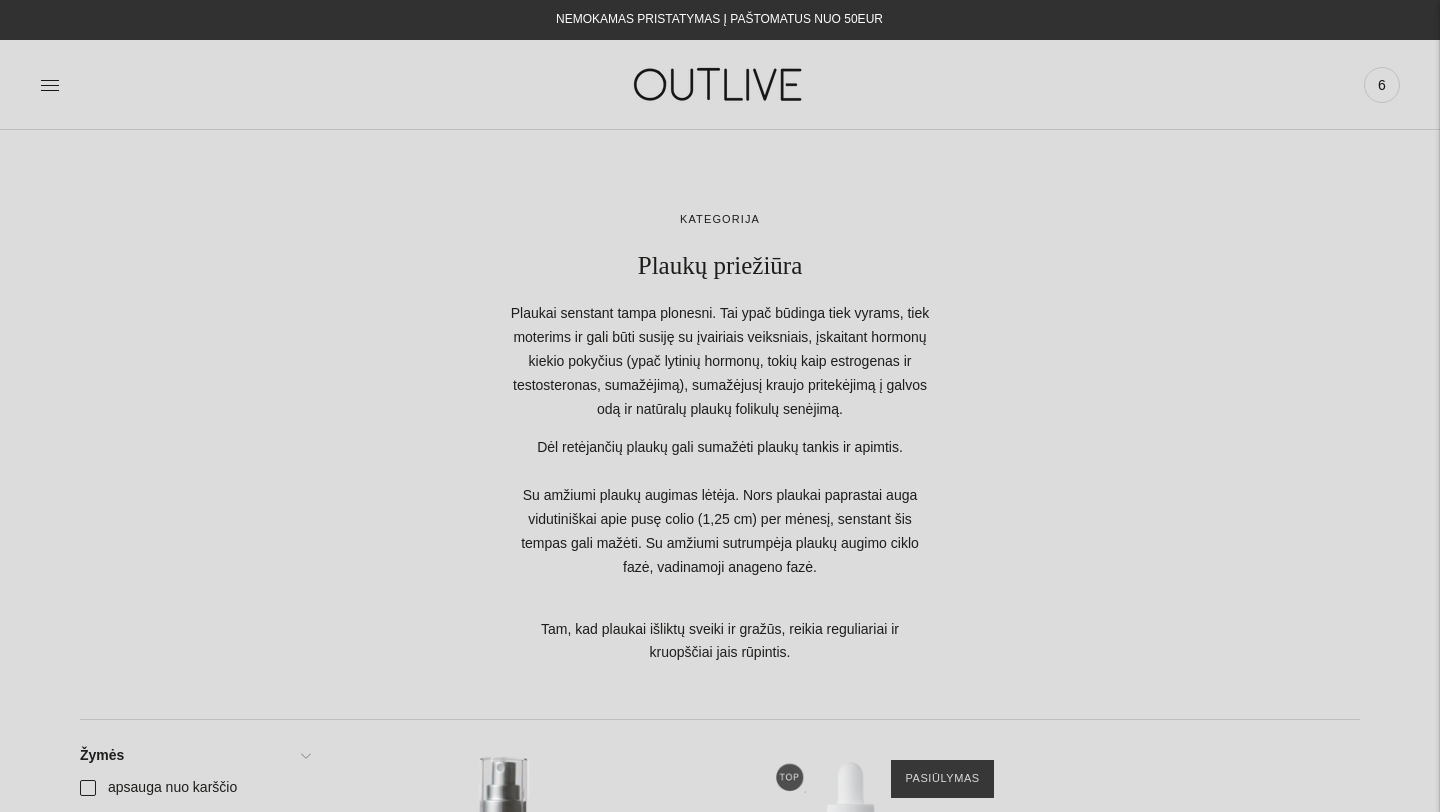 scroll, scrollTop: 0, scrollLeft: 0, axis: both 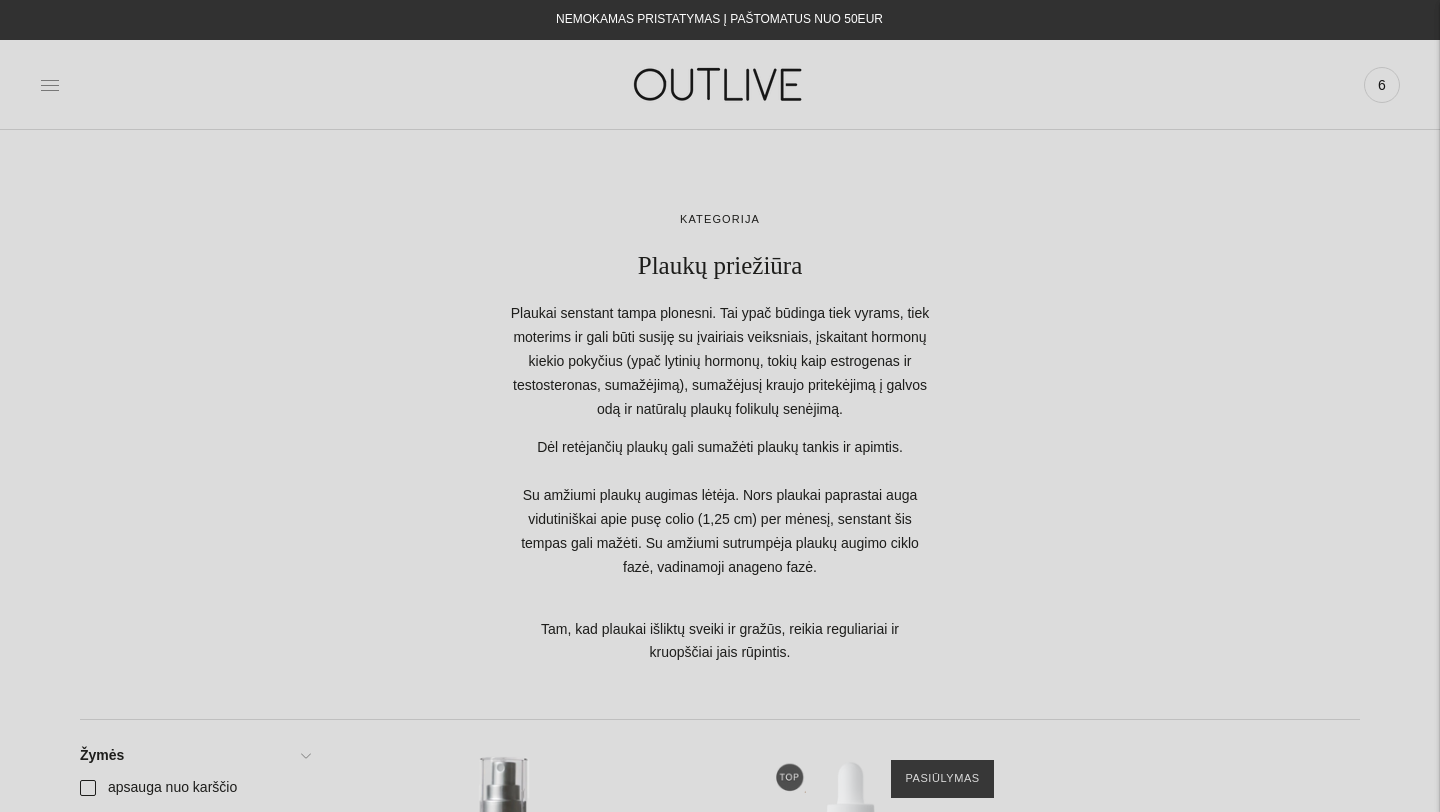click 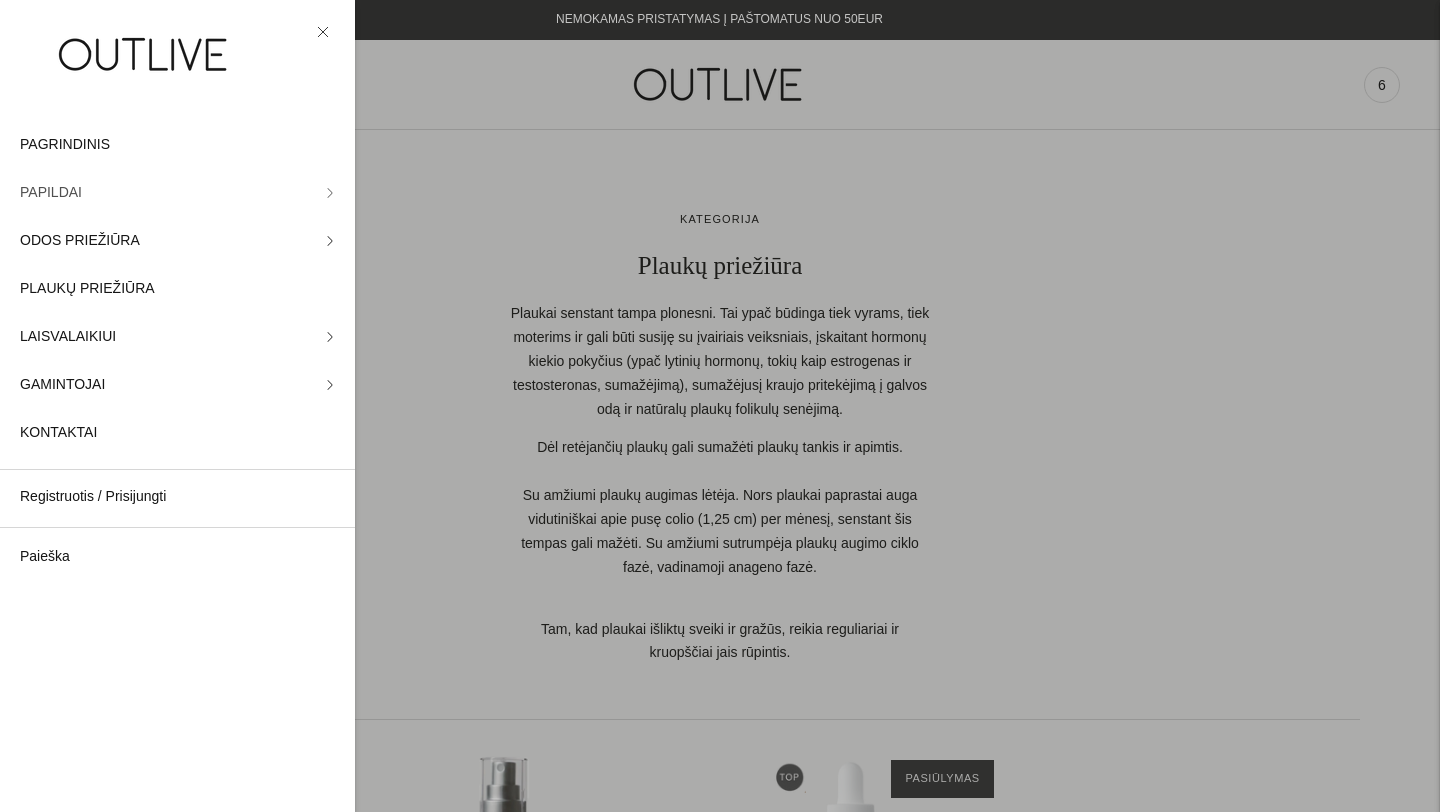 click 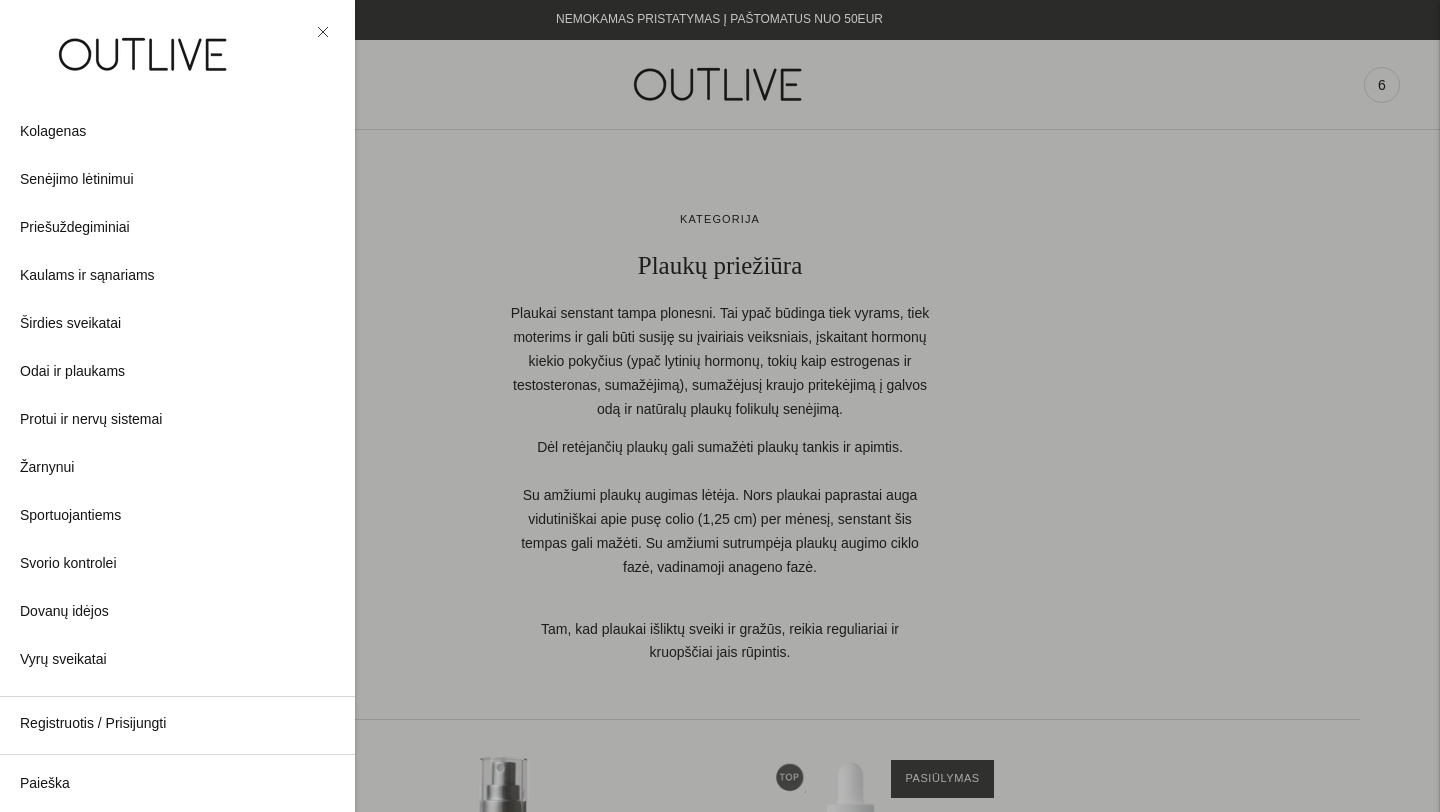 scroll, scrollTop: 461, scrollLeft: 0, axis: vertical 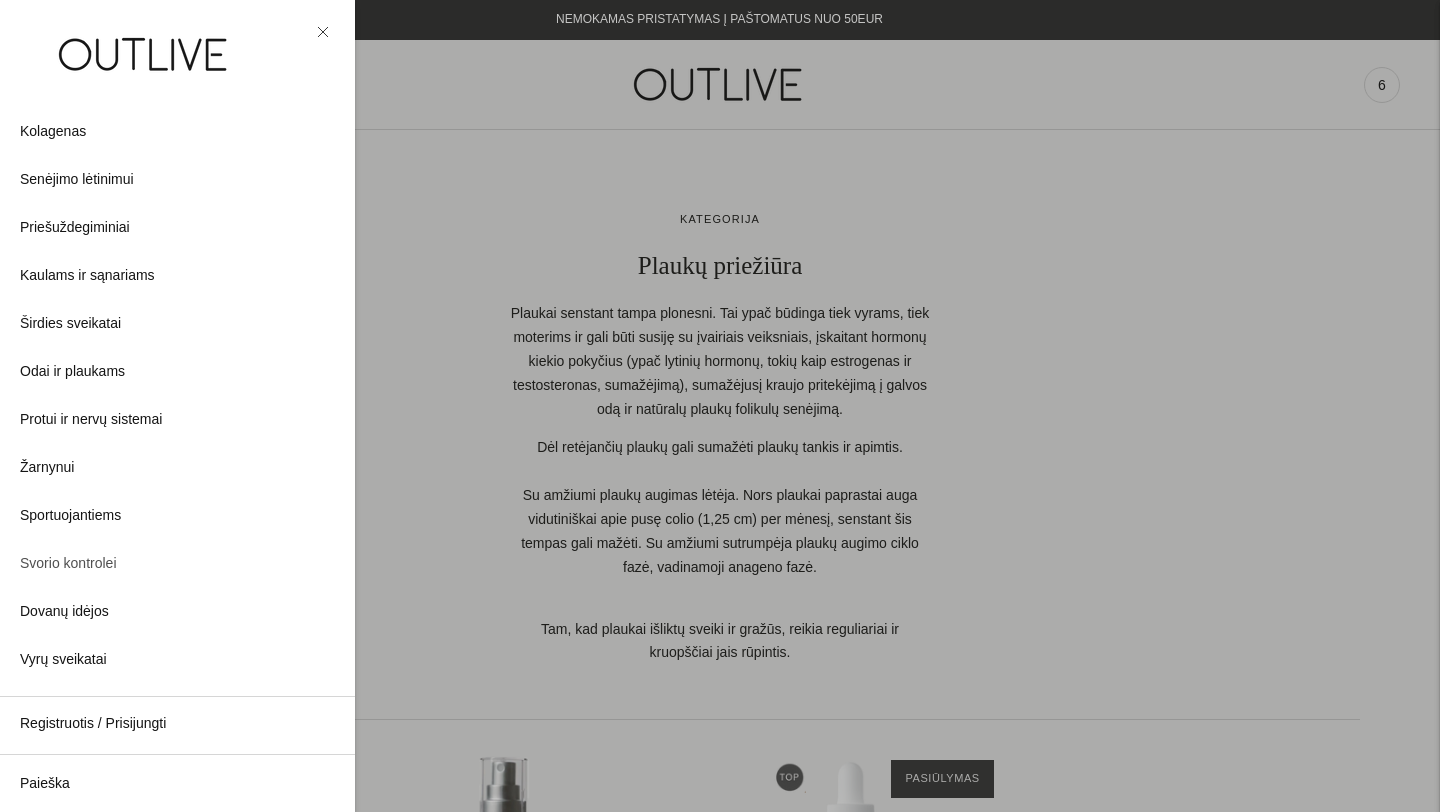 click on "Svorio kontrolei" at bounding box center [68, 564] 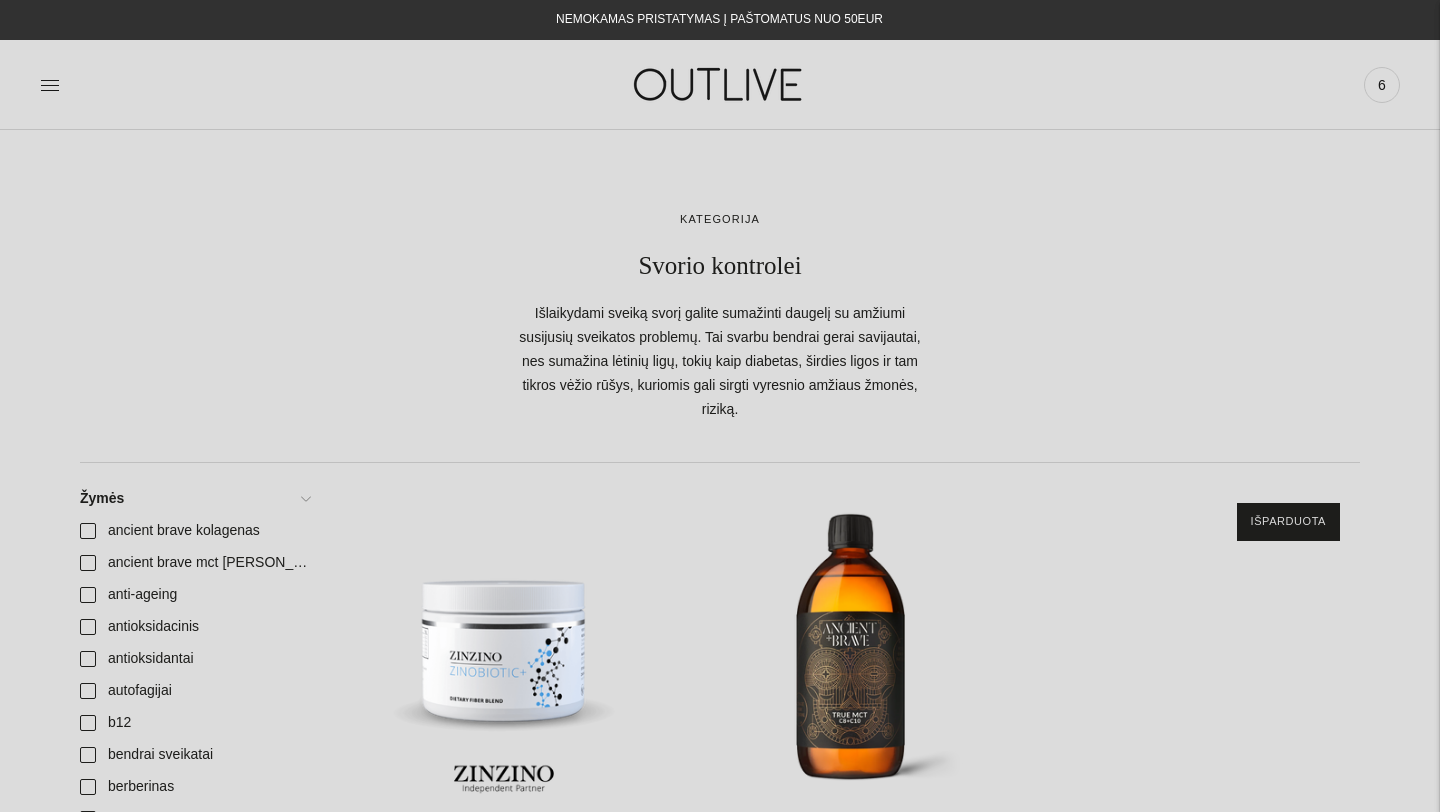 scroll, scrollTop: 0, scrollLeft: 0, axis: both 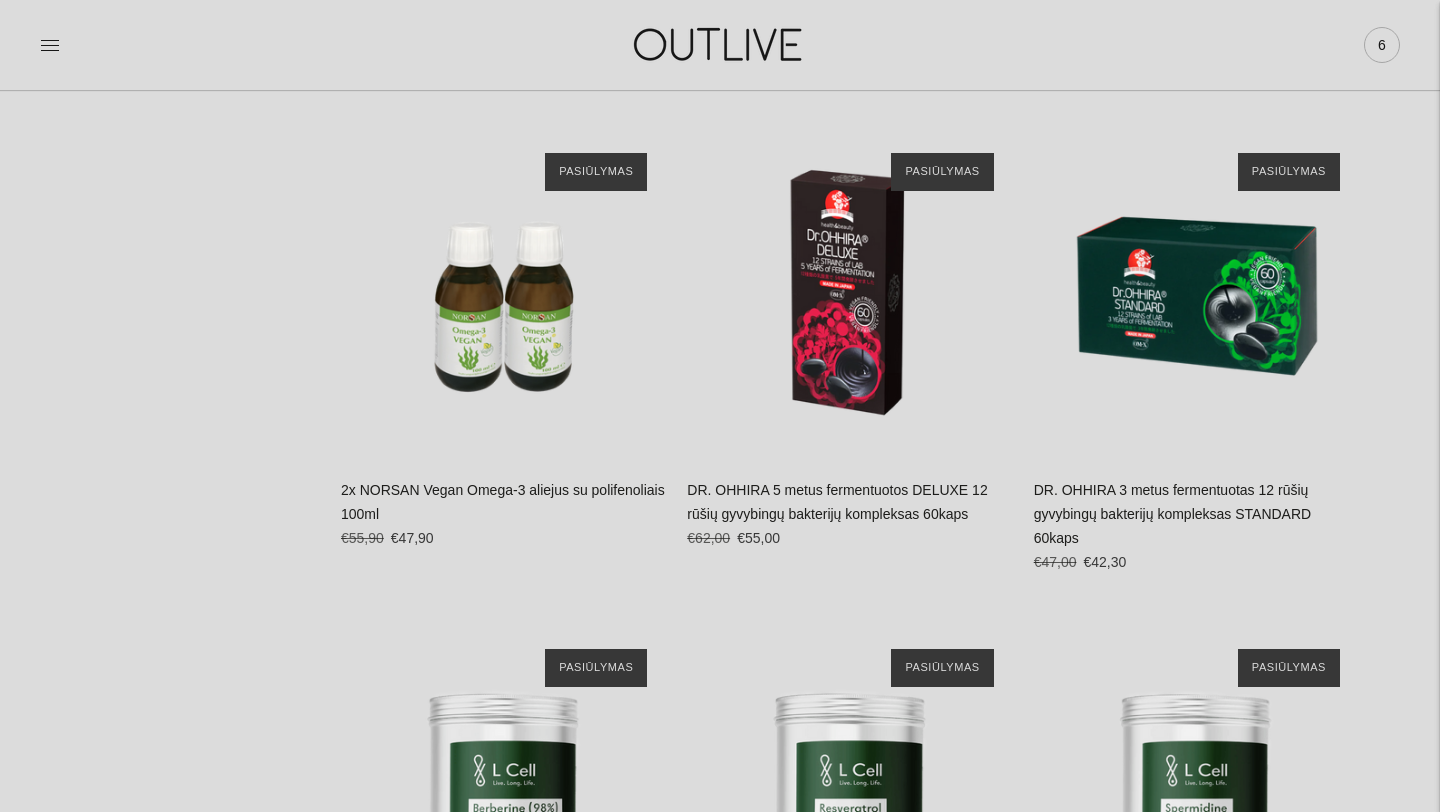 click on "6" at bounding box center (1382, 45) 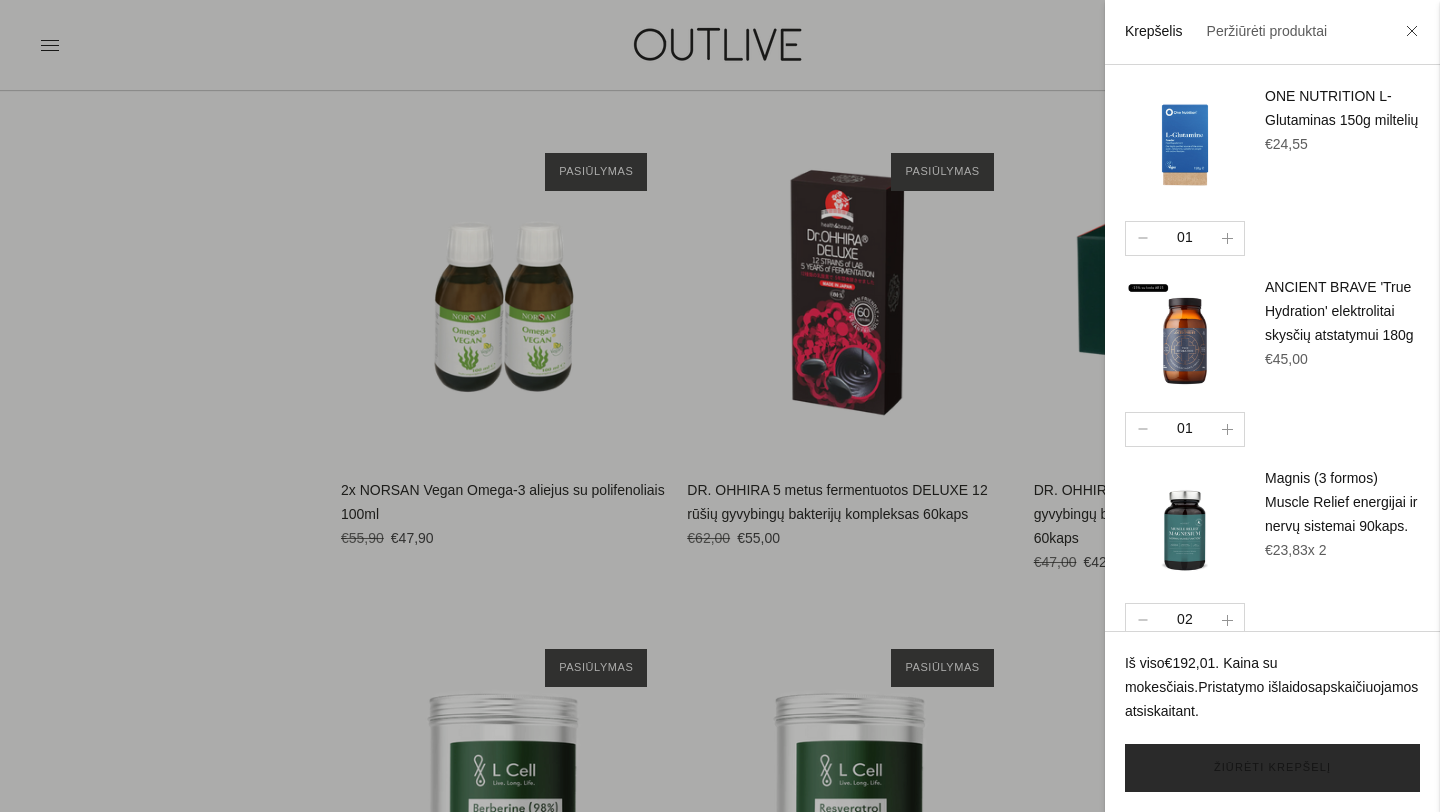 click on "Žiūrėti krepšelį" at bounding box center [1272, 768] 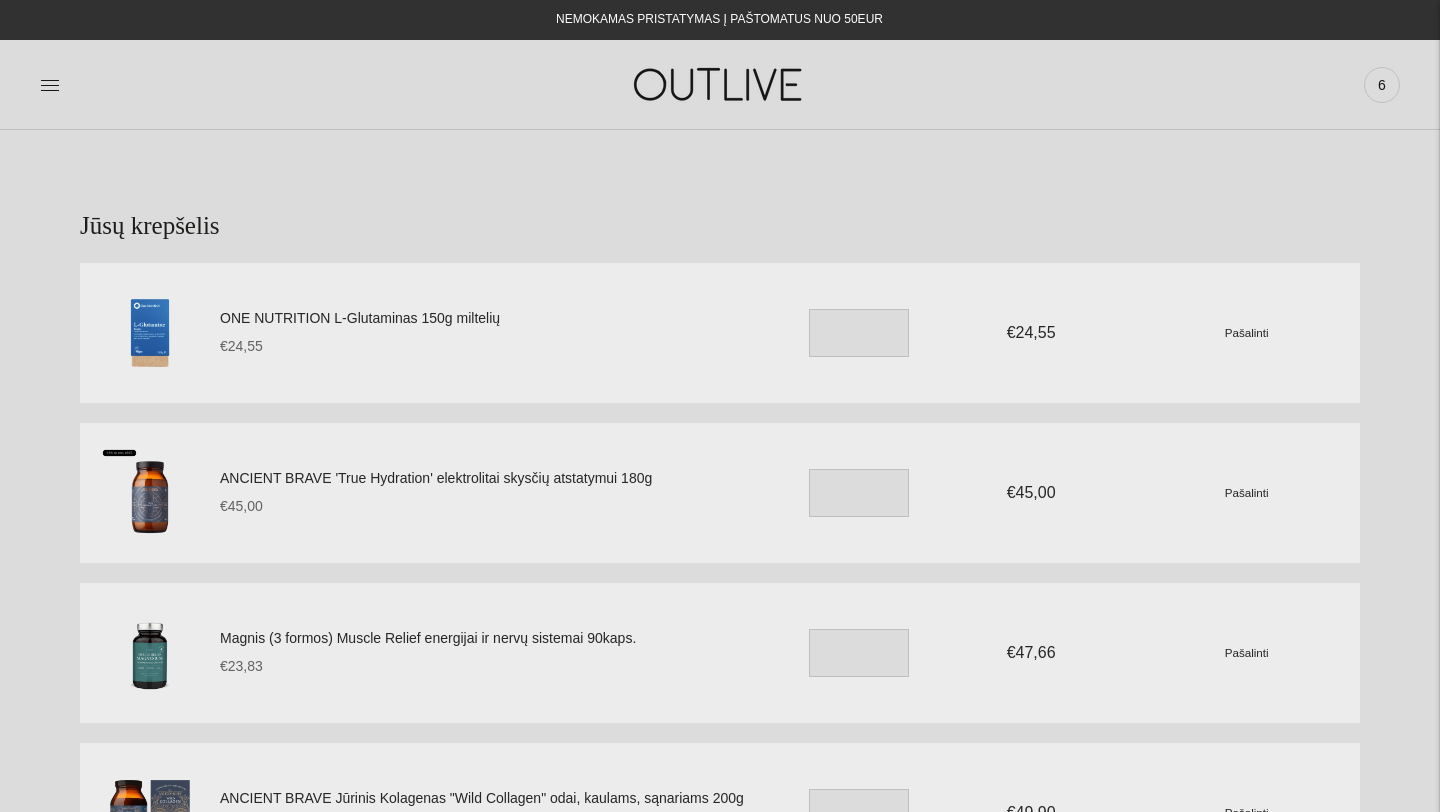 scroll, scrollTop: 0, scrollLeft: 0, axis: both 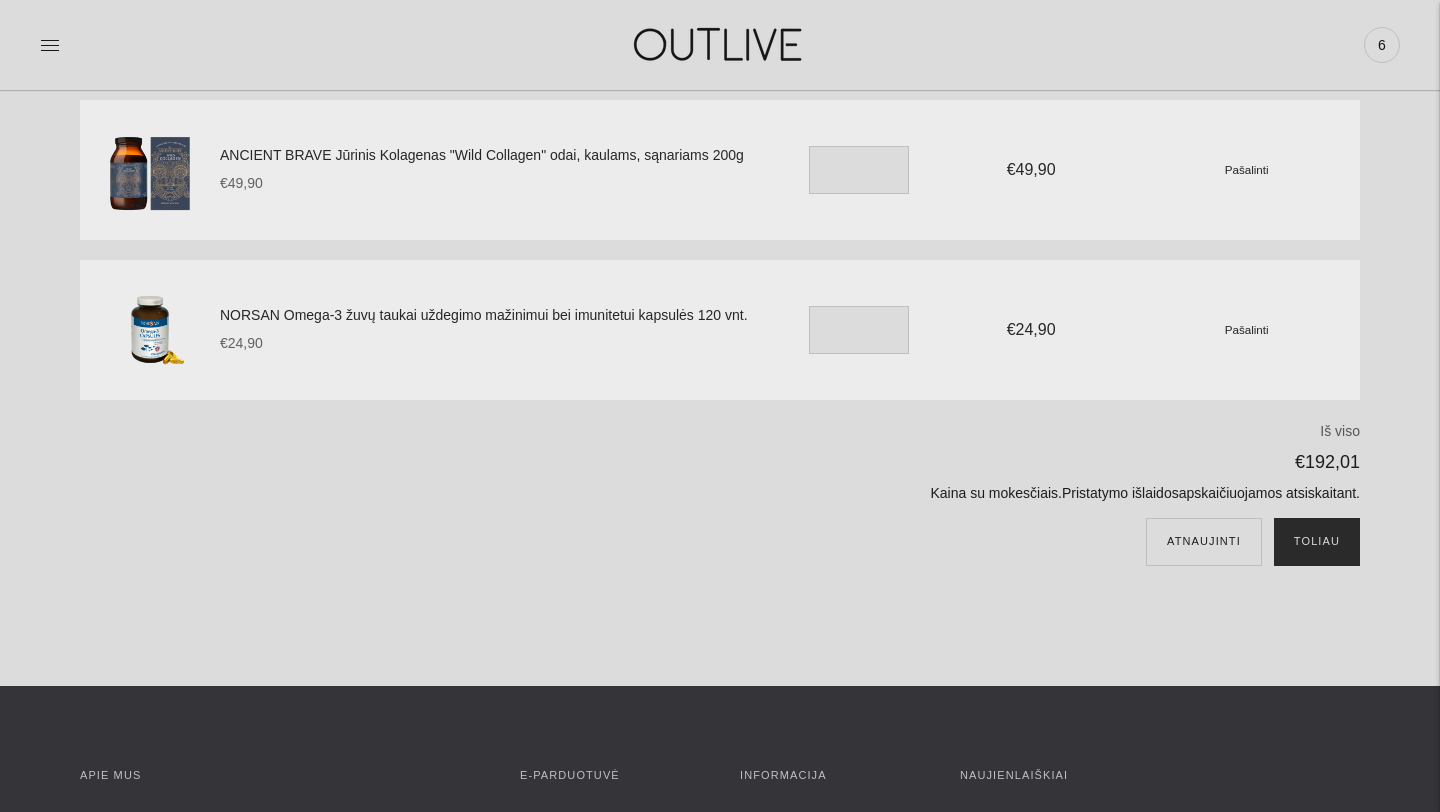 click on "Toliau" at bounding box center [1317, 542] 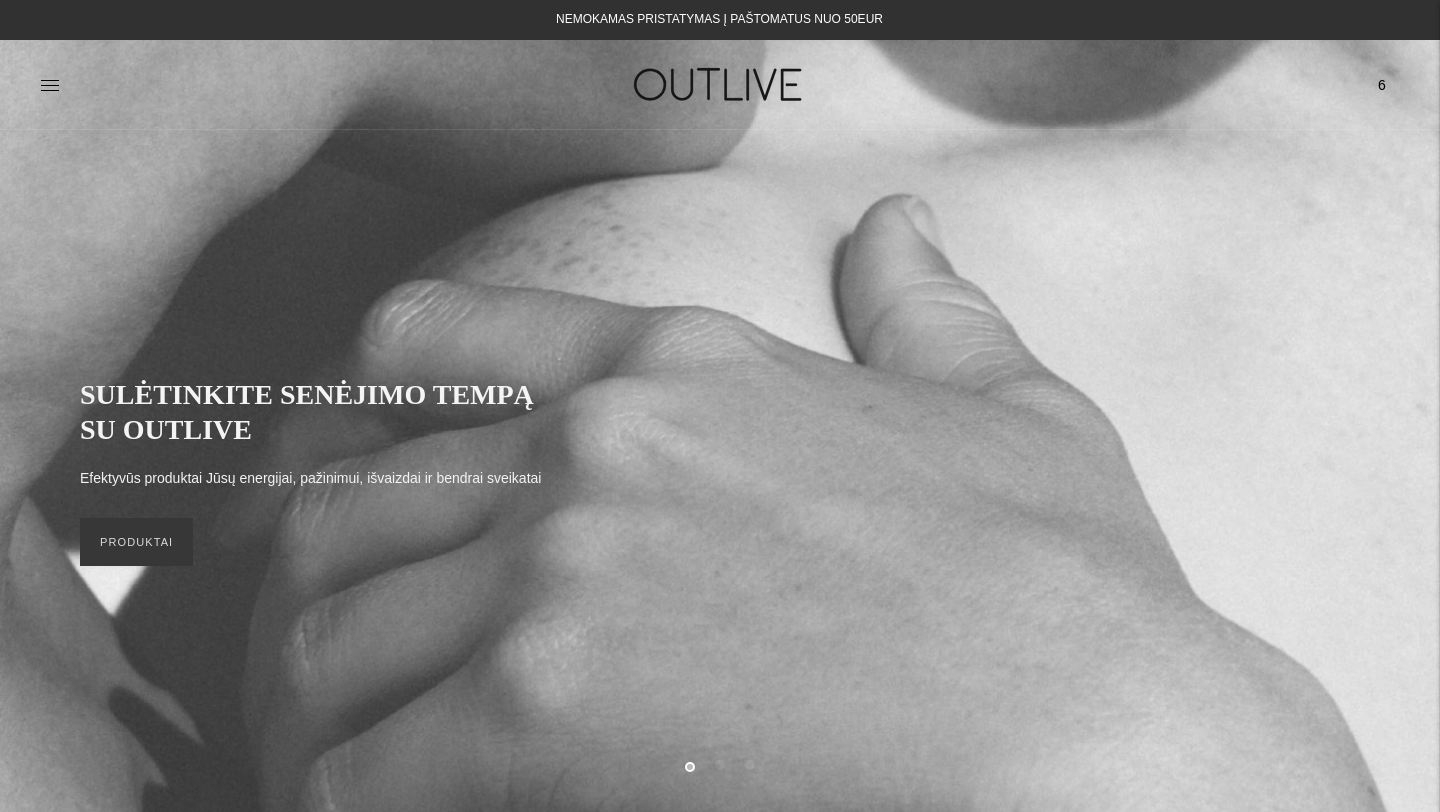 scroll, scrollTop: 0, scrollLeft: 0, axis: both 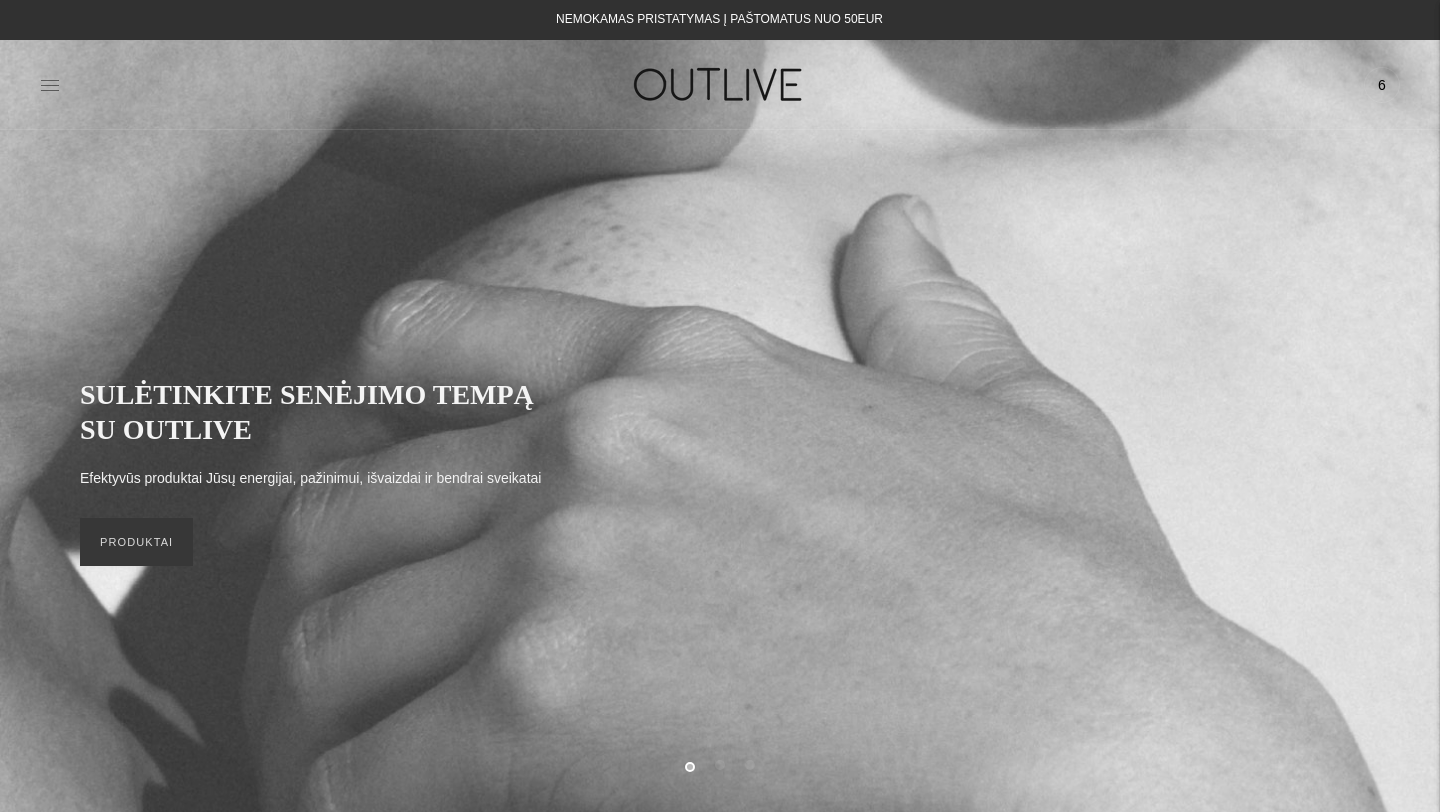 click 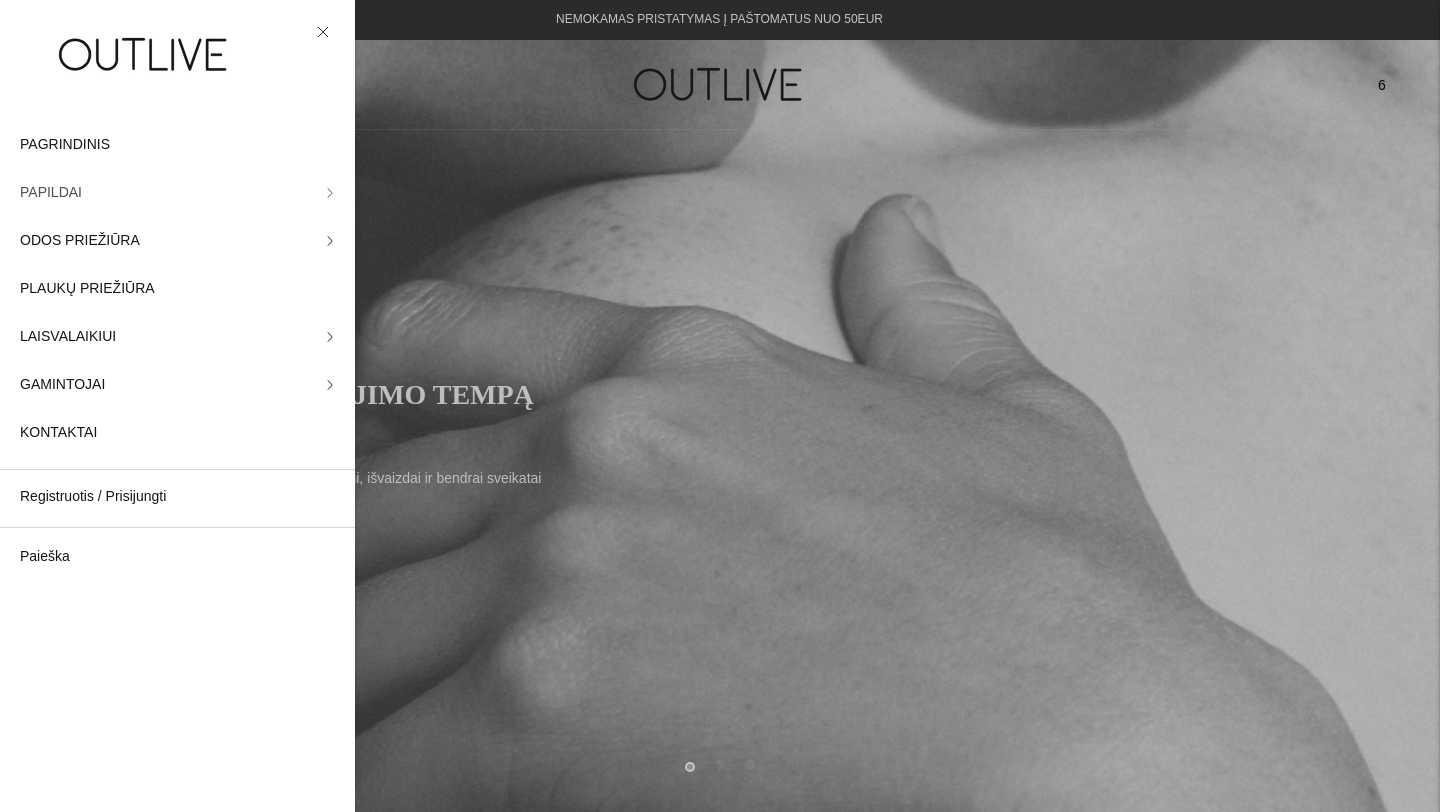 click on "PAPILDAI" 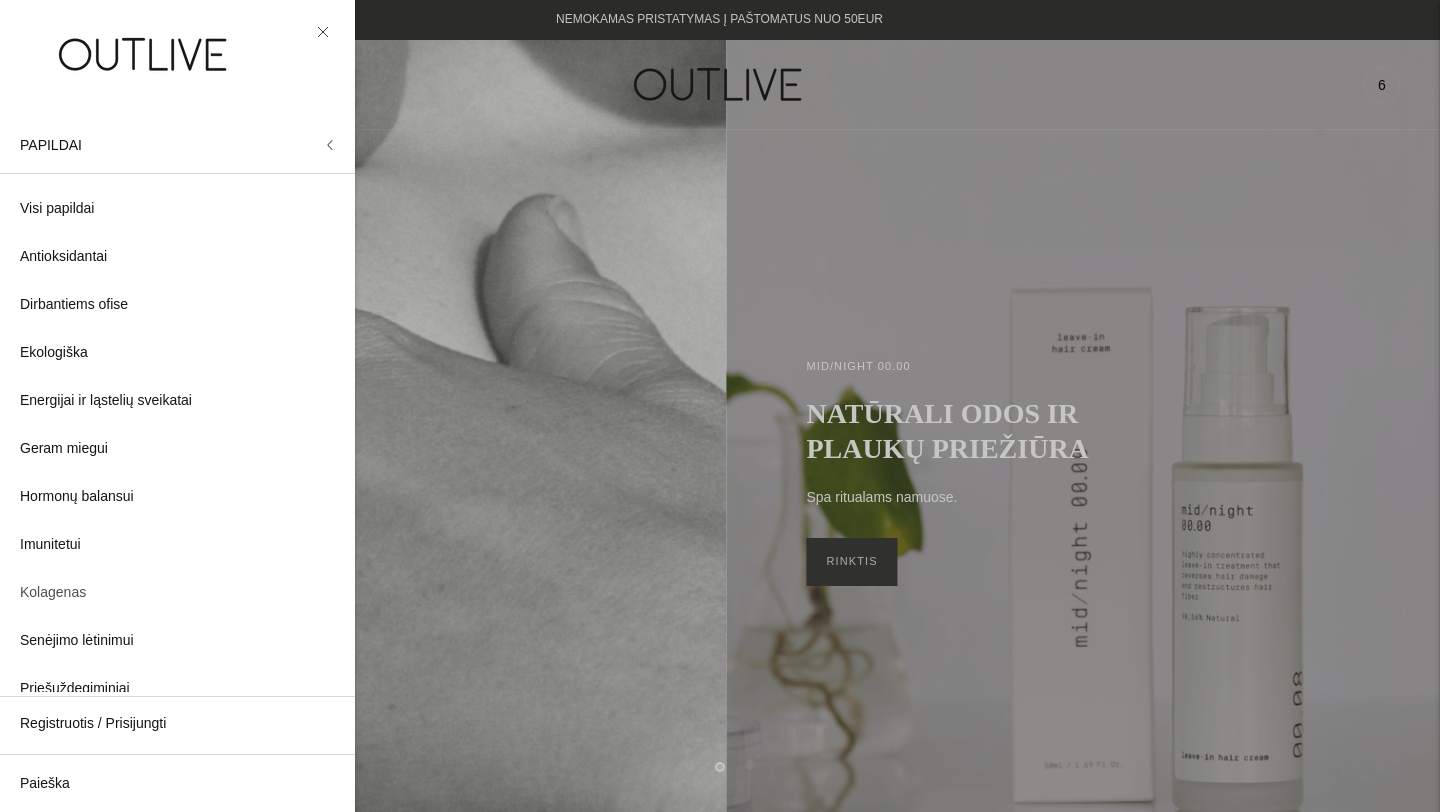 click on "Kolagenas" 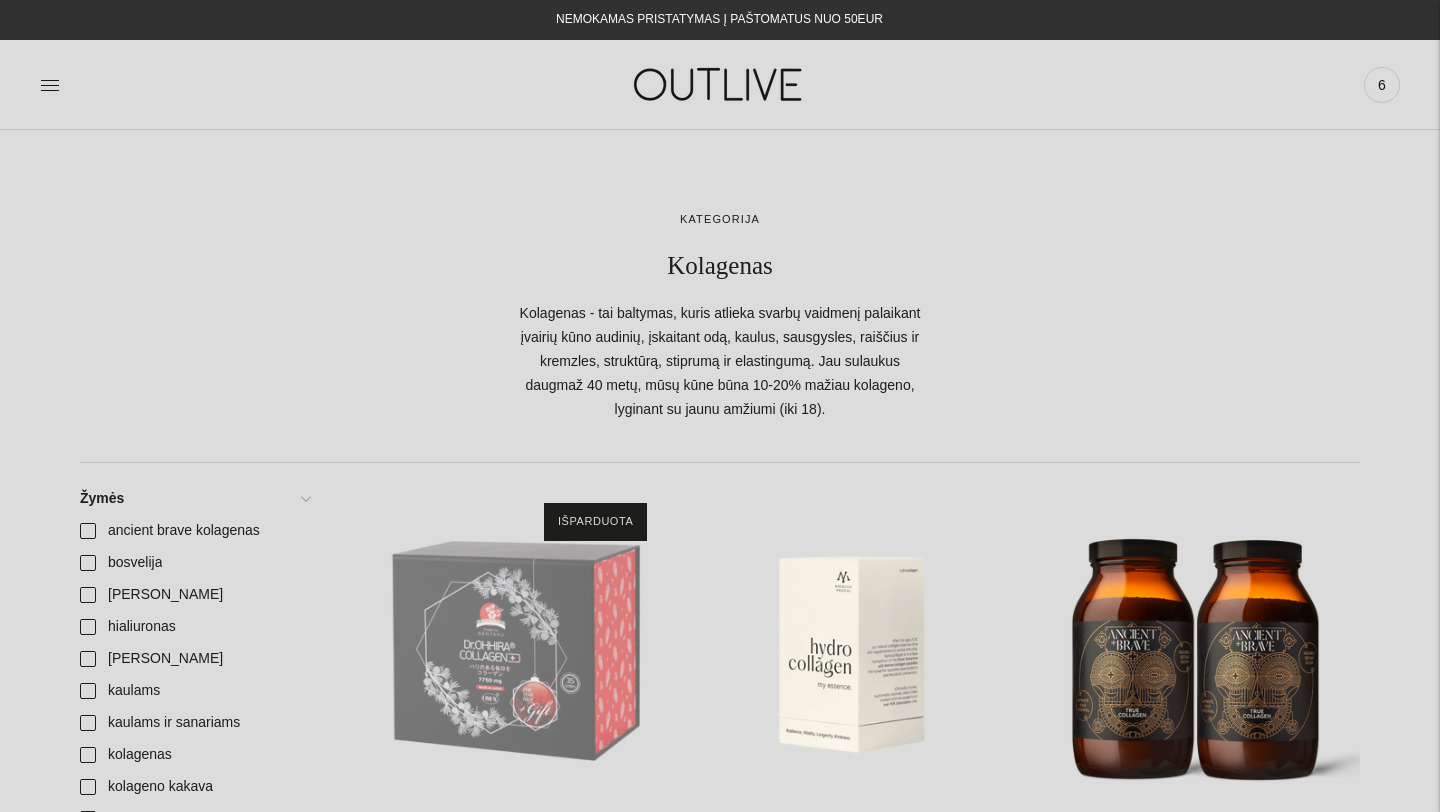 scroll, scrollTop: 0, scrollLeft: 0, axis: both 